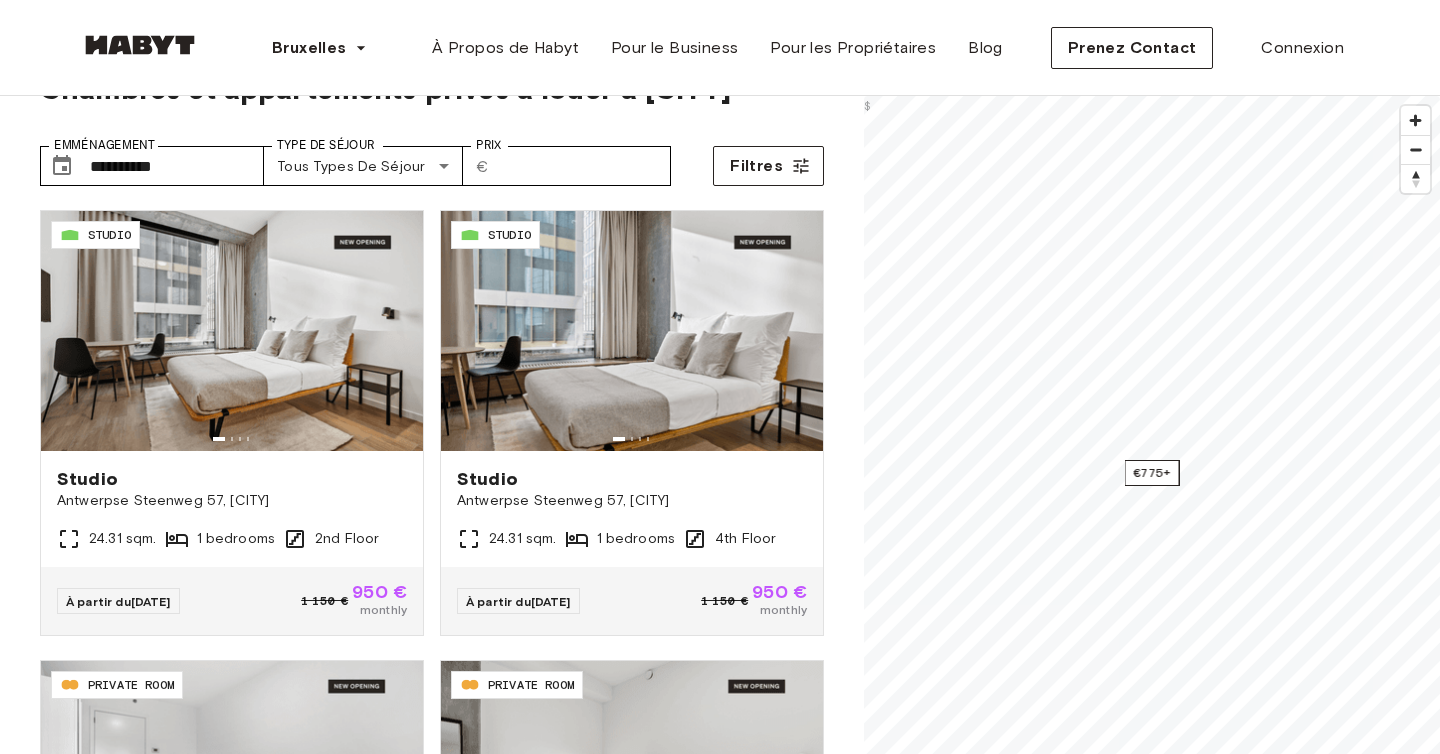 scroll, scrollTop: 65, scrollLeft: 0, axis: vertical 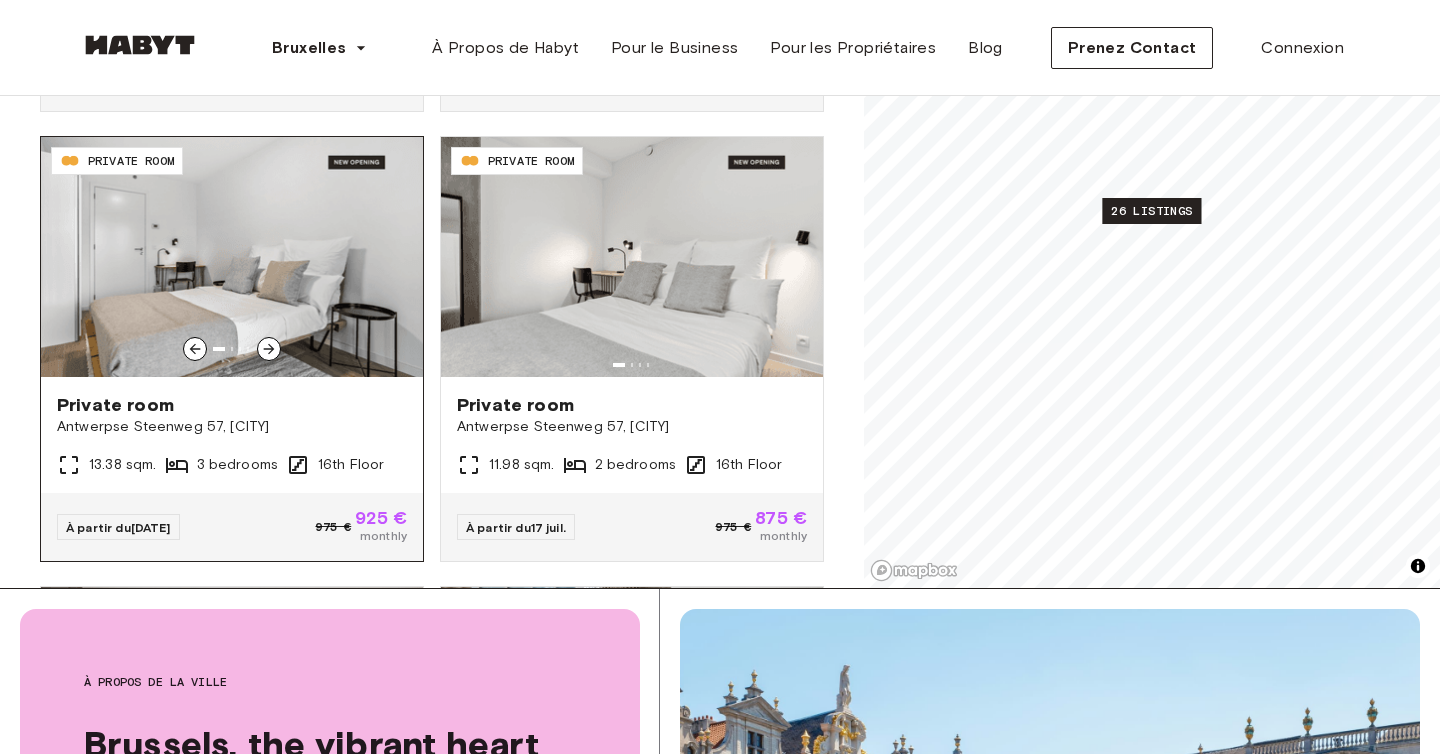 click 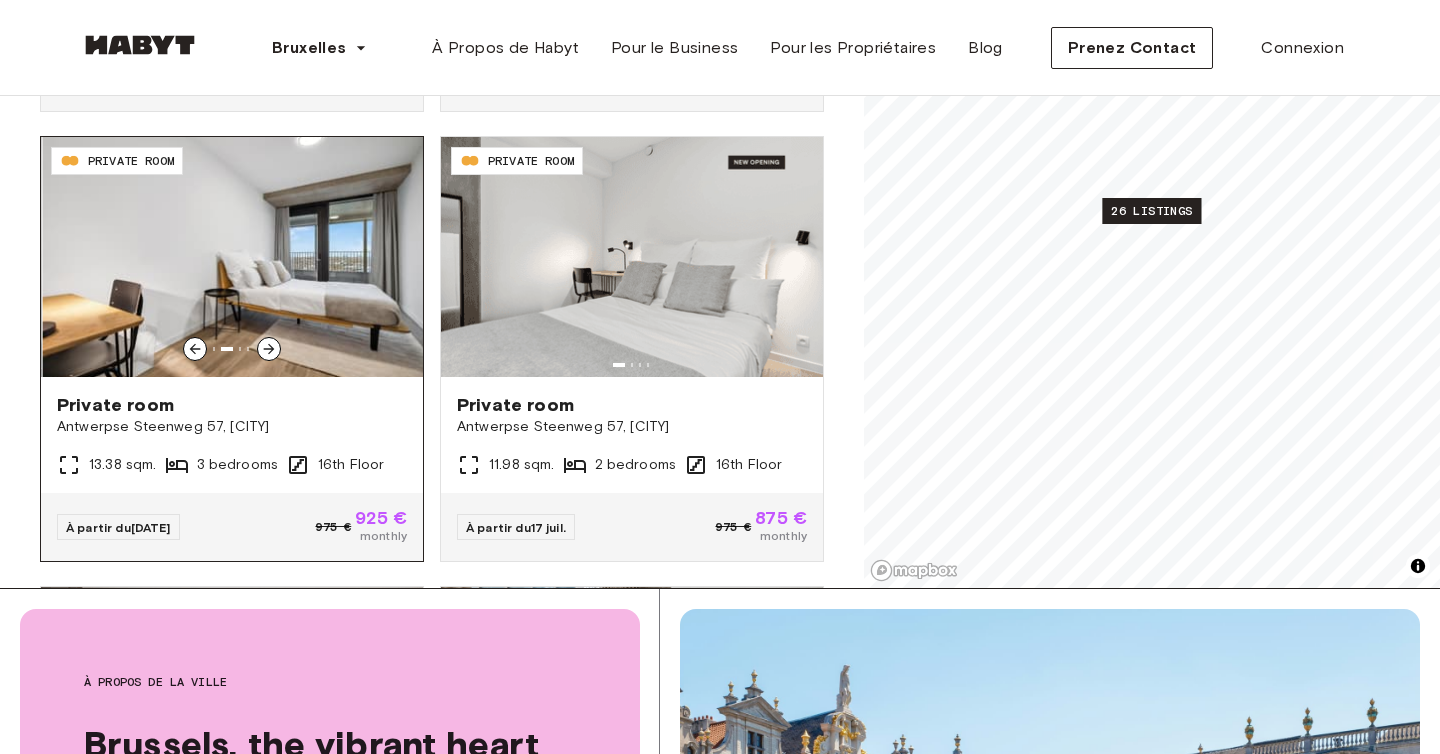 click 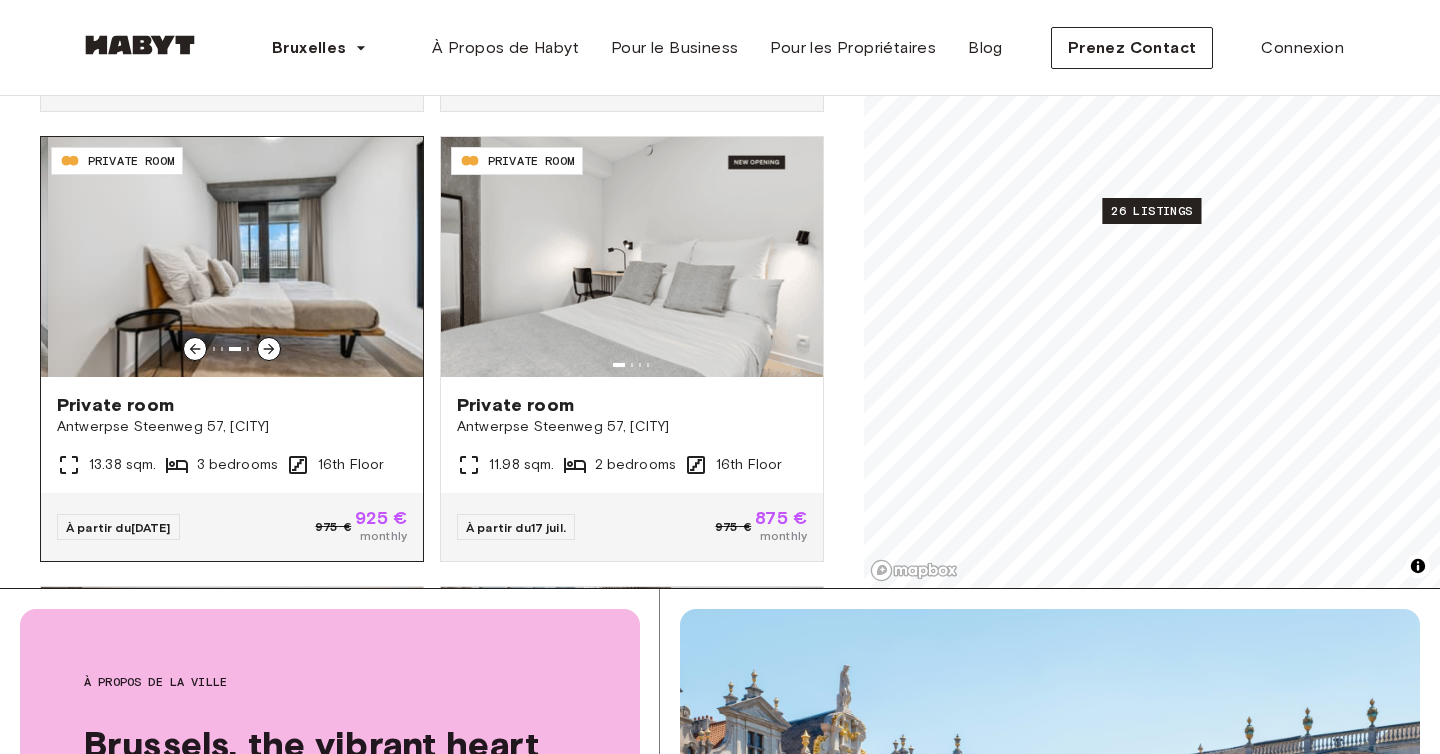click 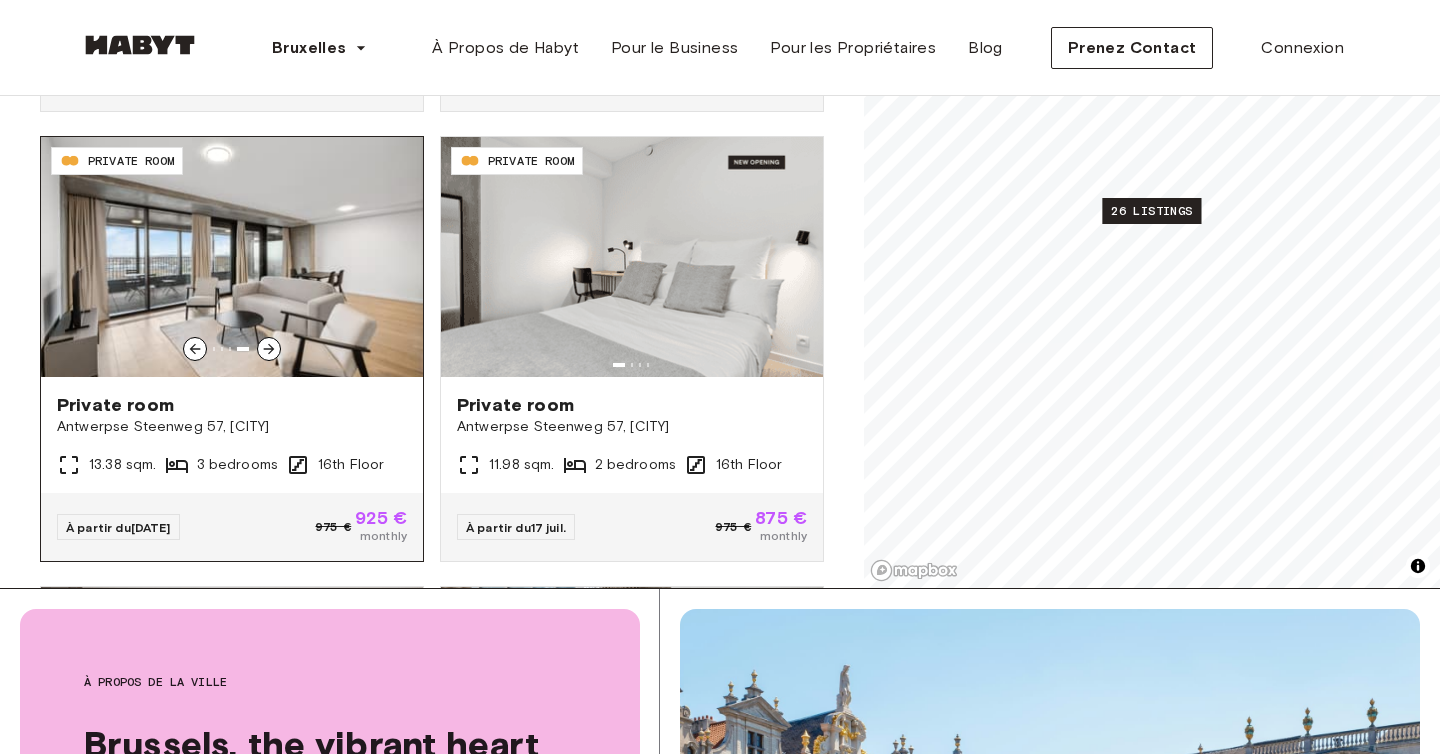 click 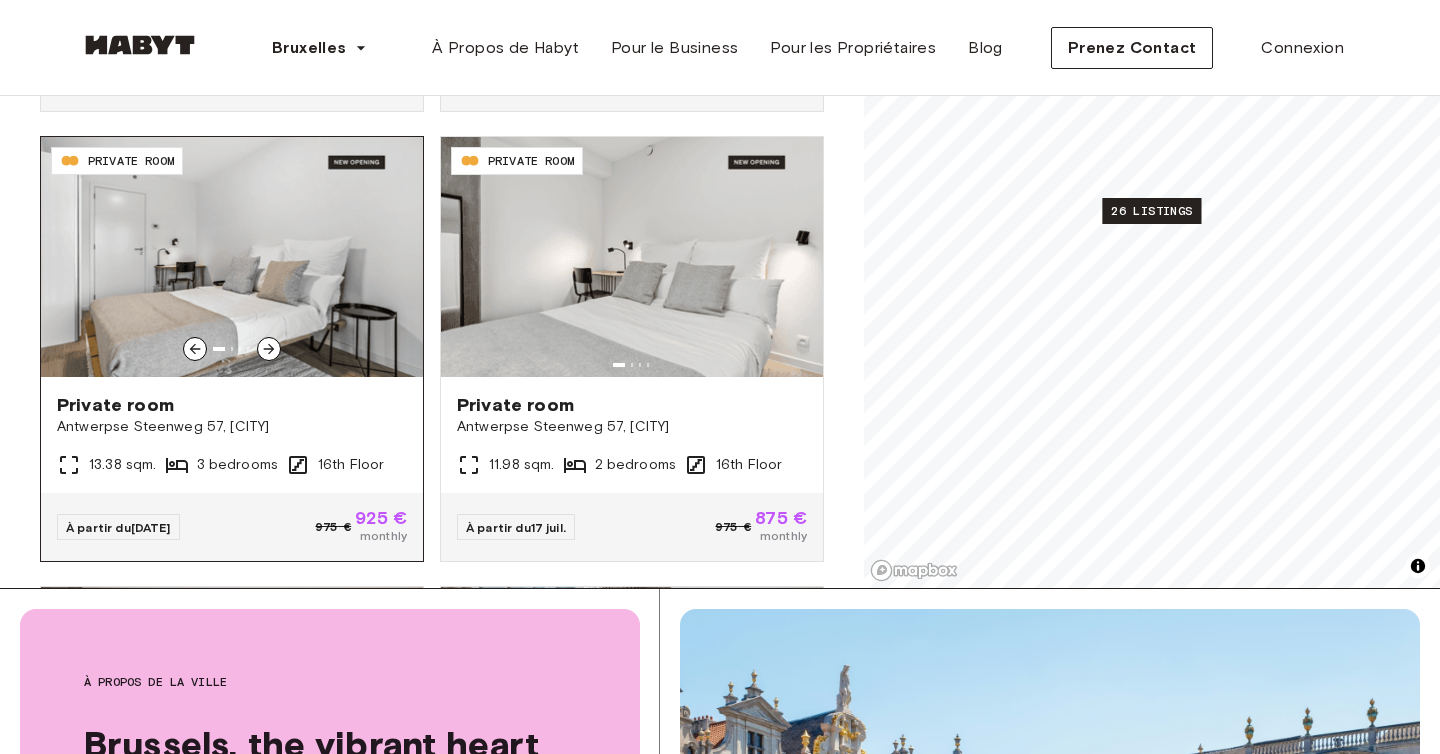 click 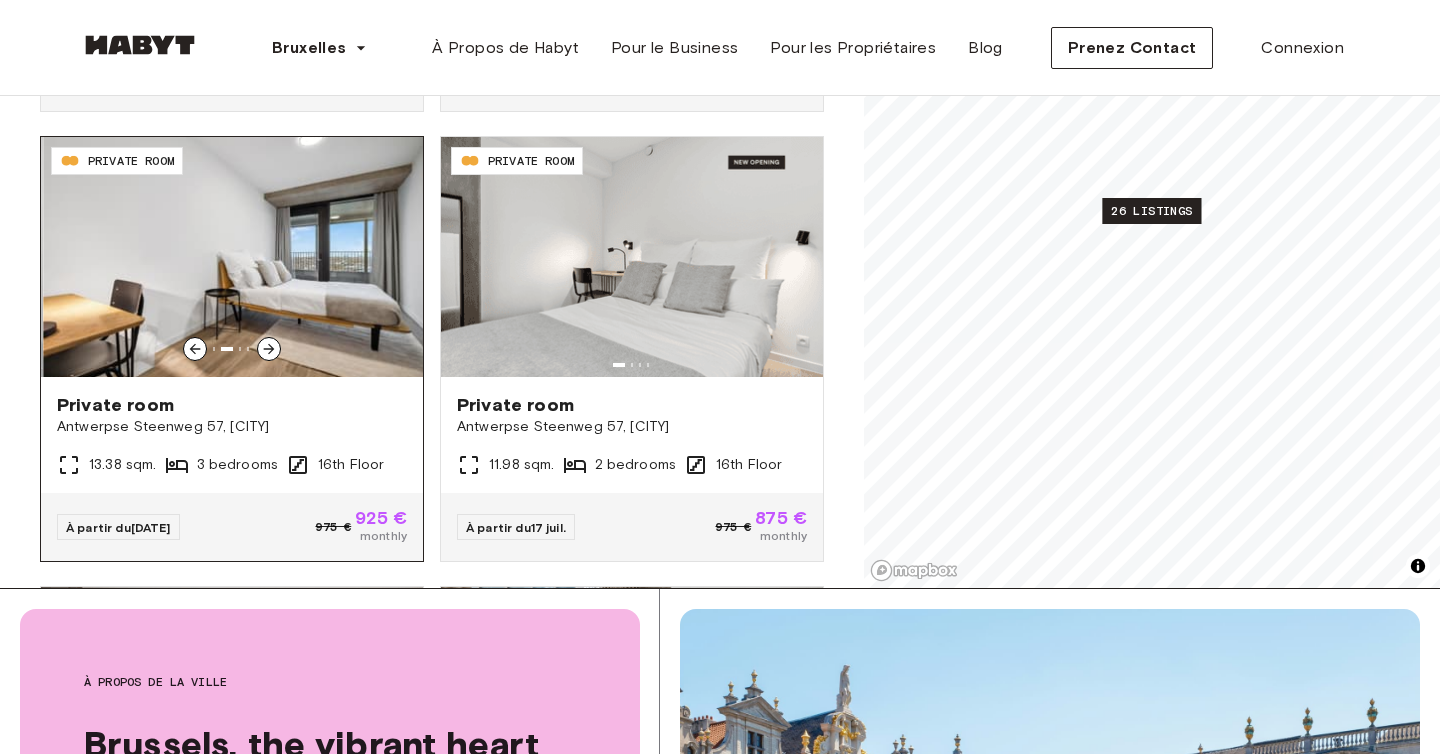 click 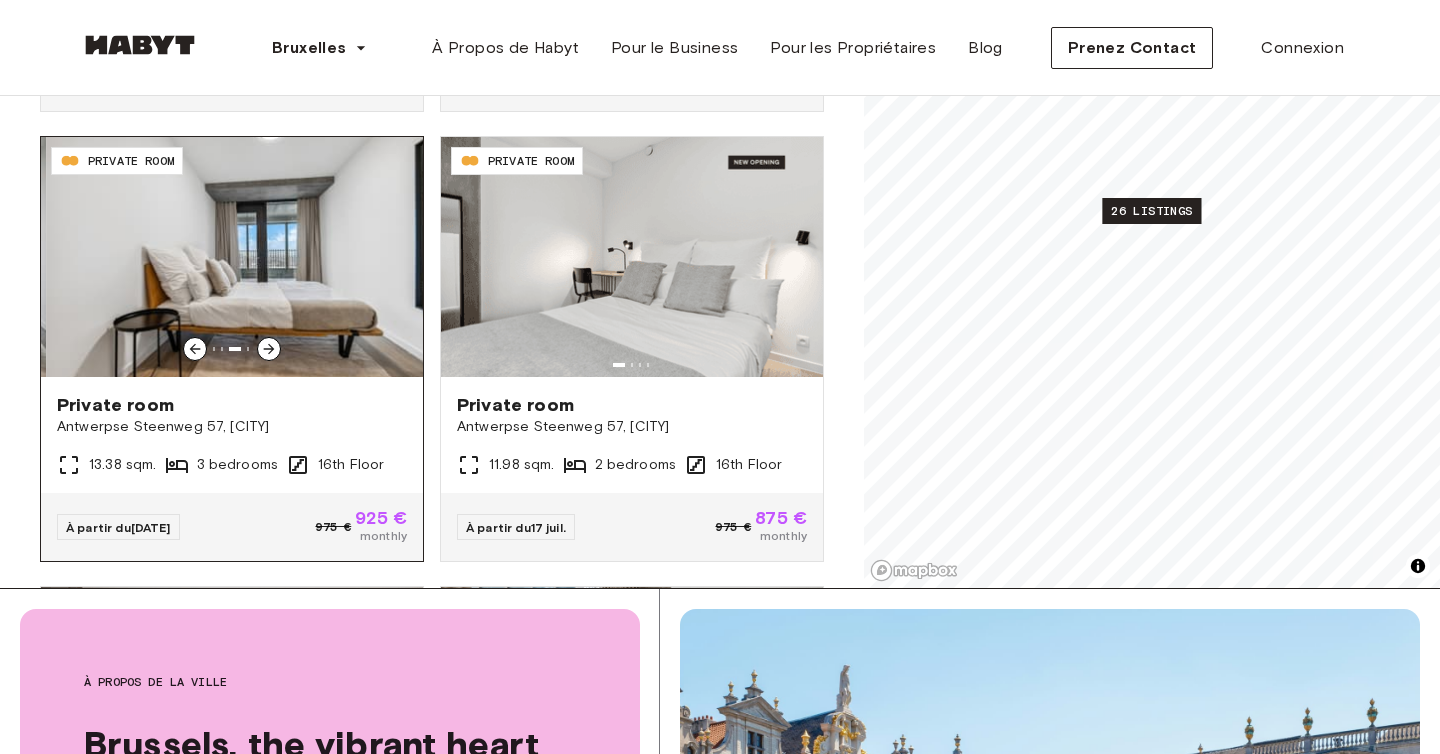 click 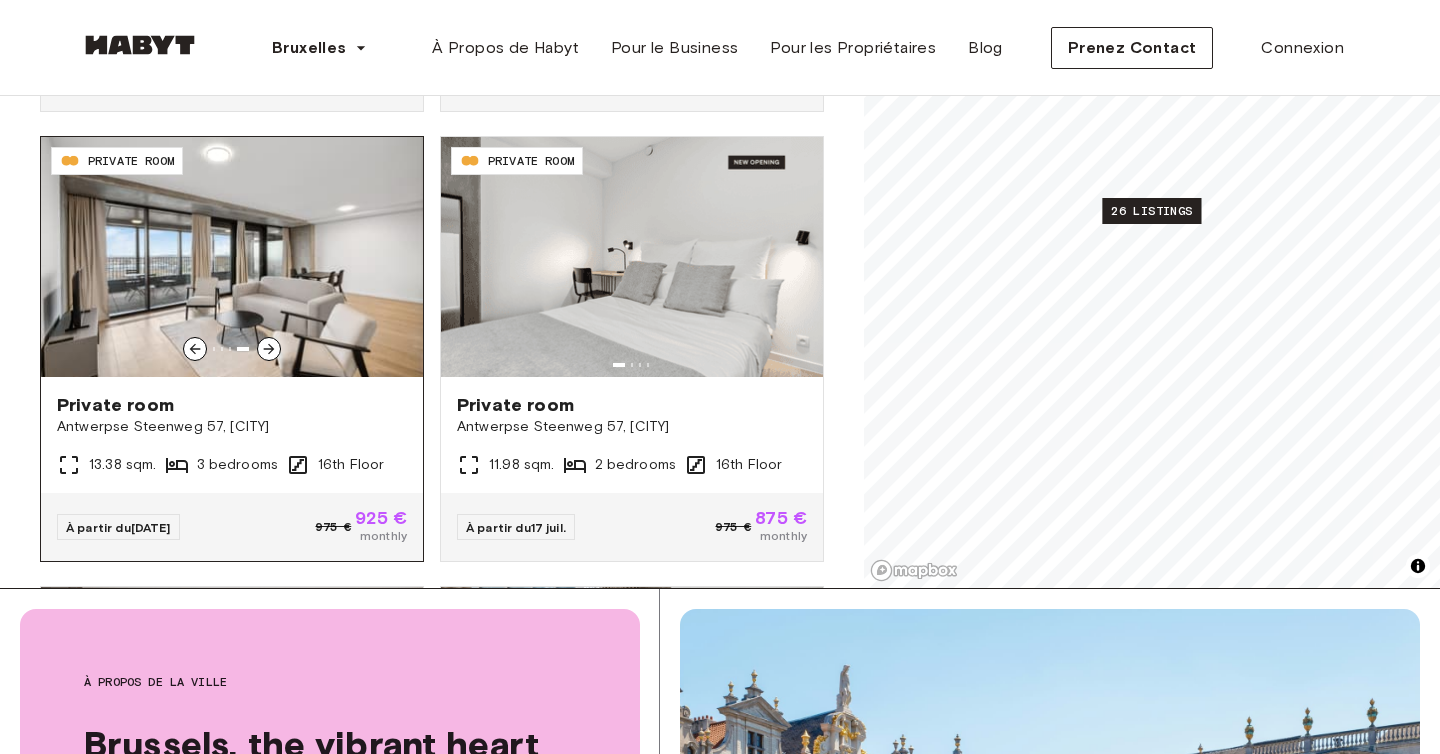 click 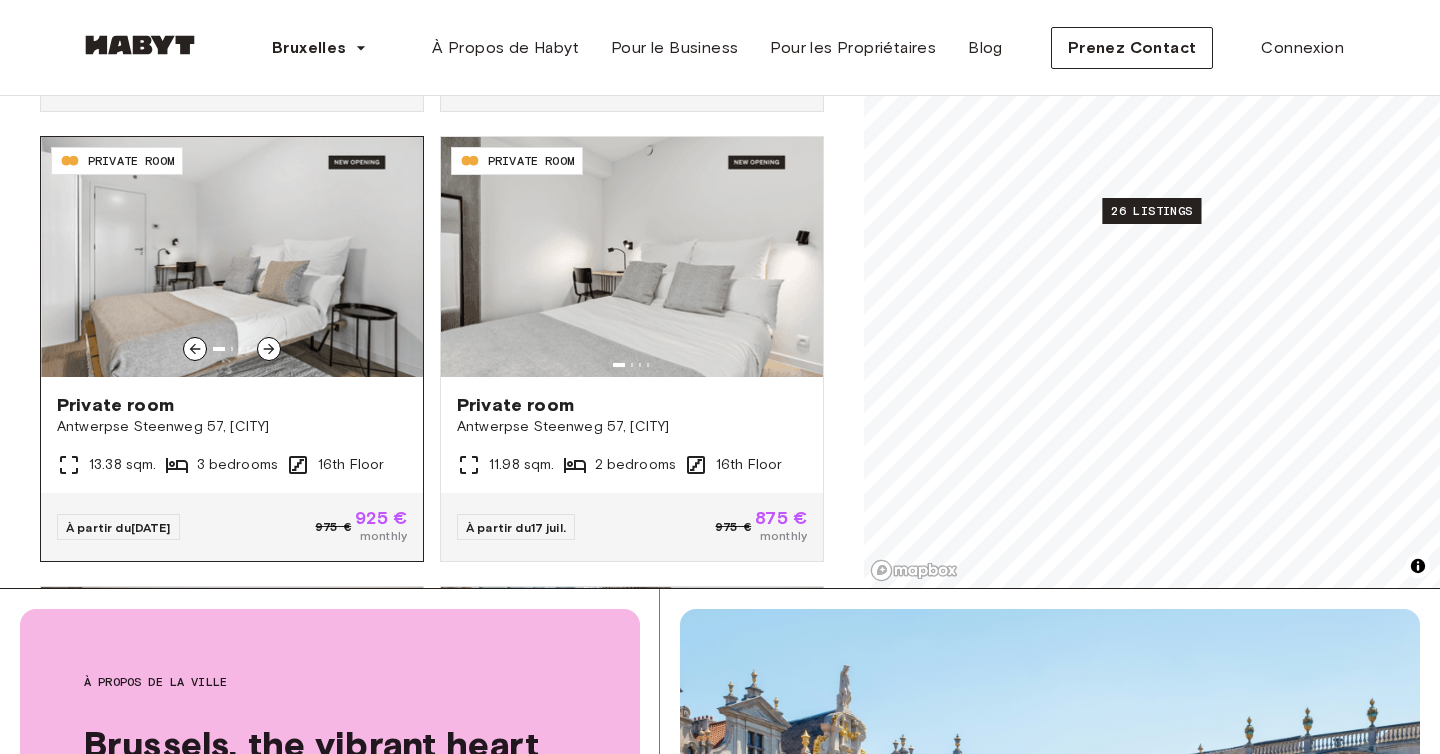 click 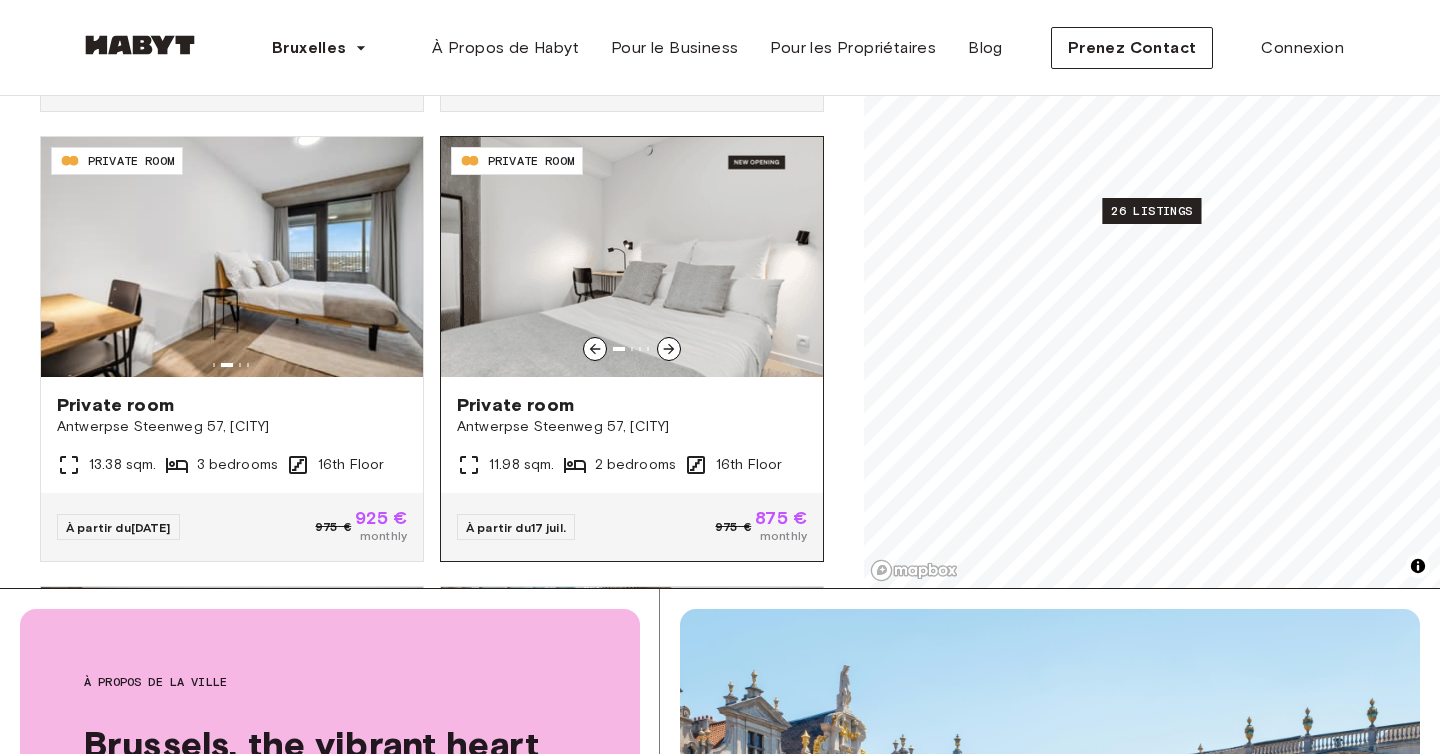click 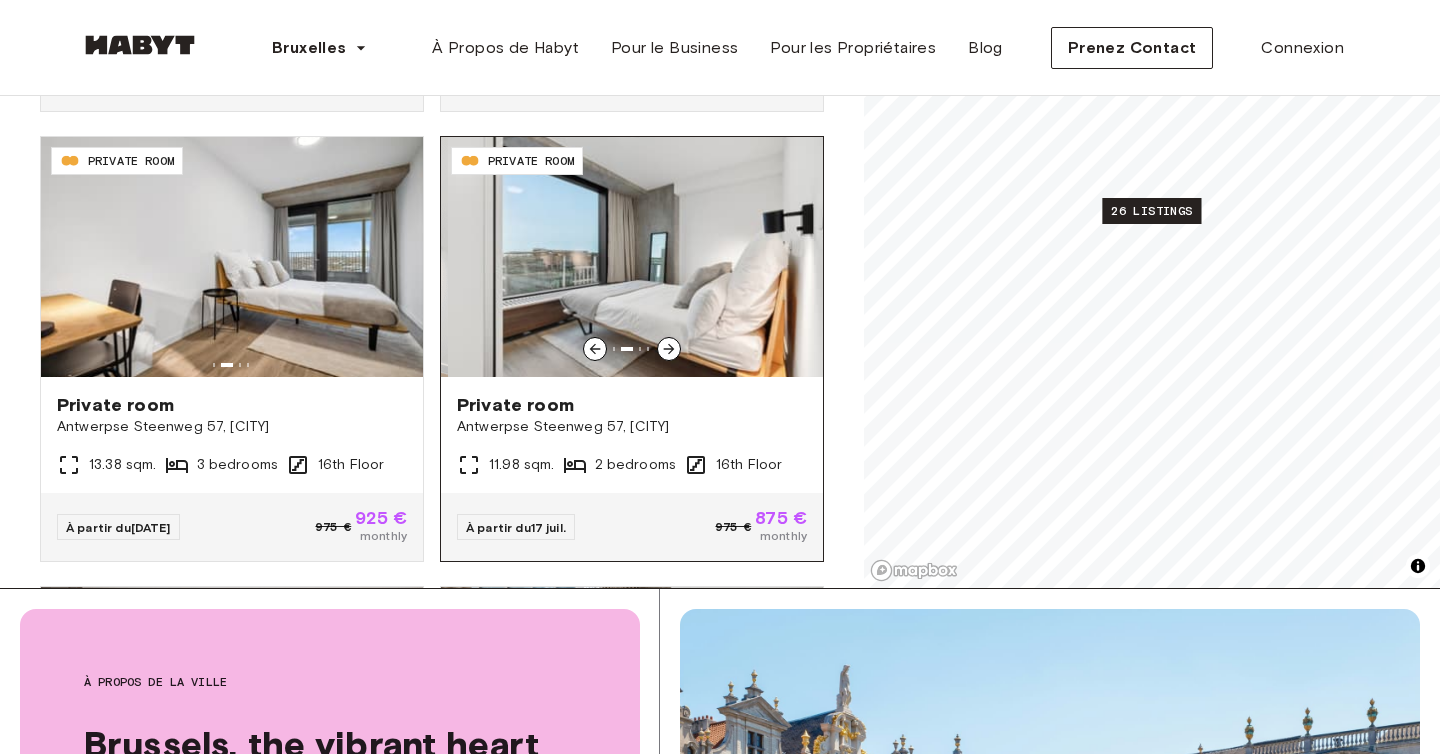 click 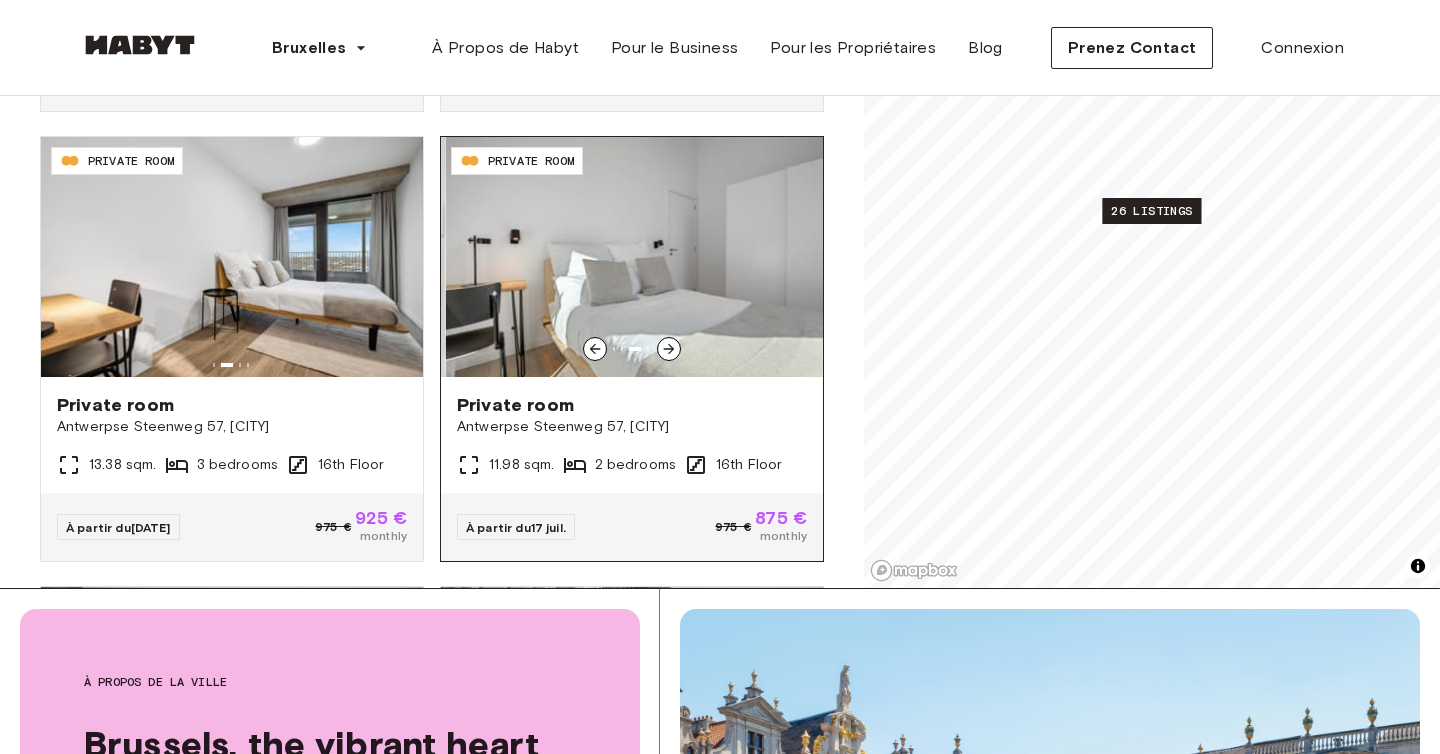 click 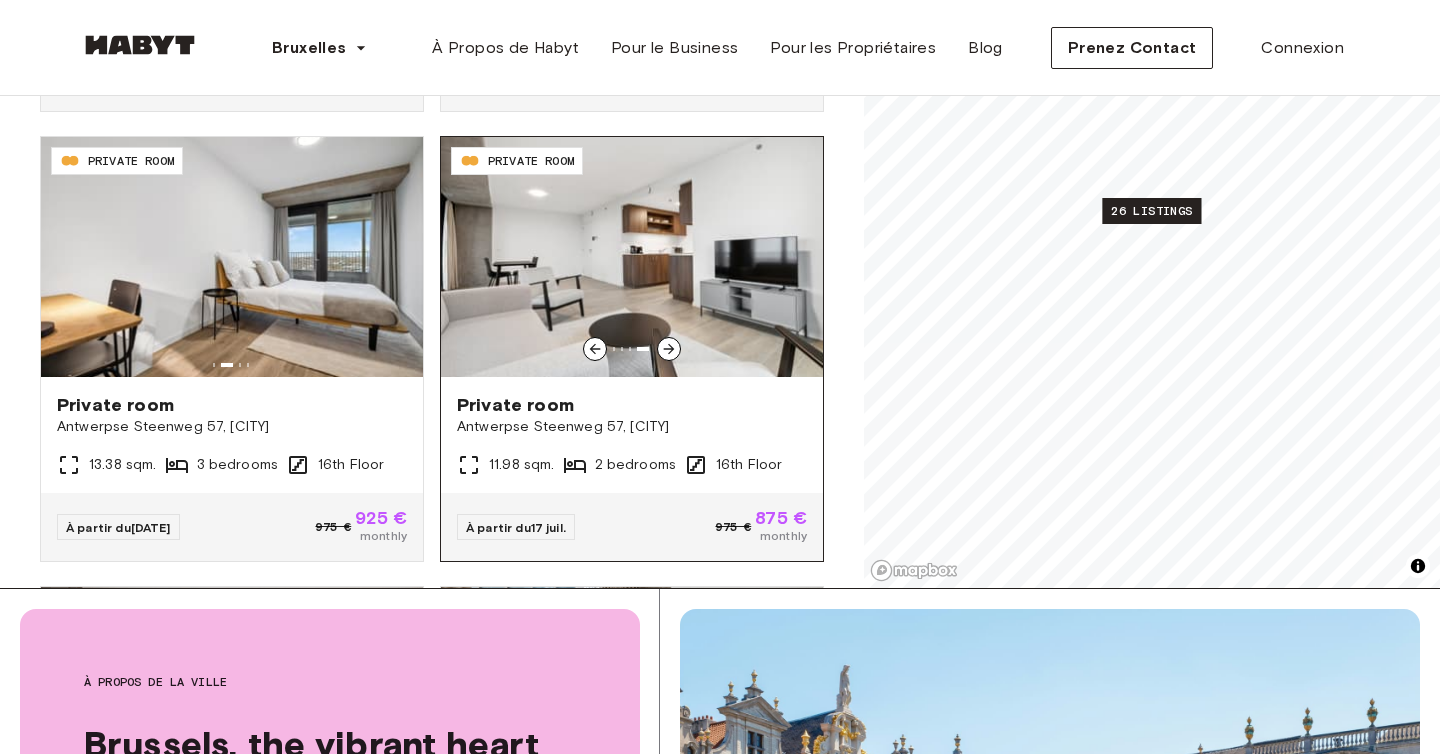 click 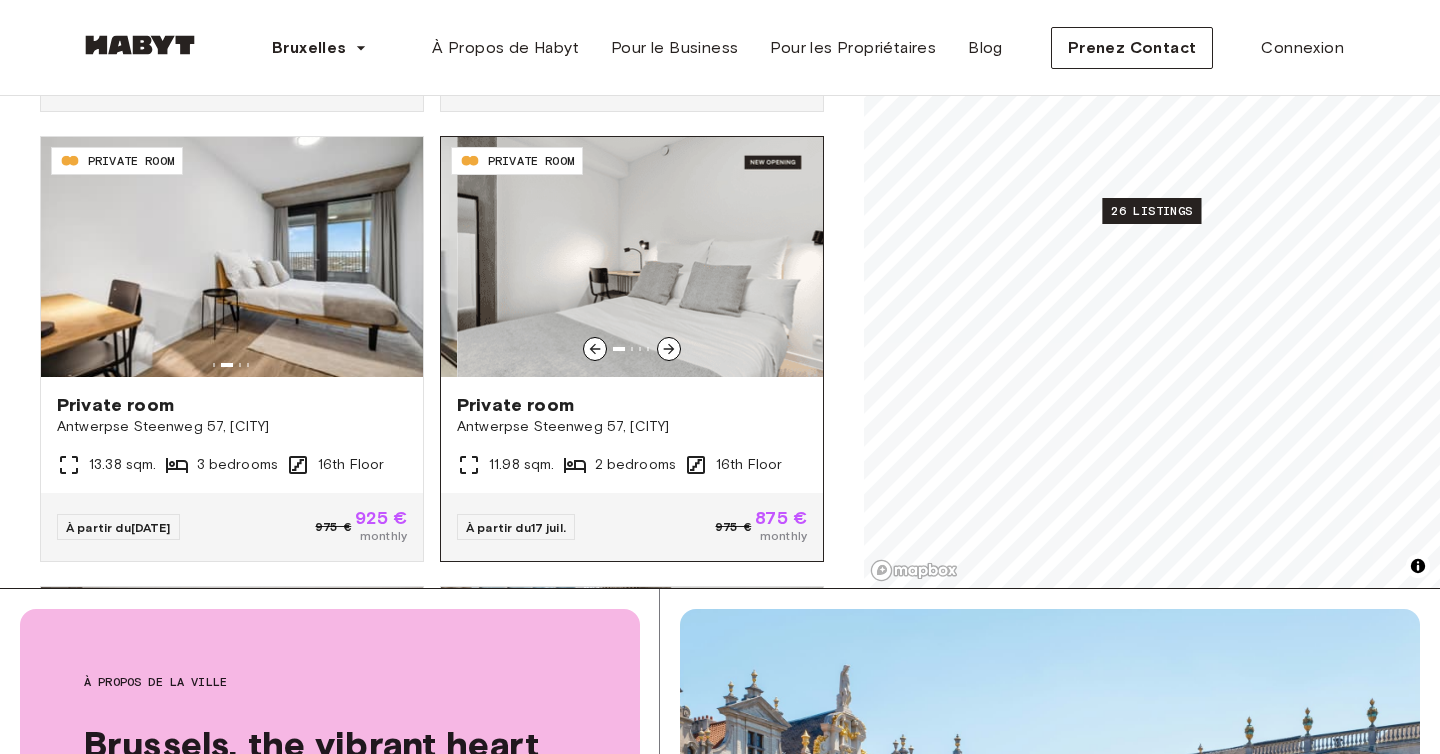 click 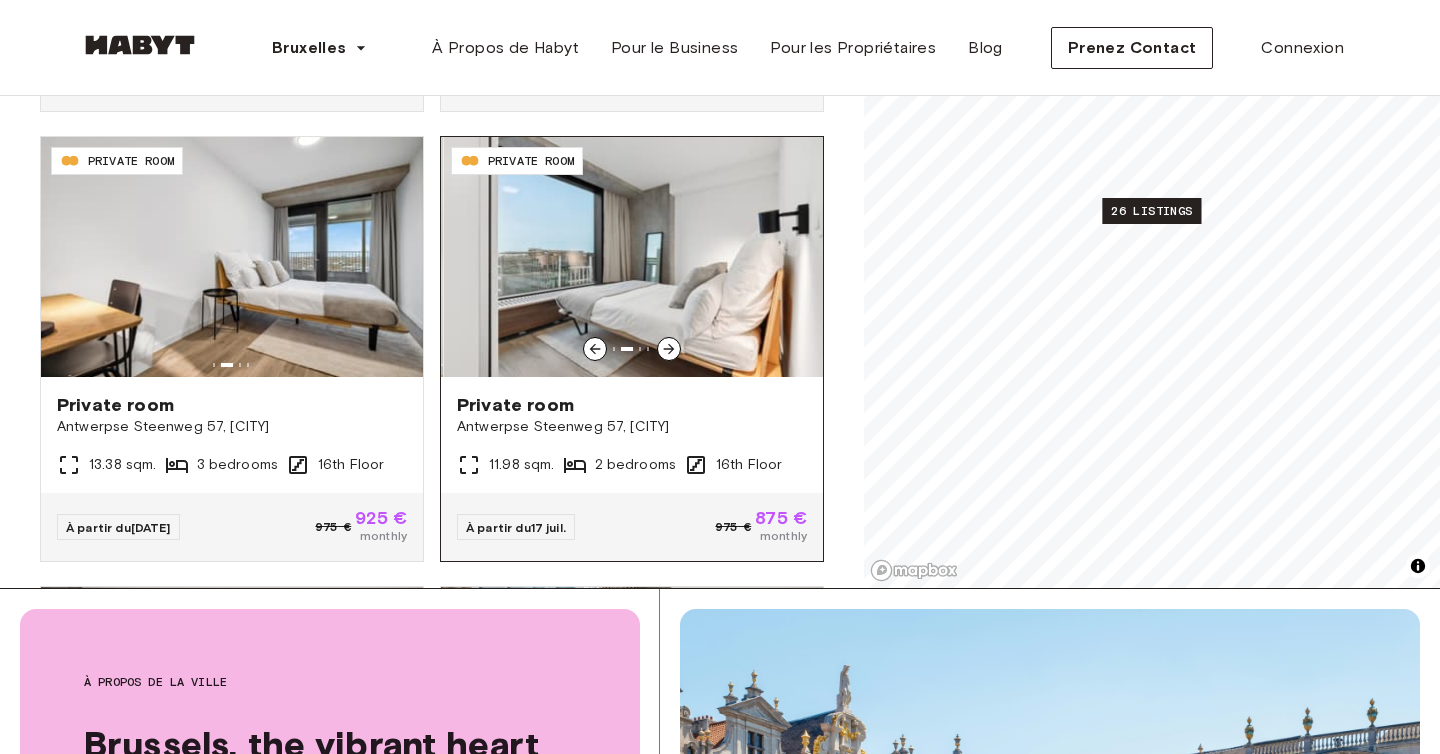 click 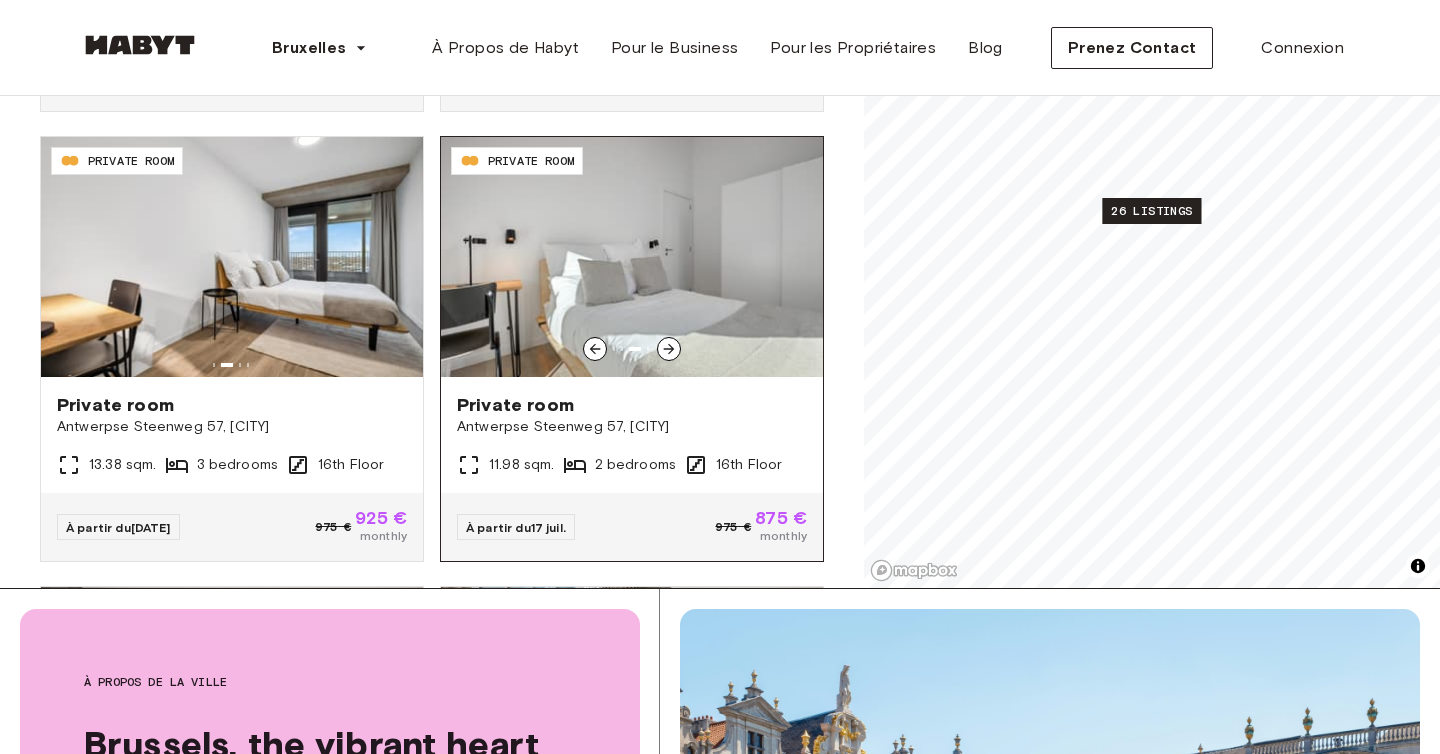 click 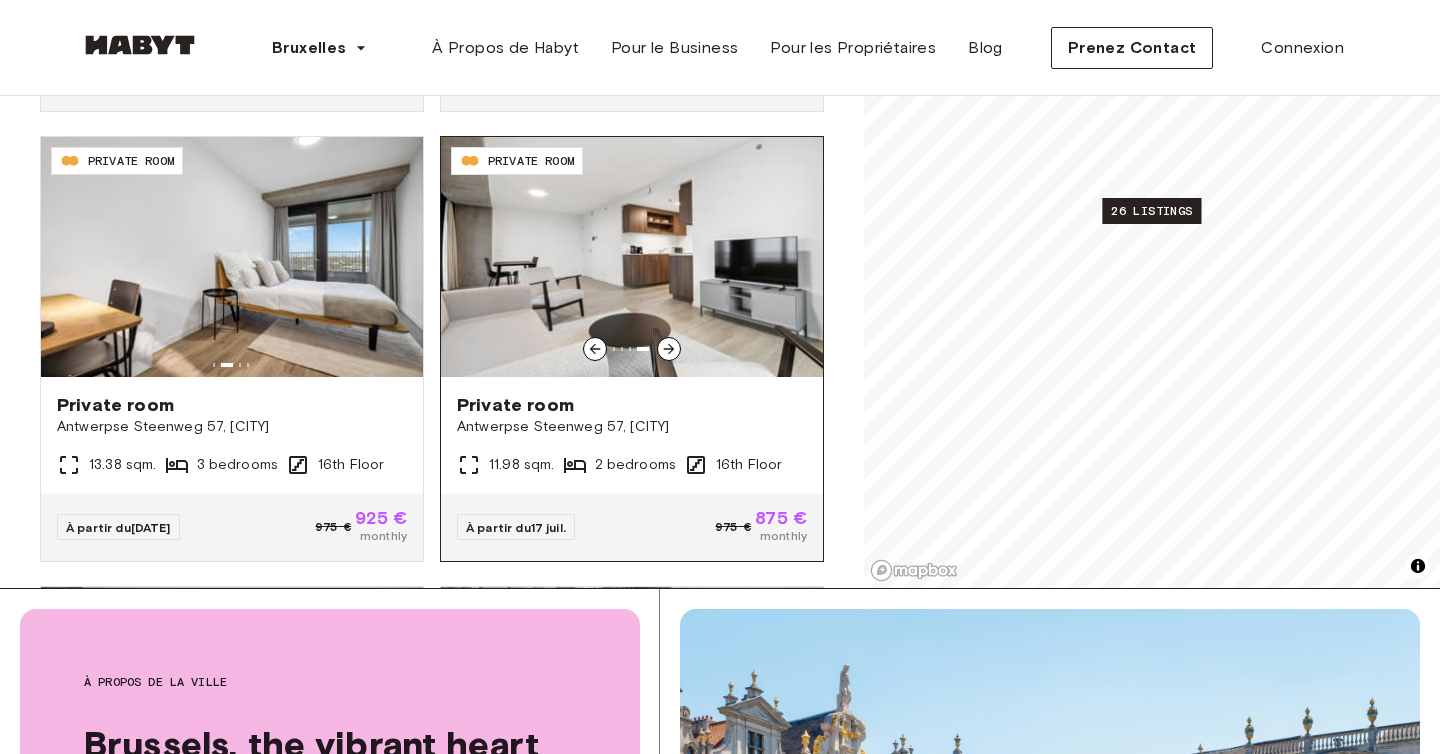 click 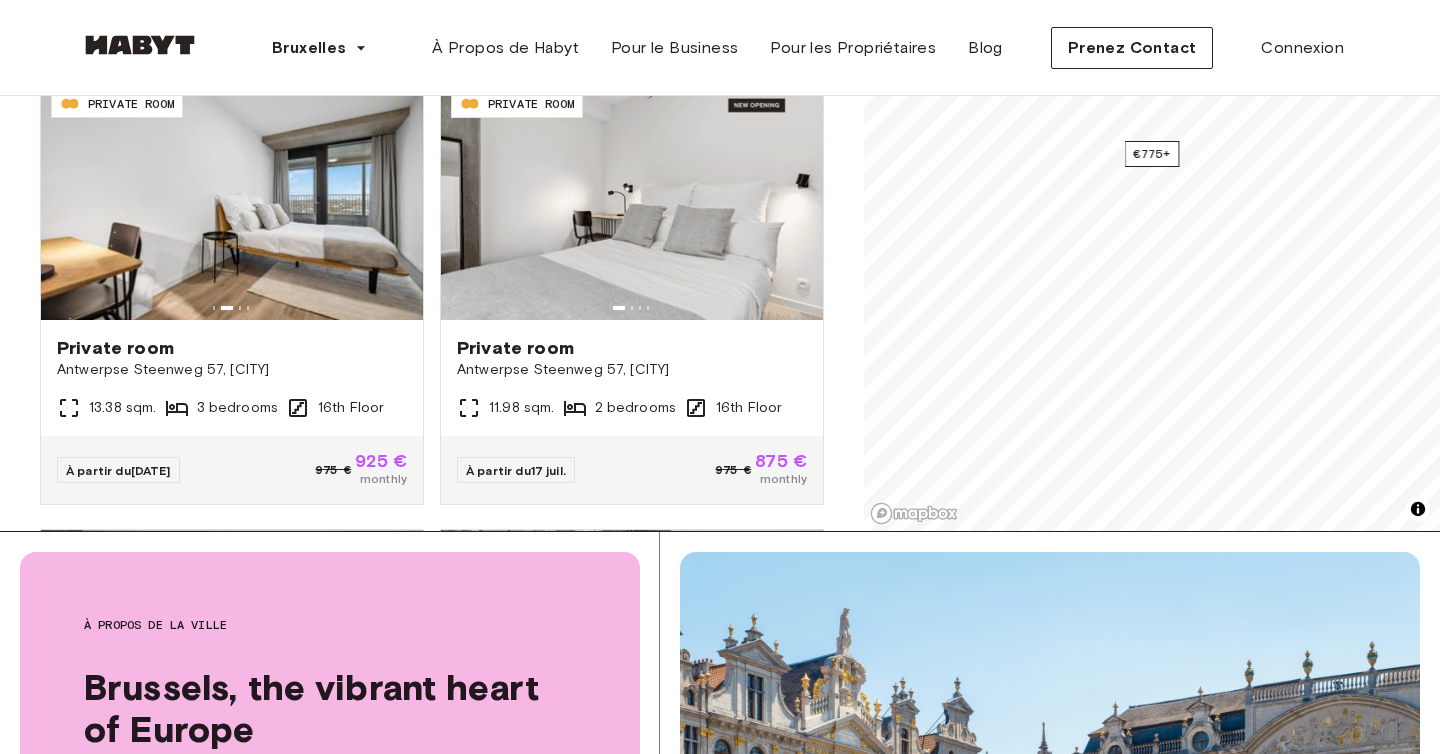 scroll, scrollTop: 389, scrollLeft: 0, axis: vertical 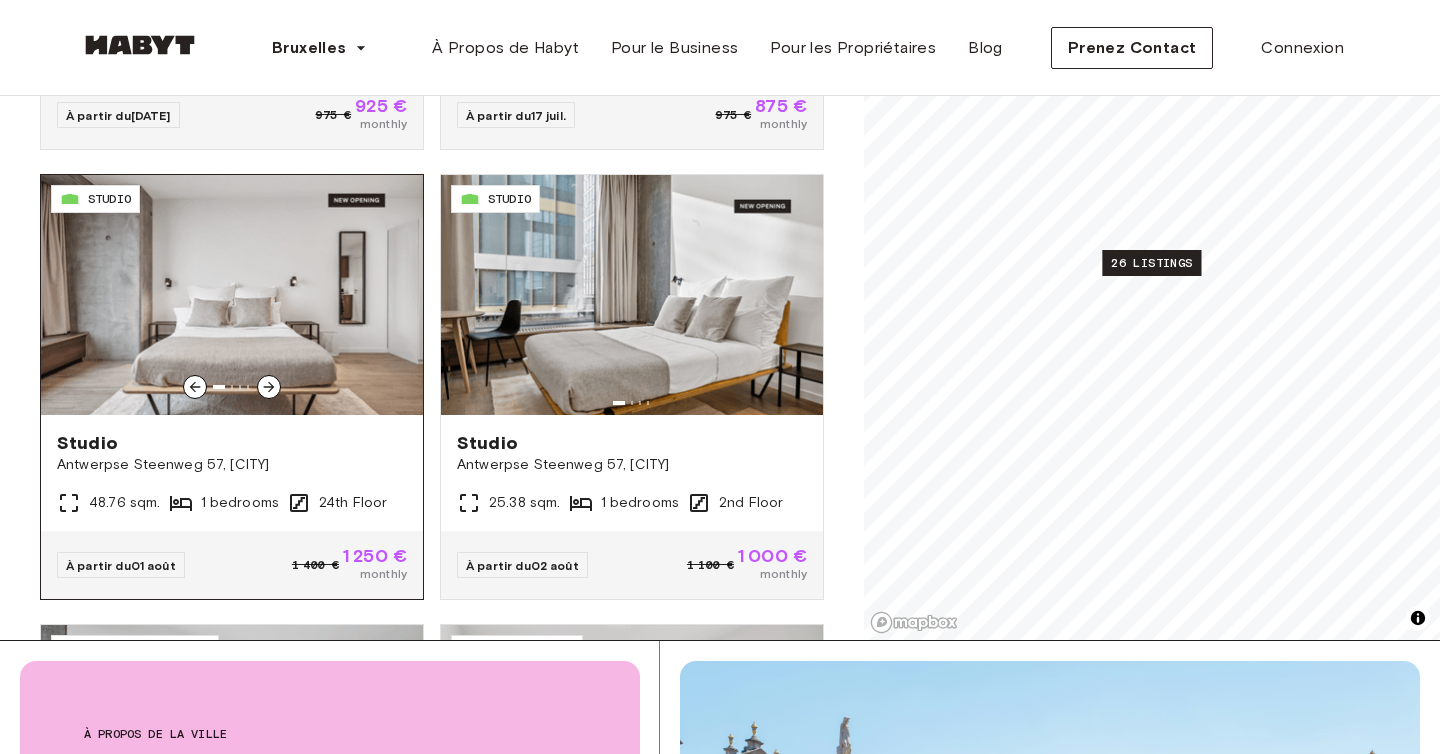 click 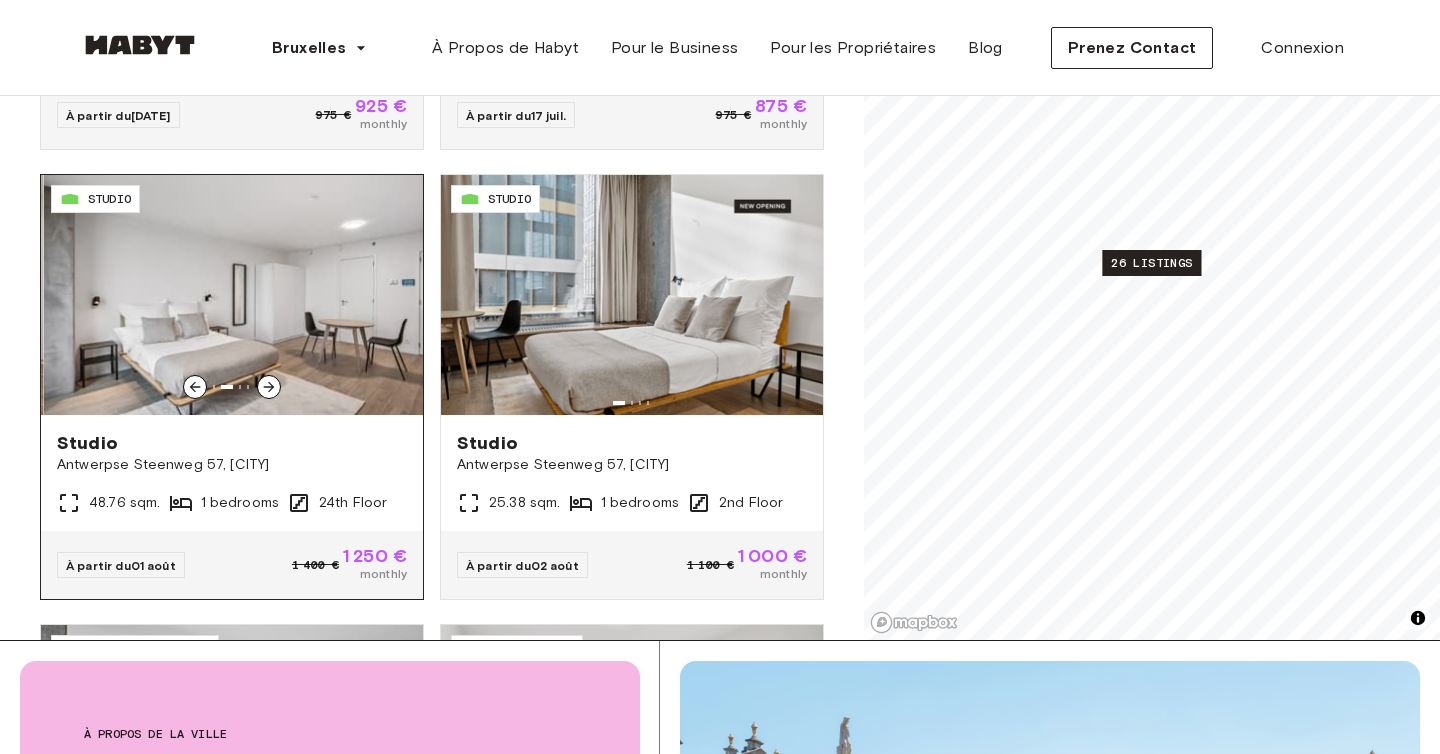click 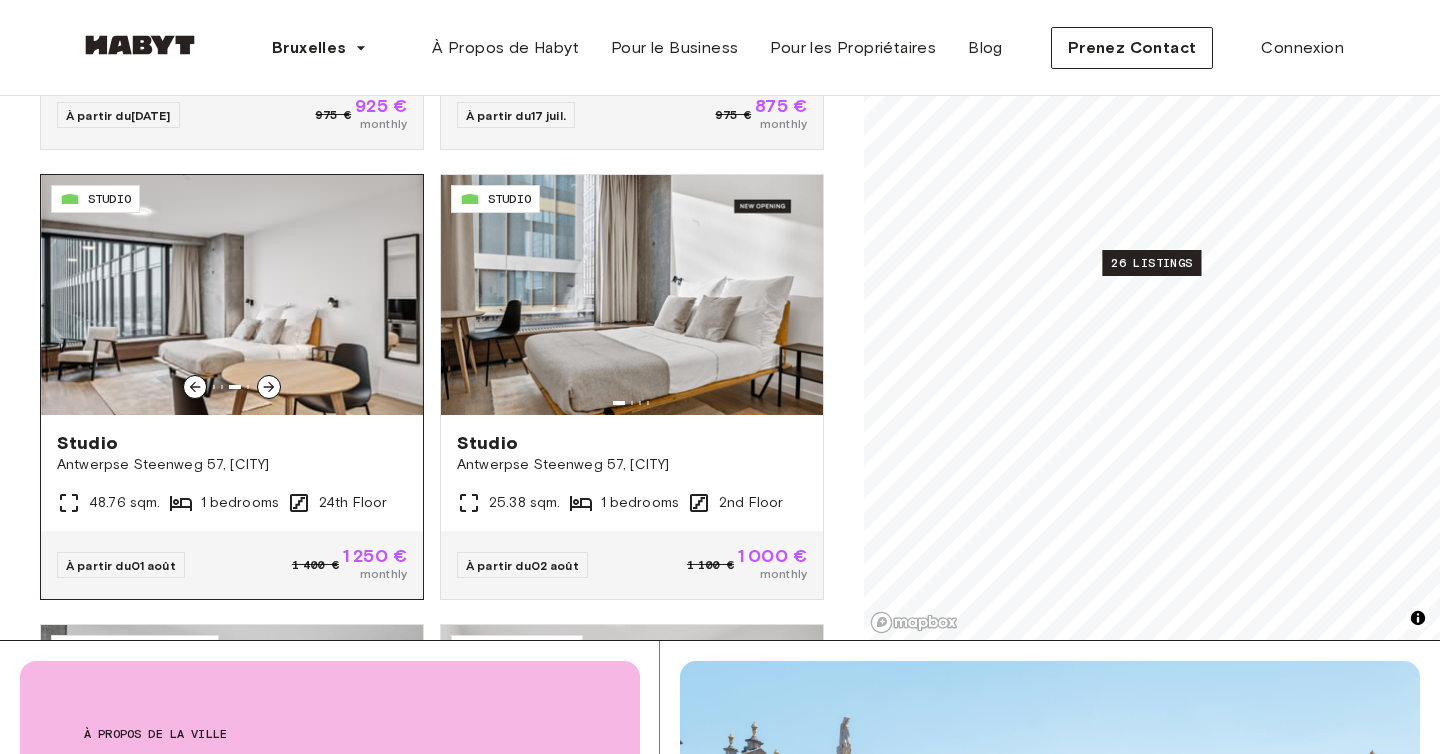 click 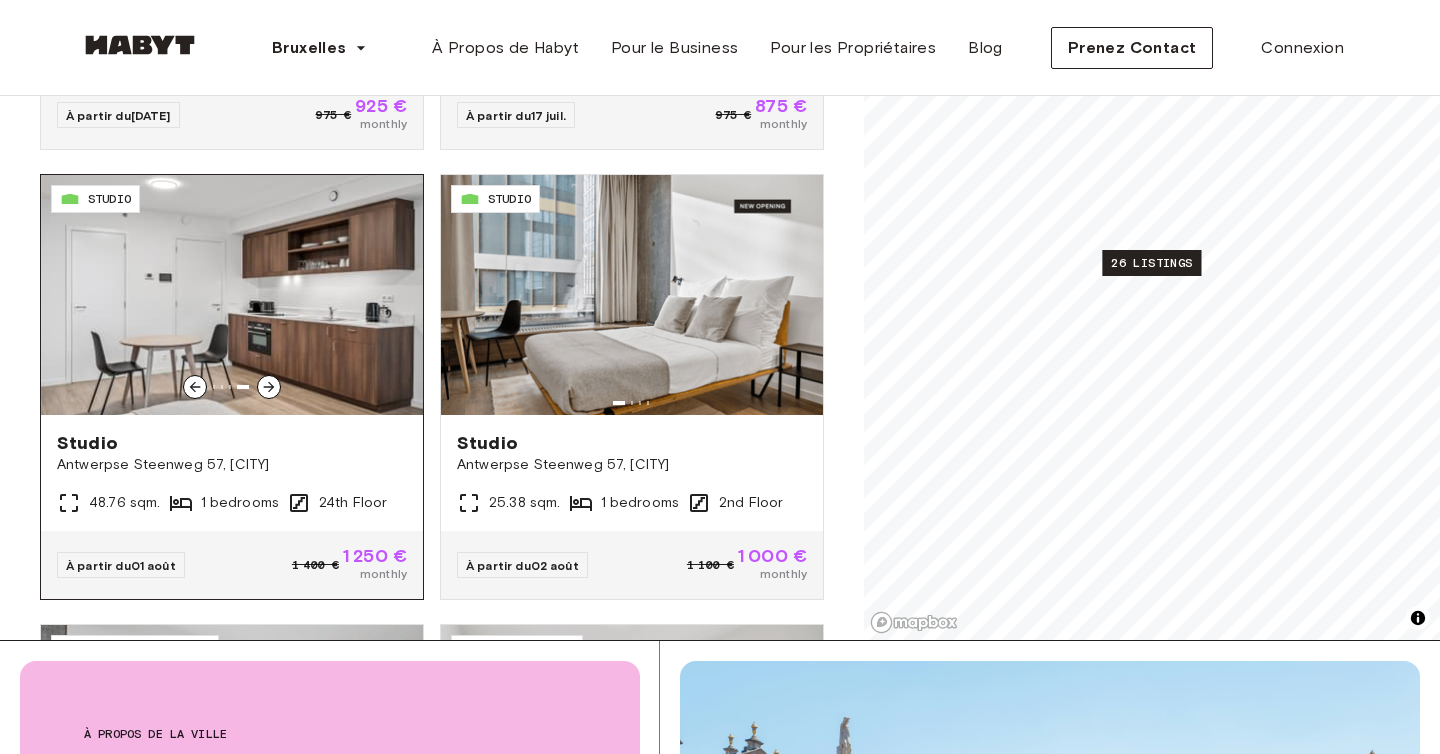 click 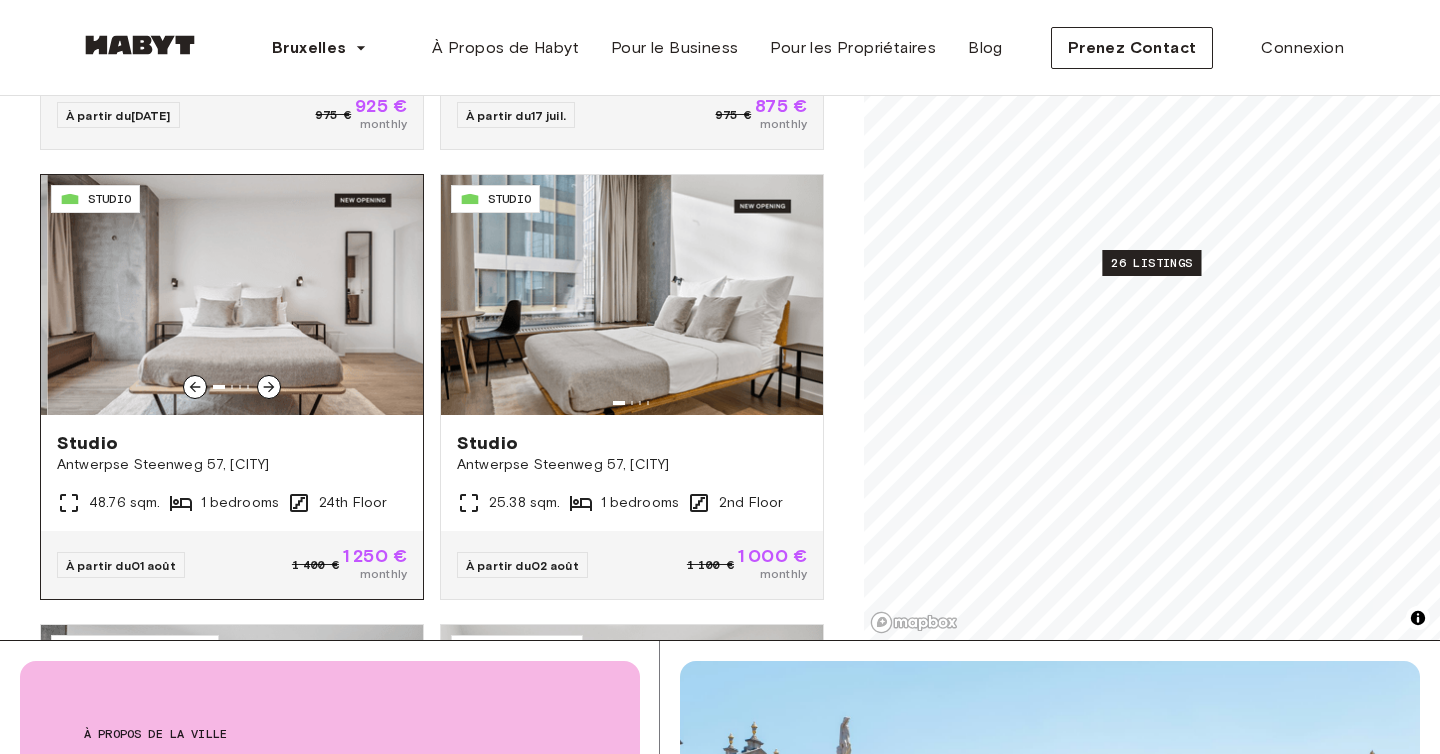 click 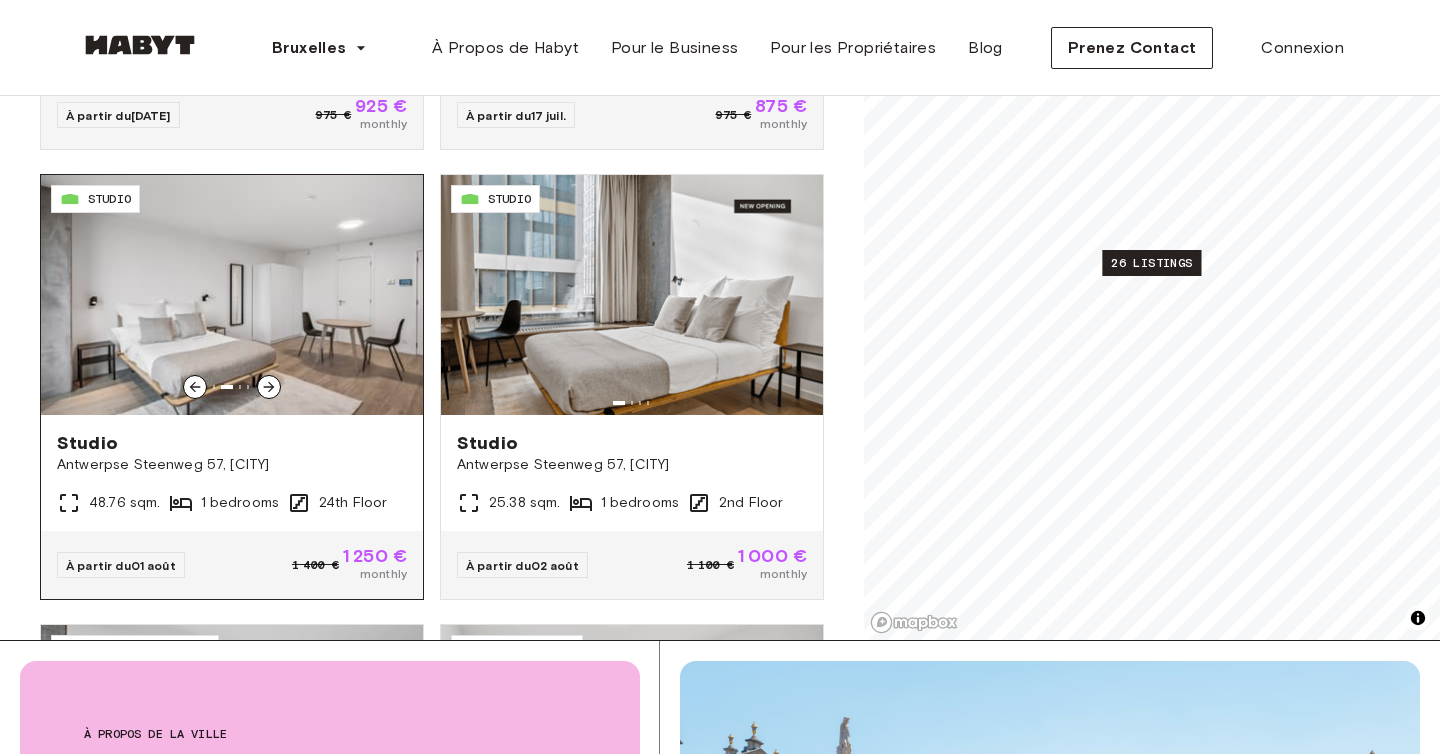 click 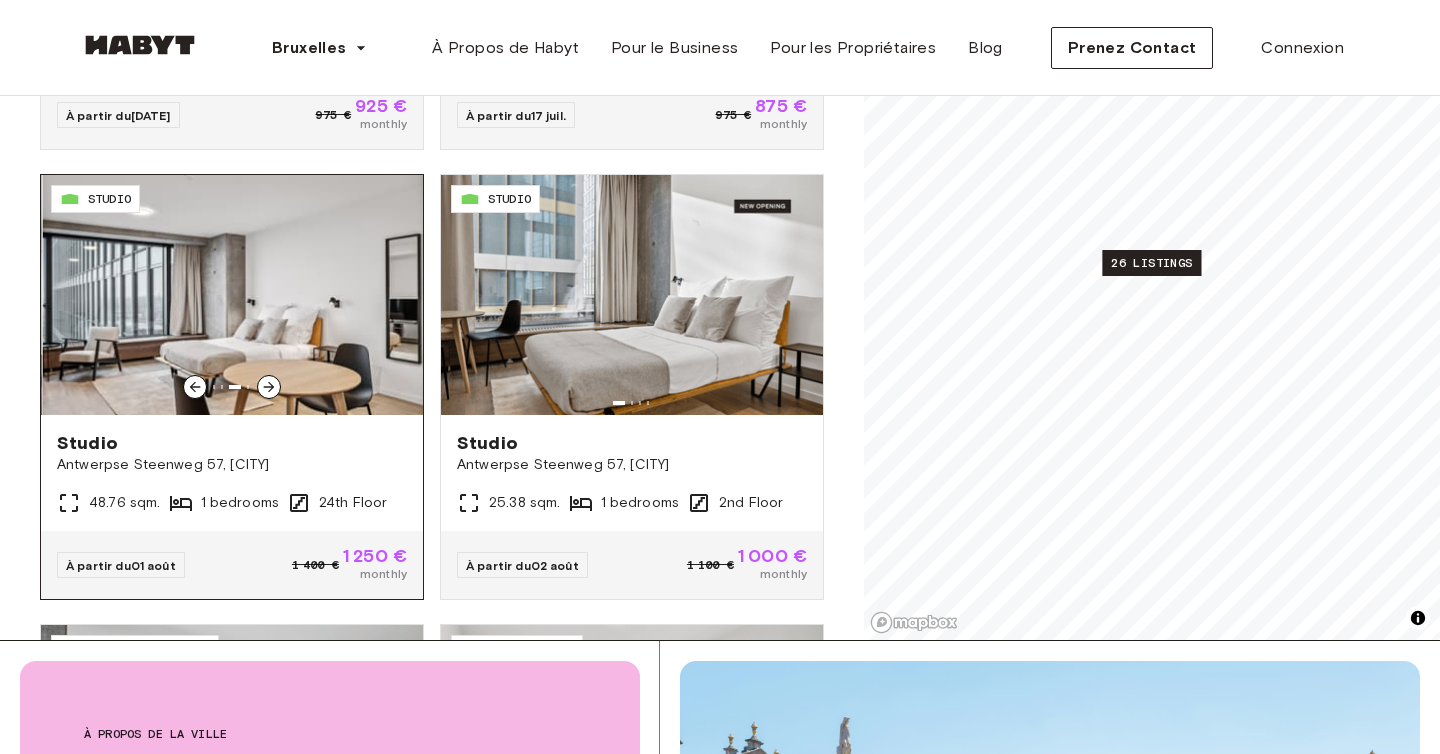 click 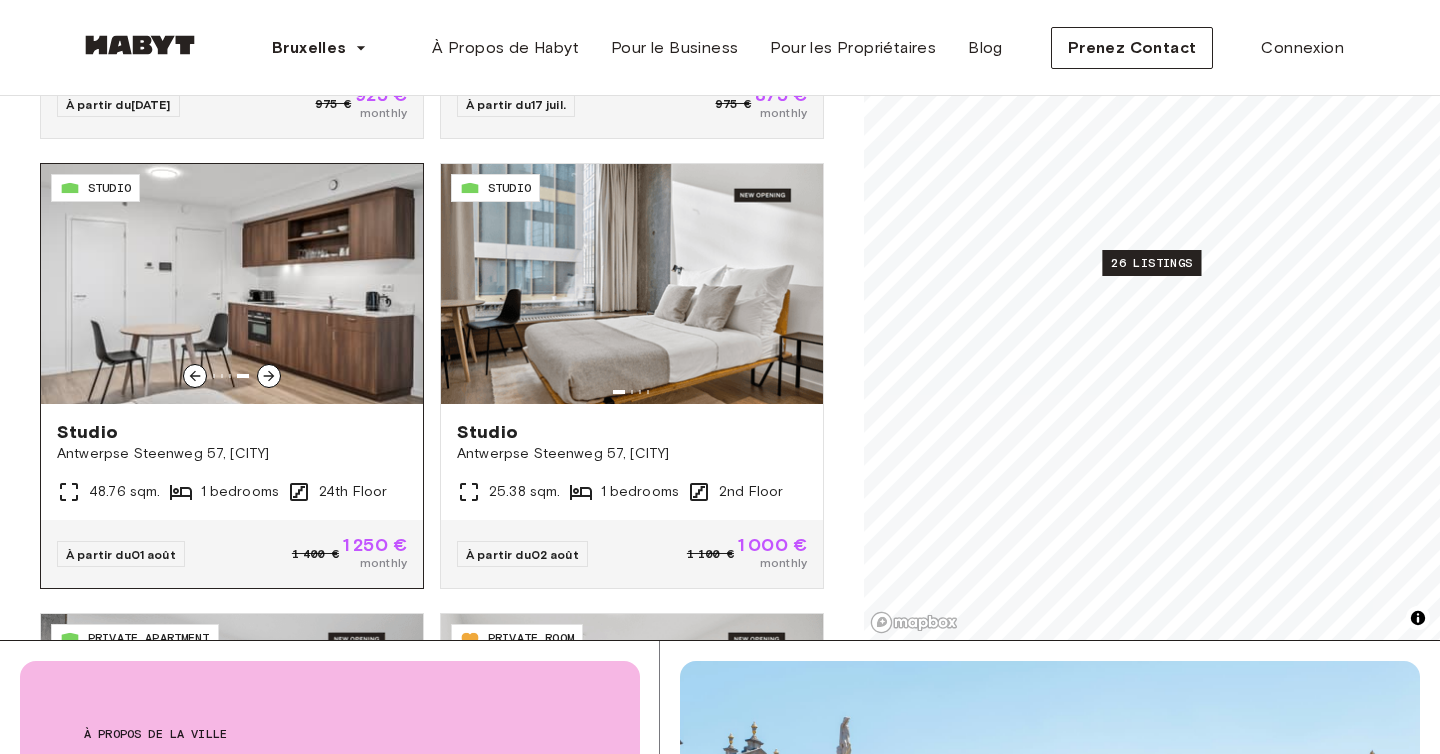 scroll, scrollTop: 624, scrollLeft: 0, axis: vertical 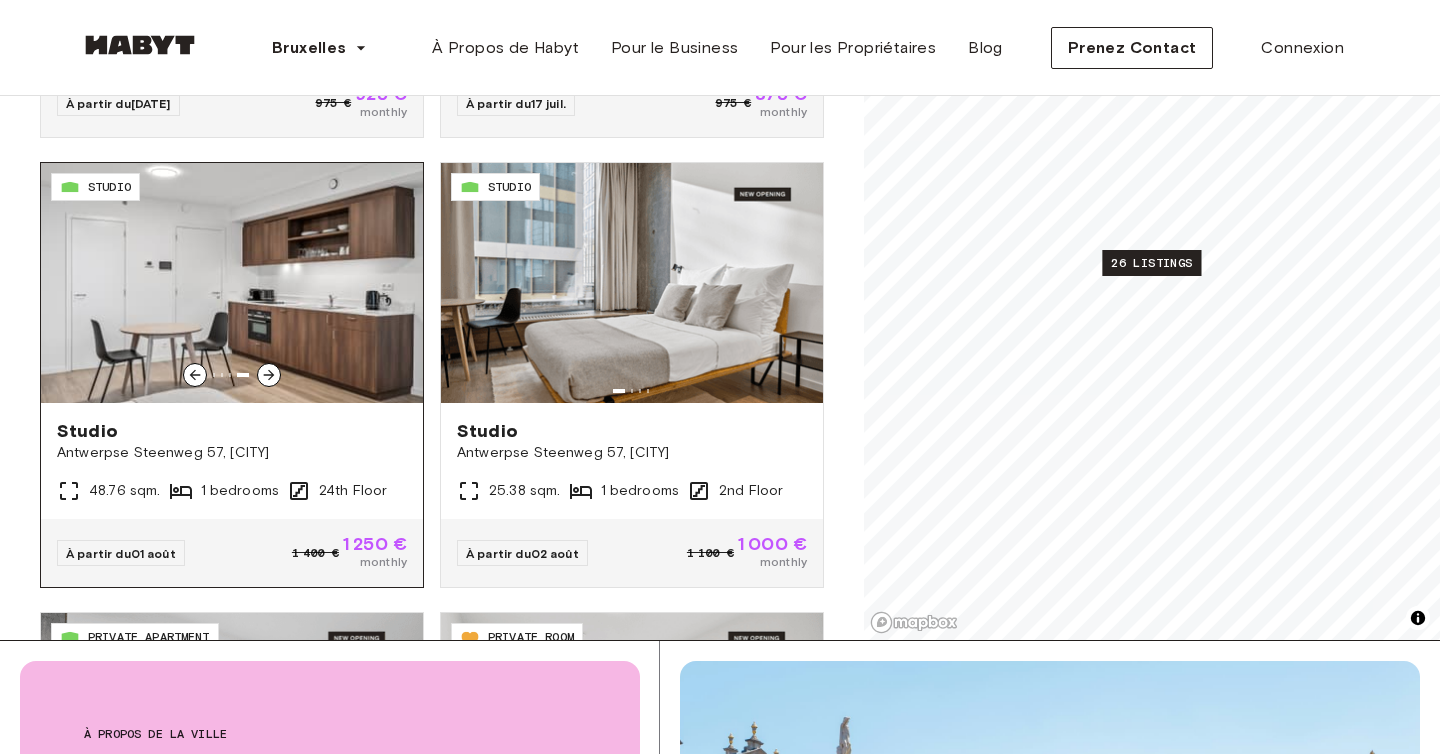 click 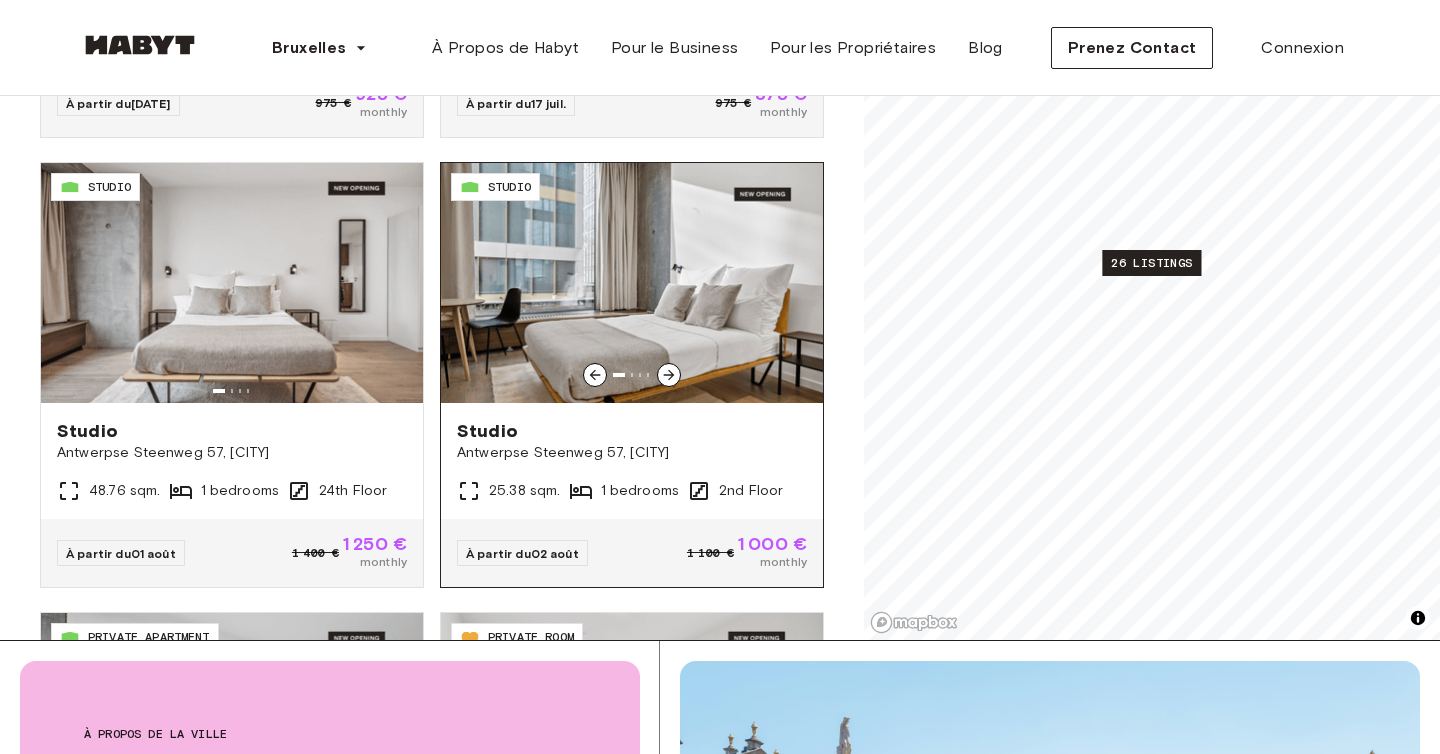 click 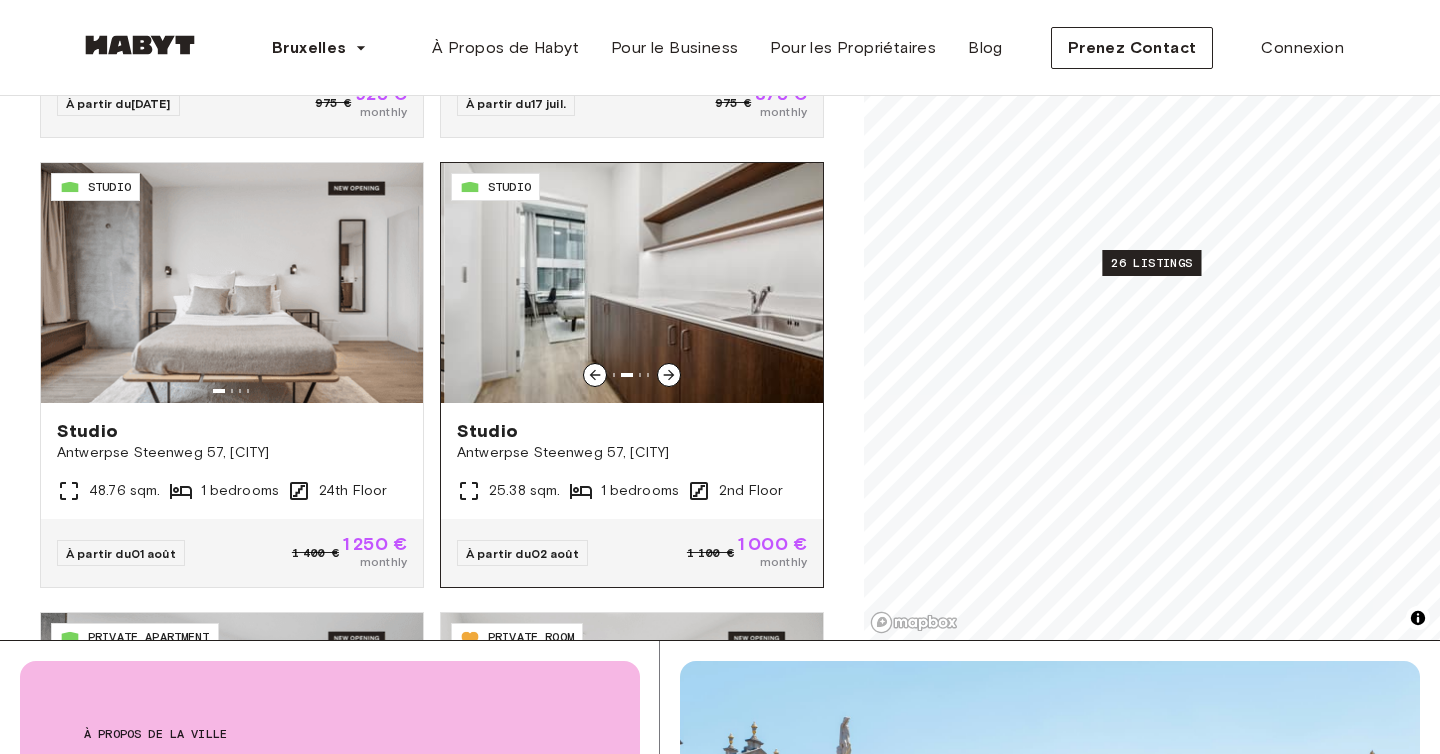 click 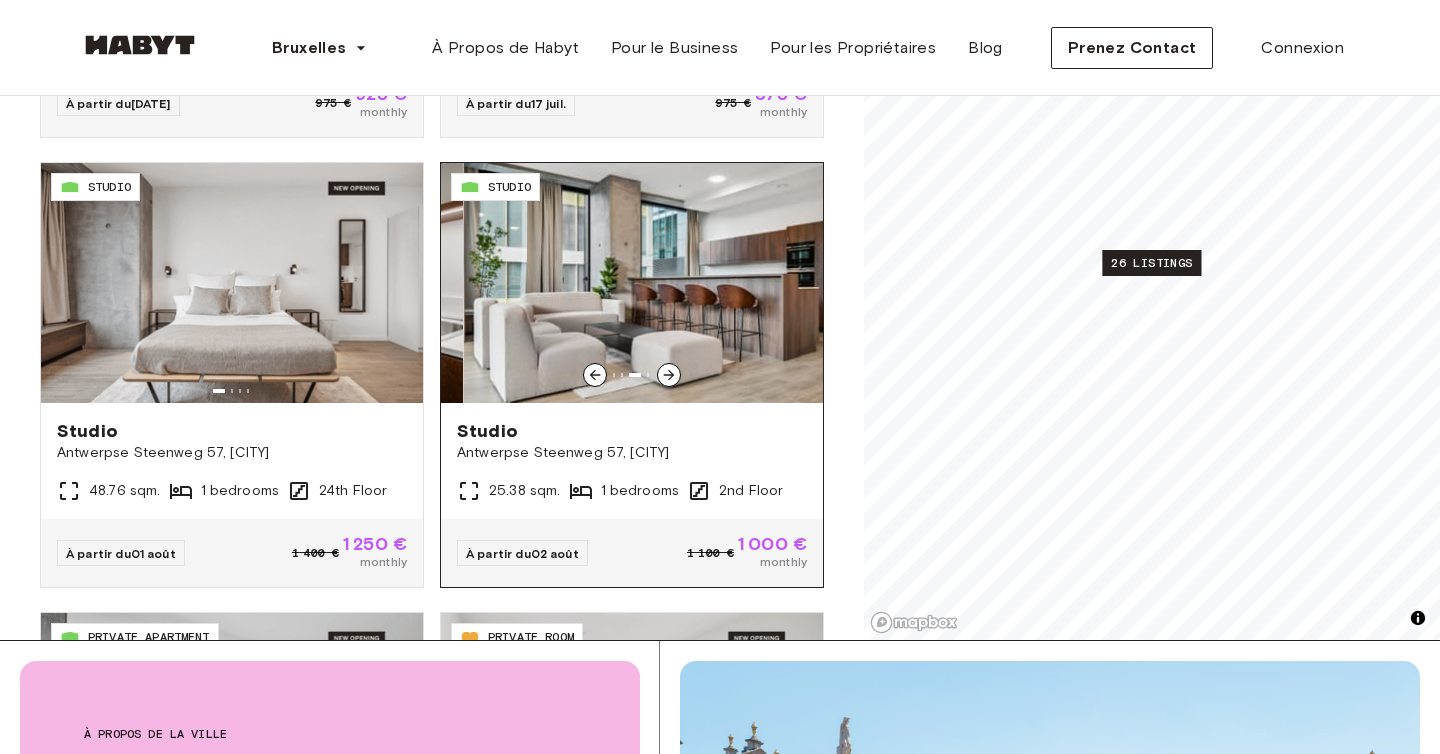 click 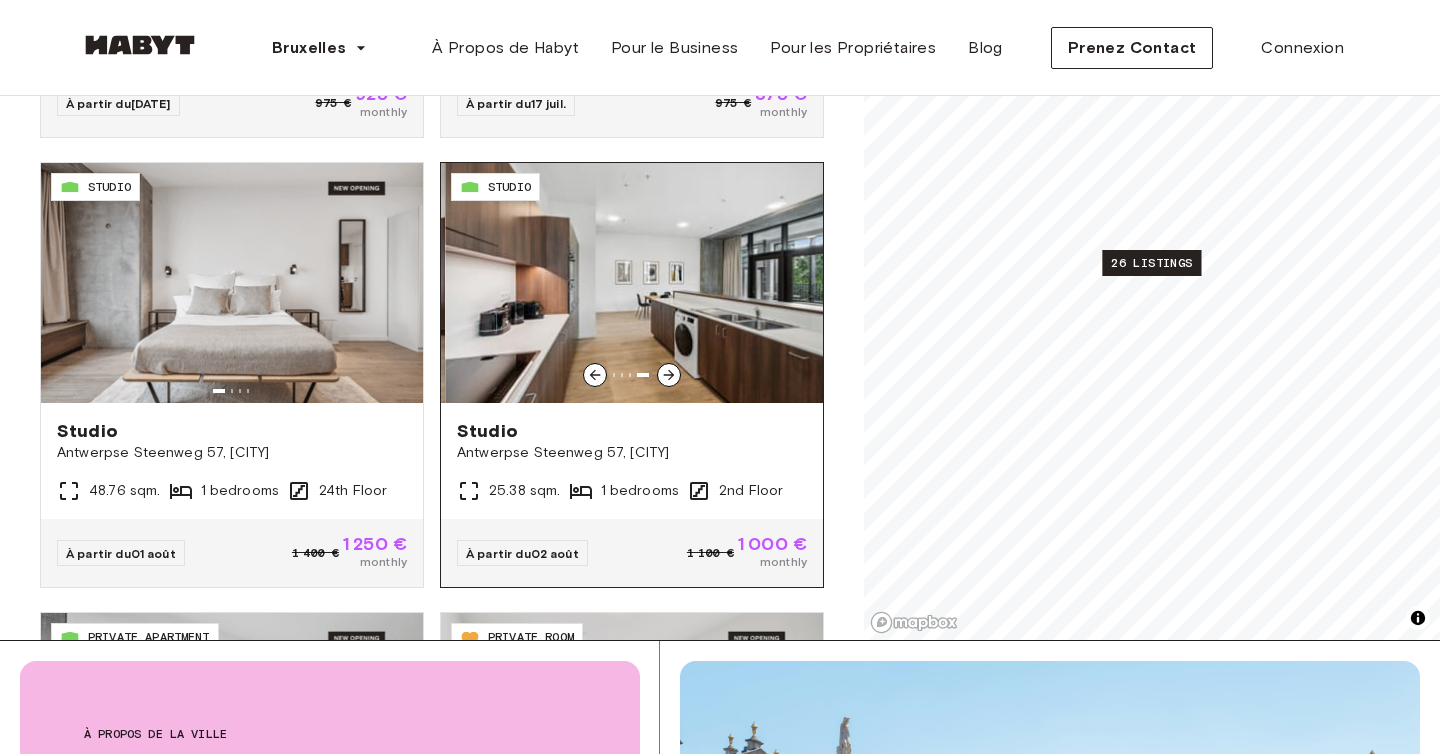 click 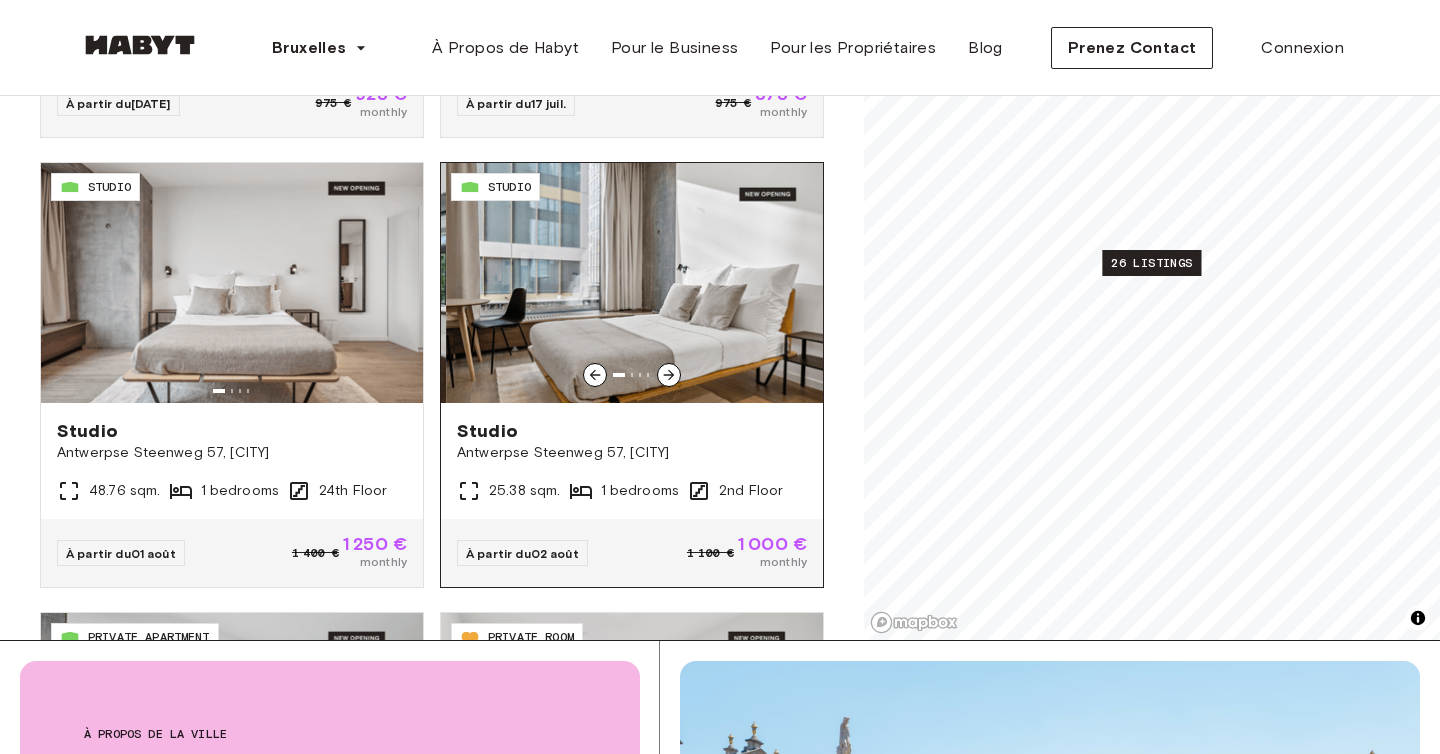 click 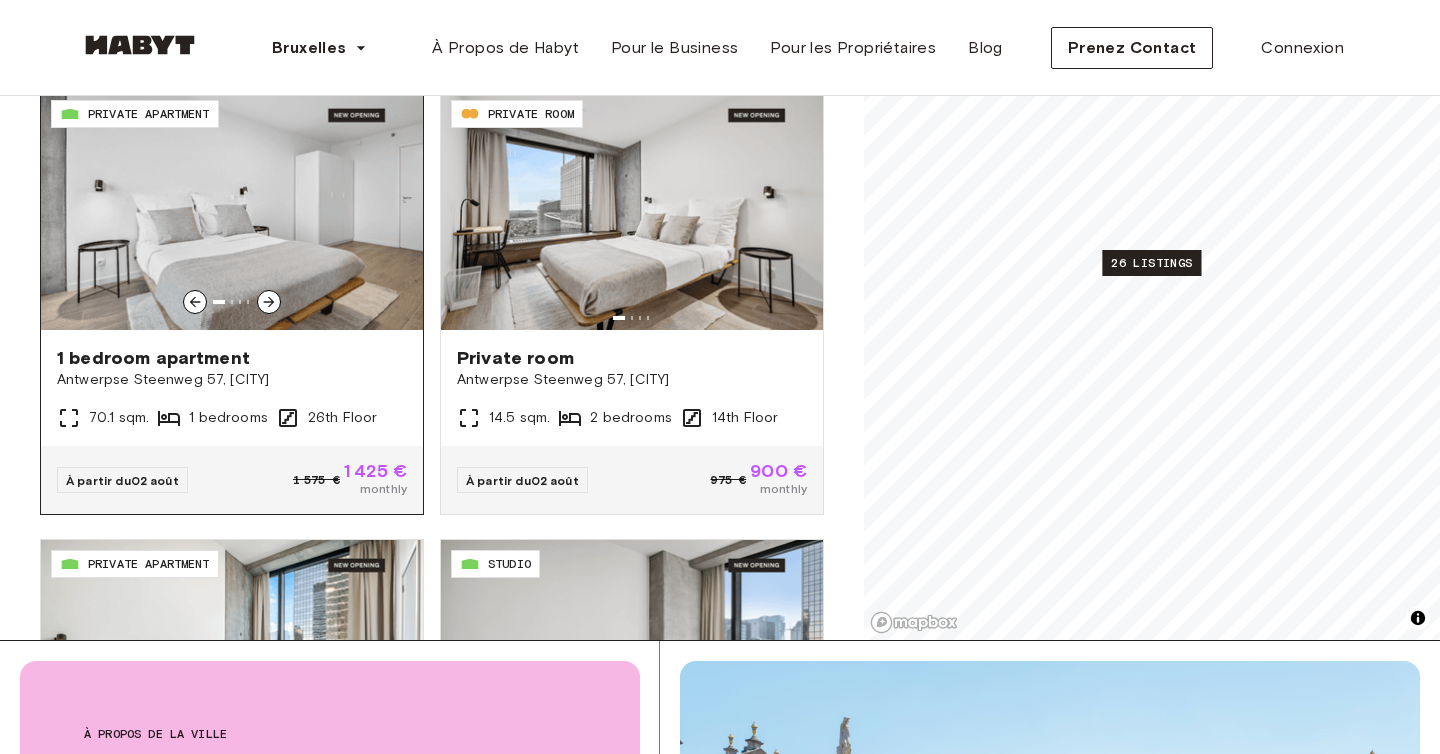 scroll, scrollTop: 1146, scrollLeft: 0, axis: vertical 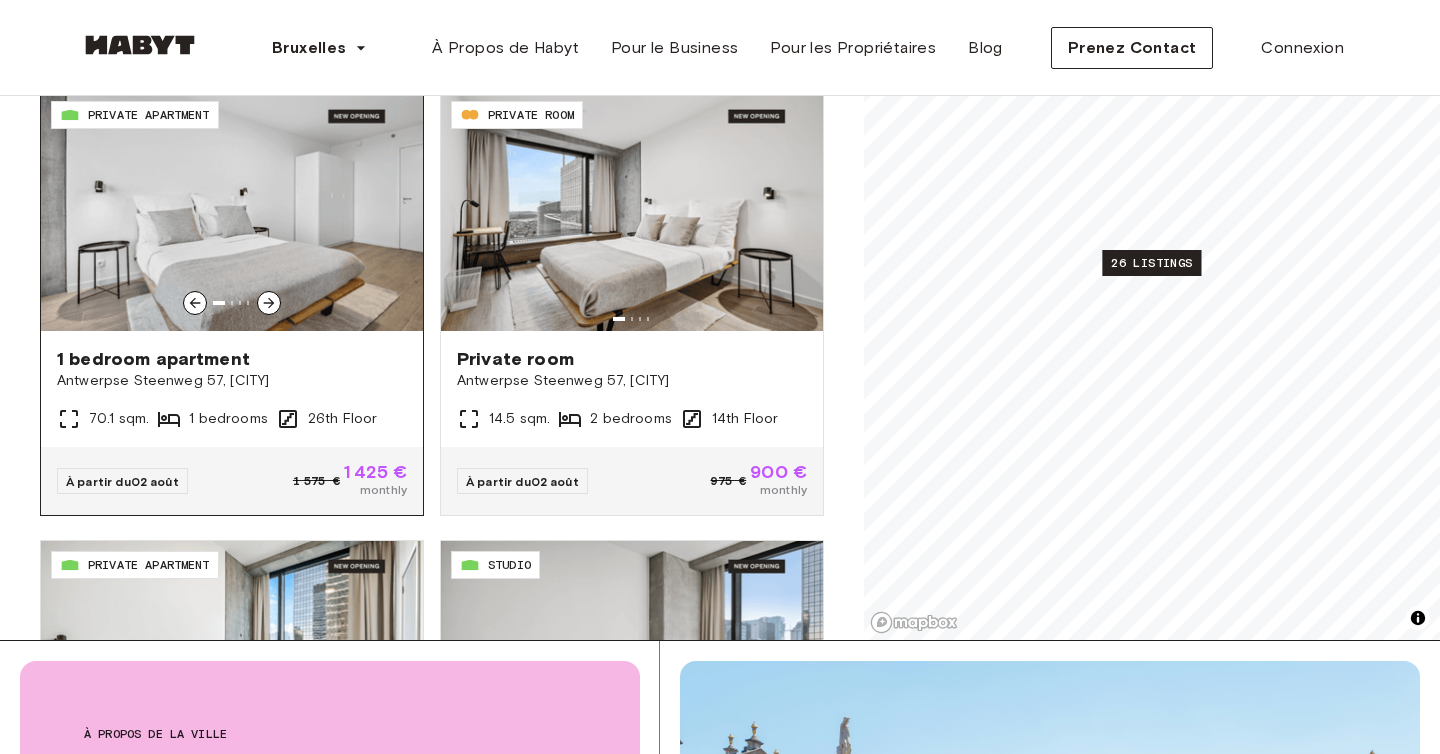 click 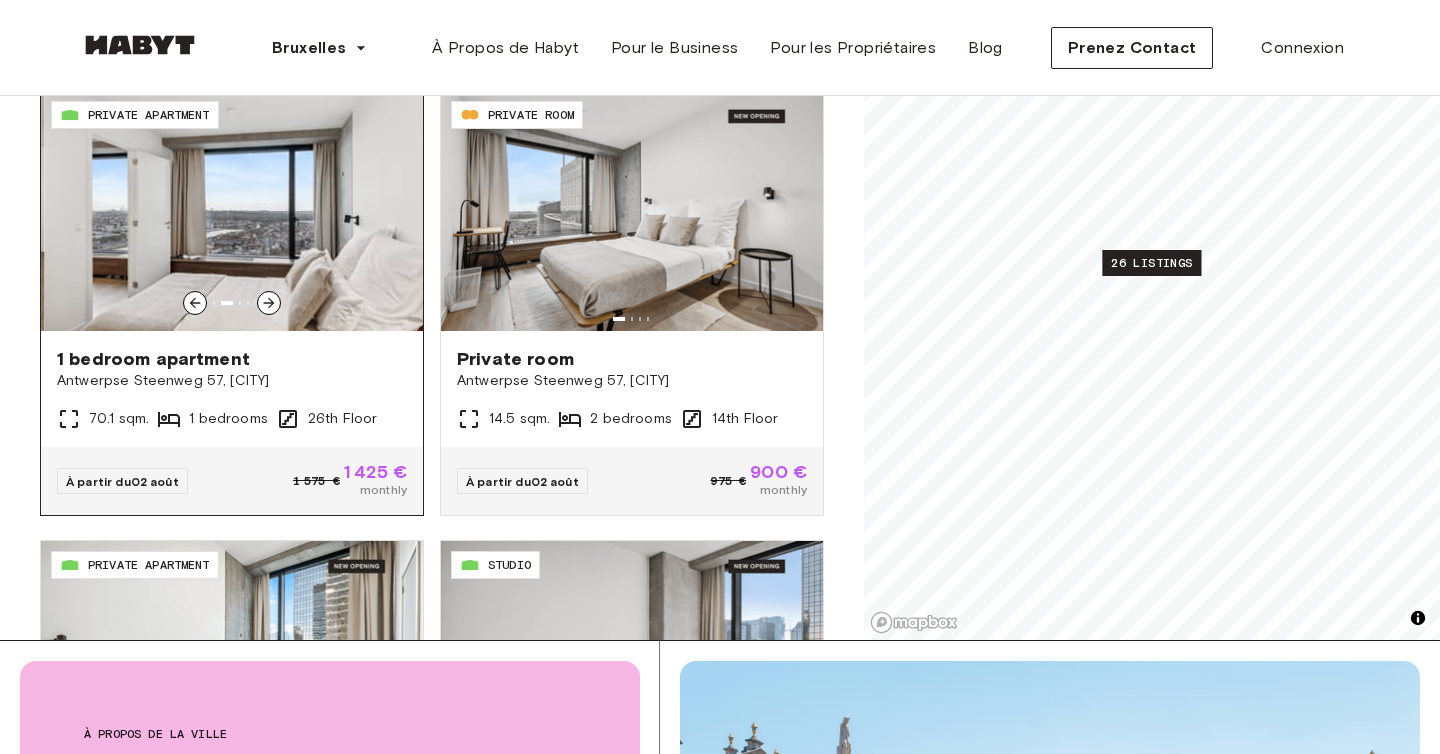 click 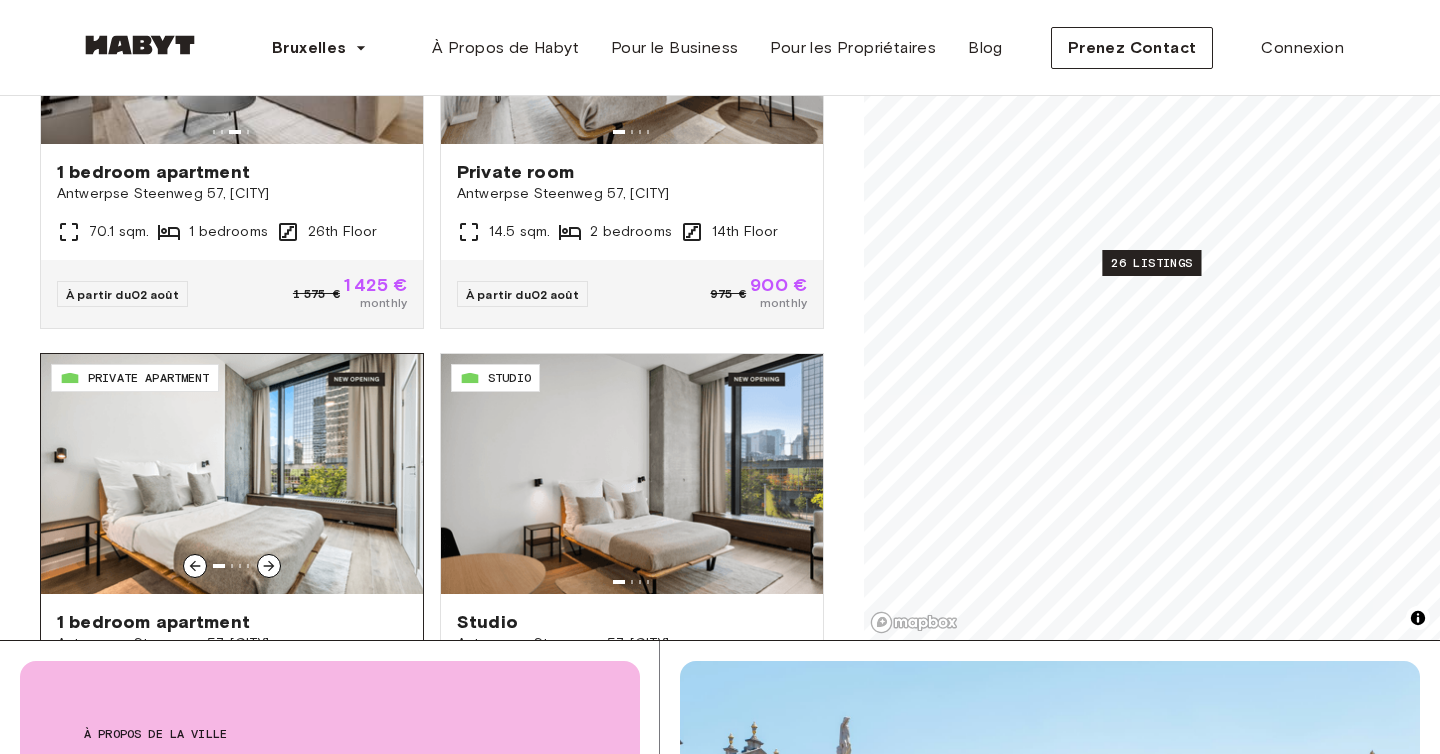 scroll, scrollTop: 1468, scrollLeft: 0, axis: vertical 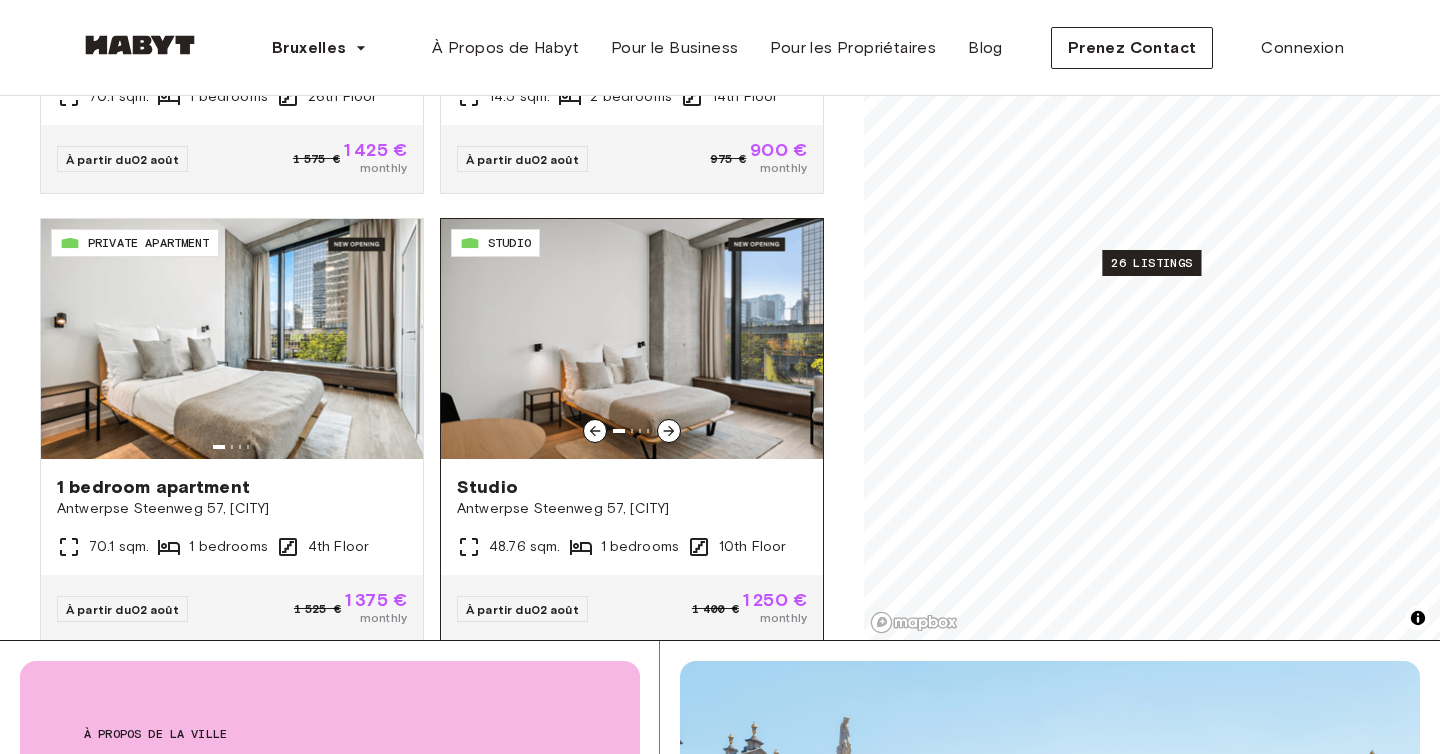 click 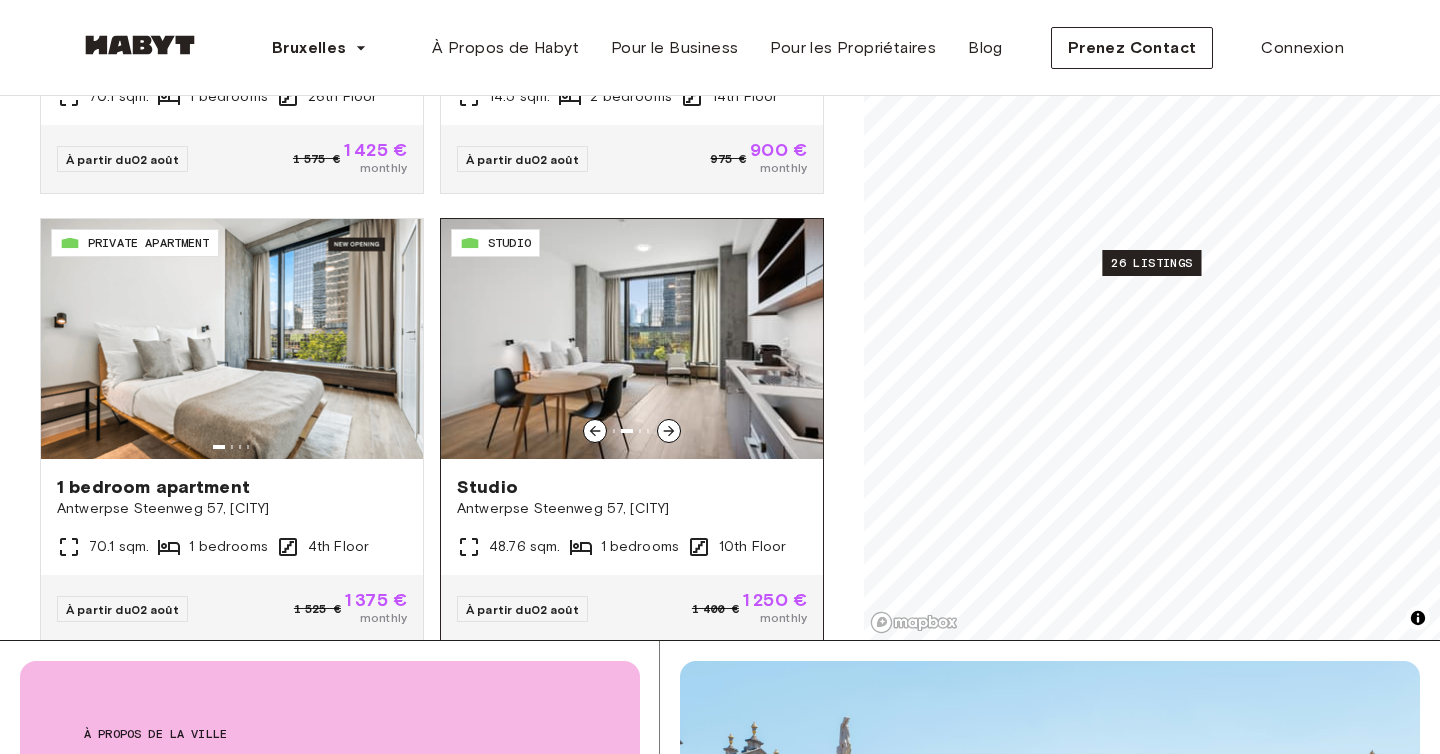 click 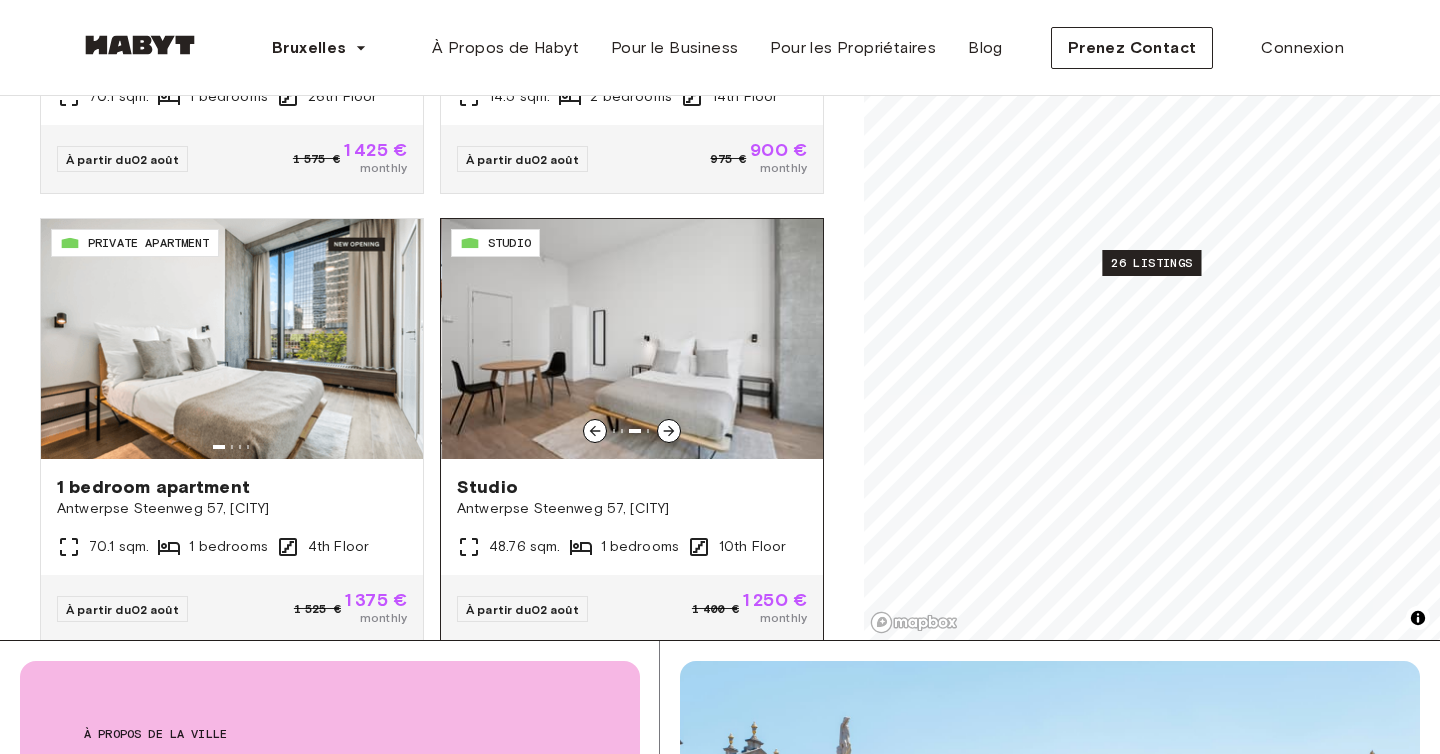 click 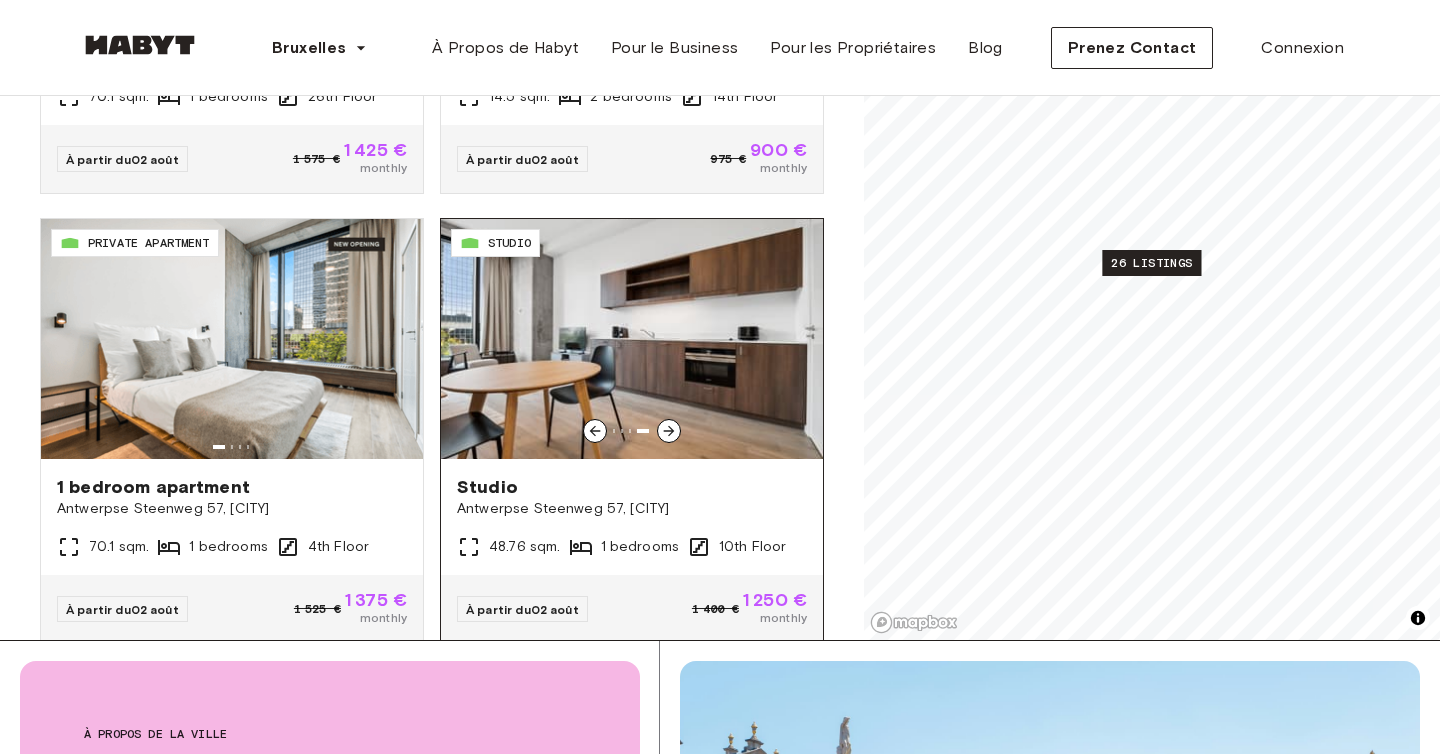 click 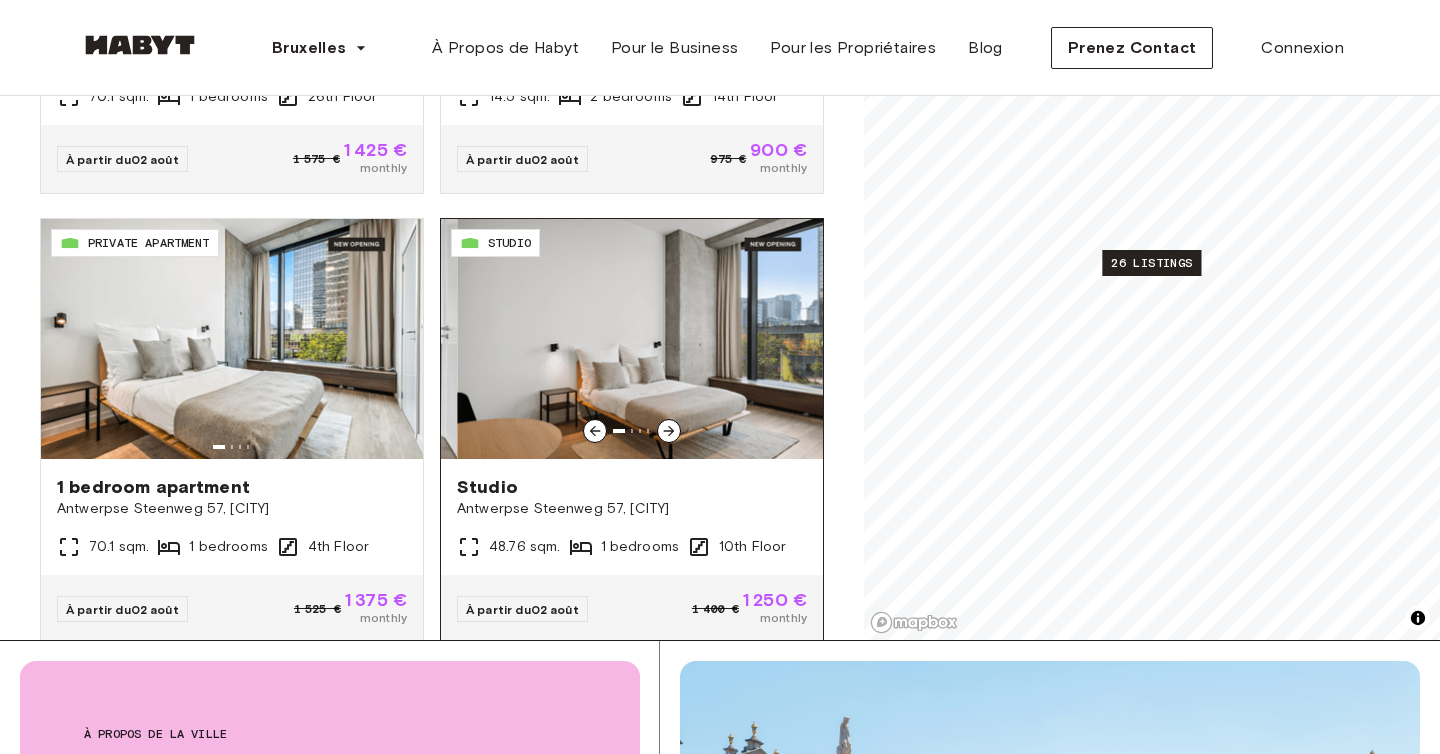 click 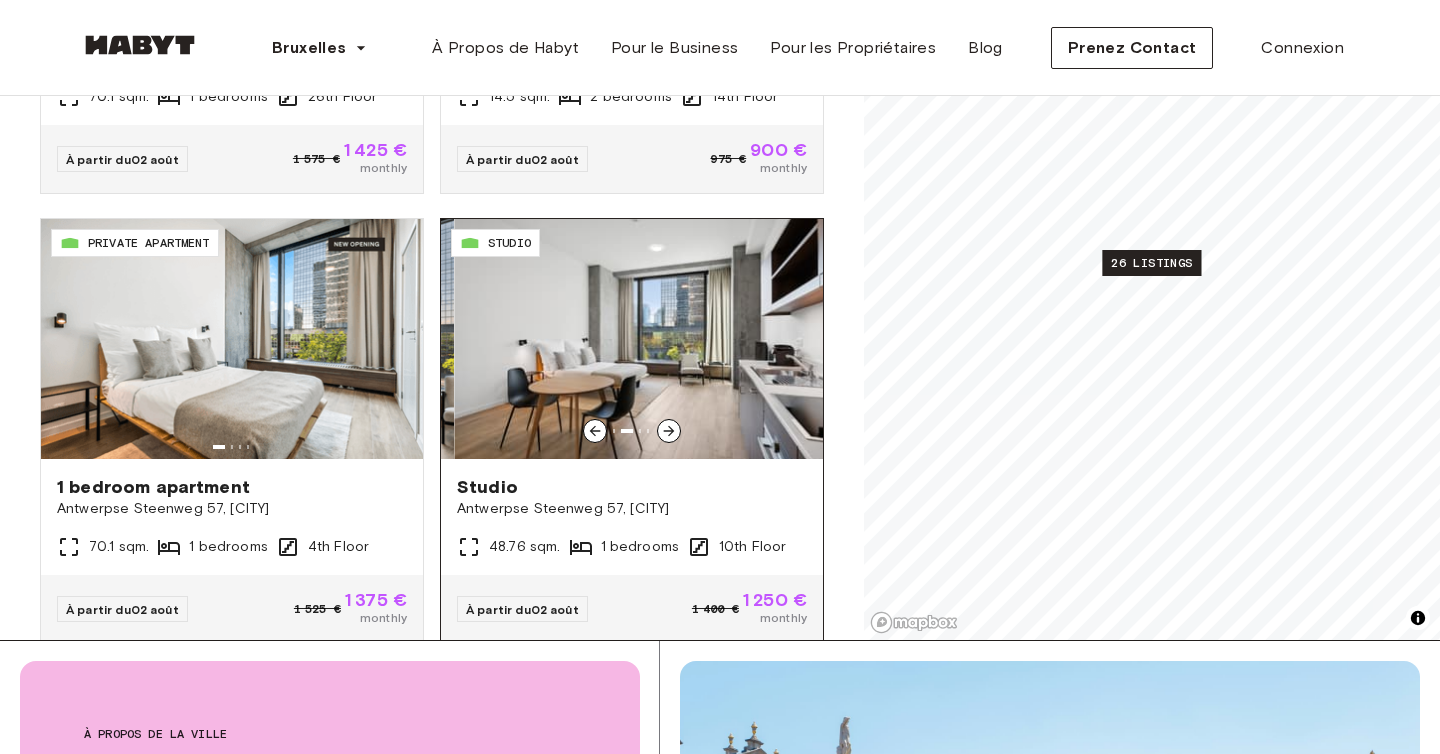 click 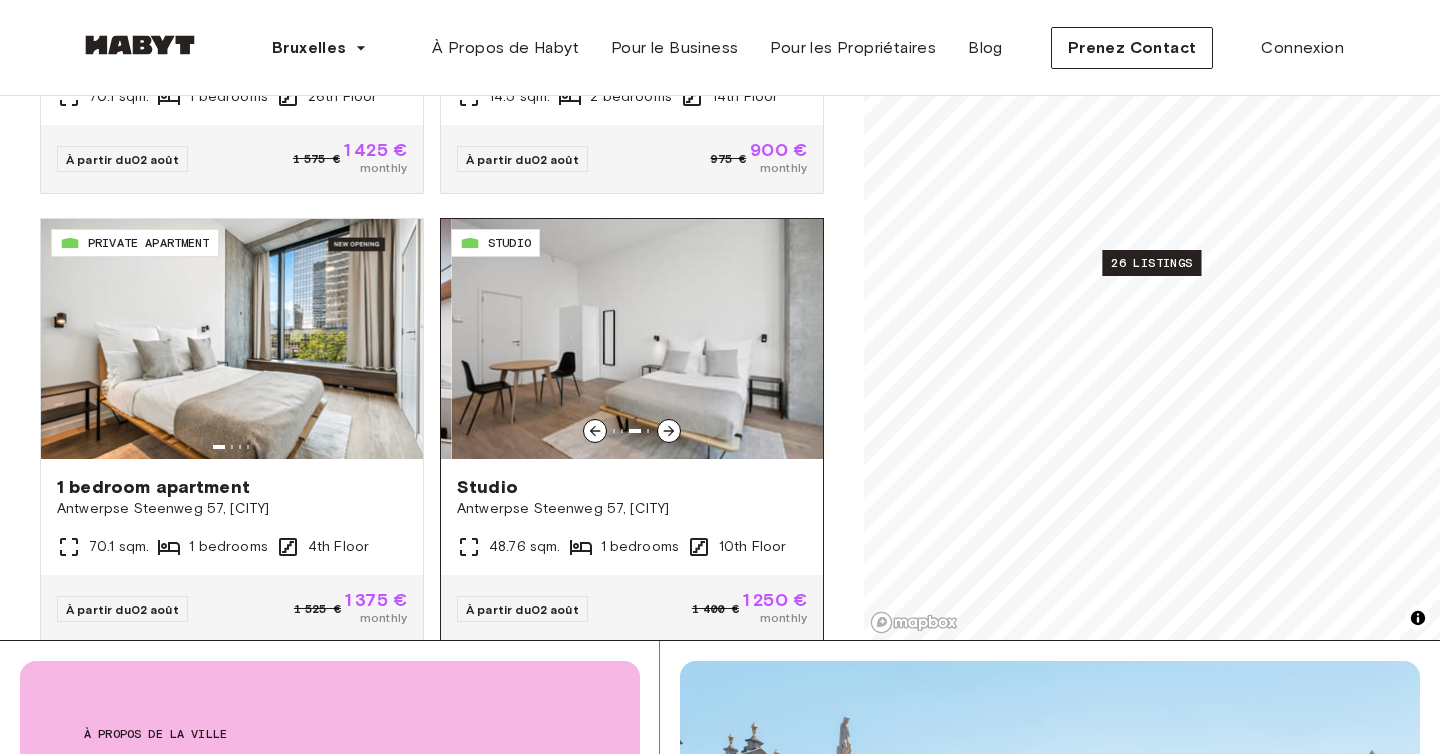 click 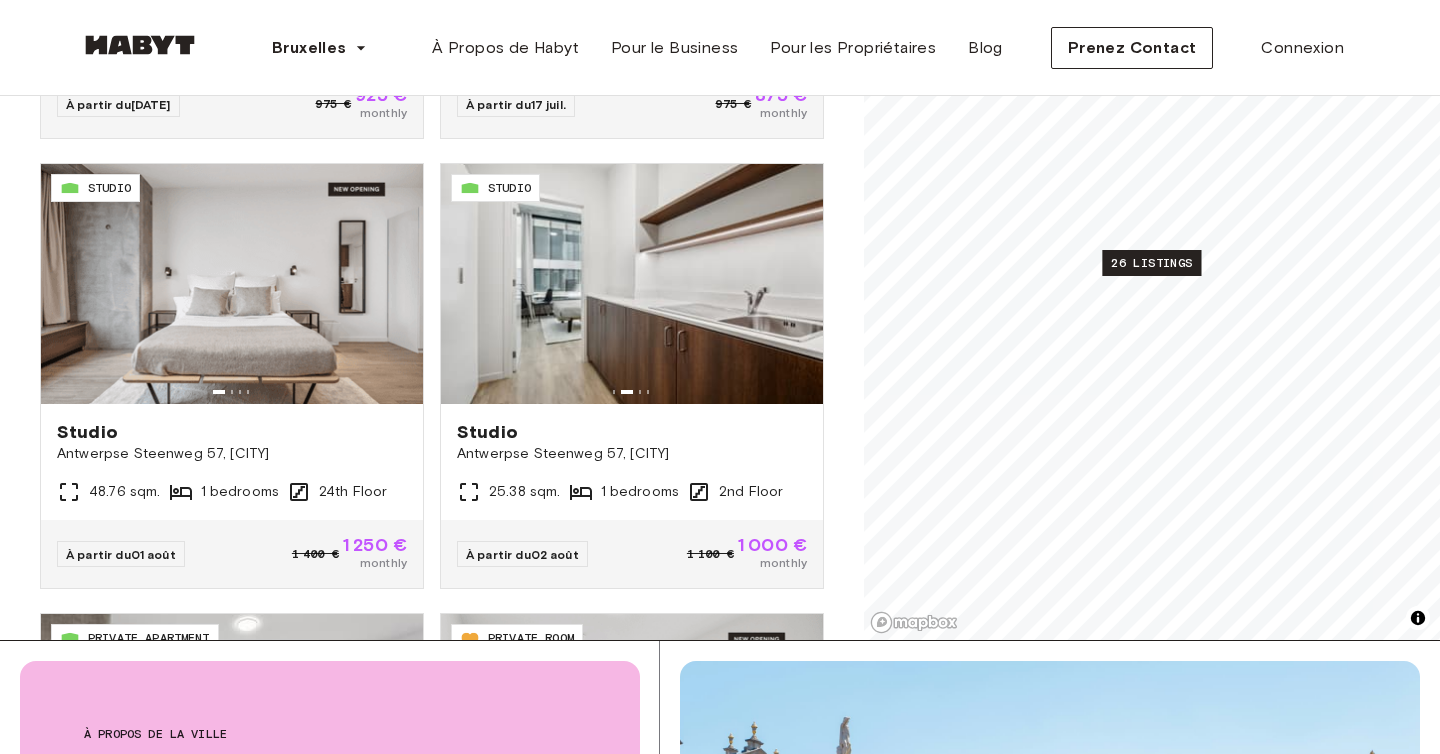 scroll, scrollTop: 0, scrollLeft: 0, axis: both 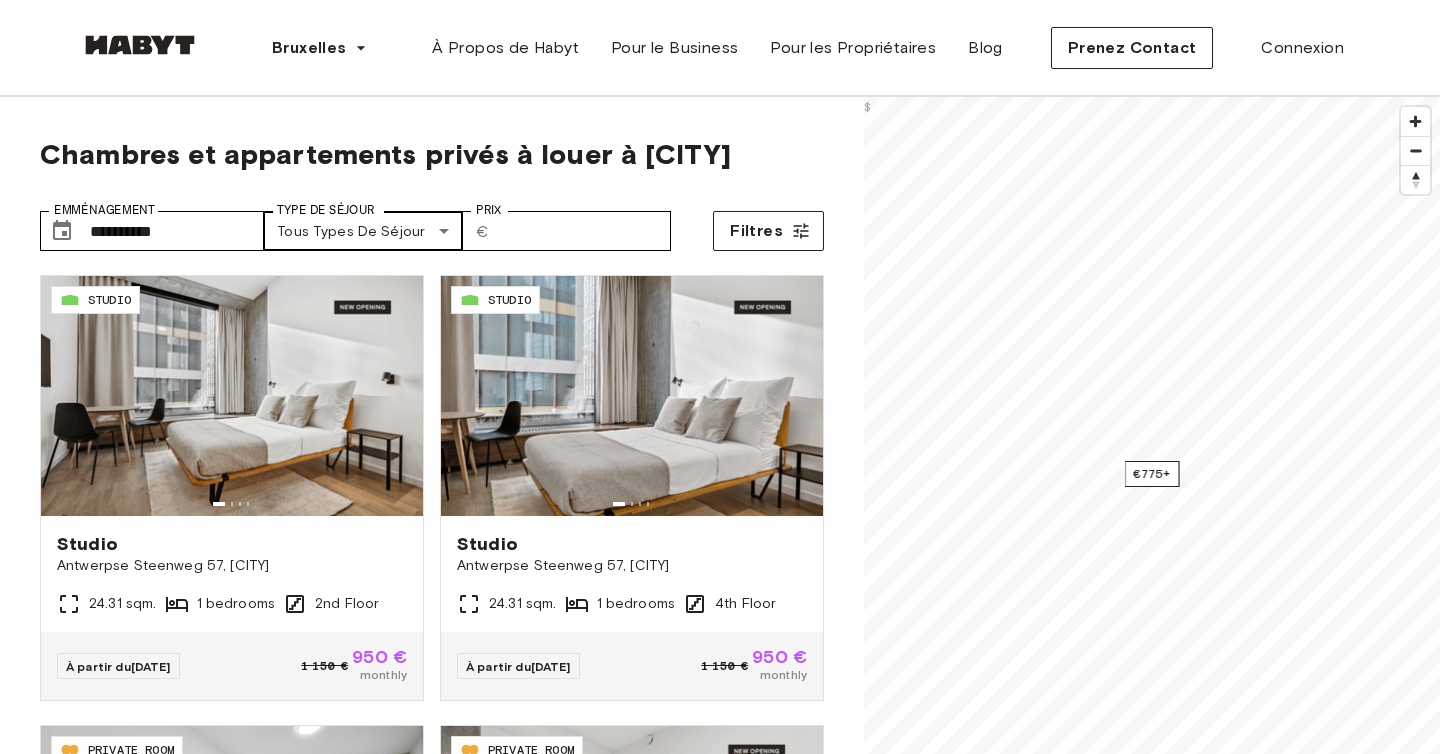 click on "Type de séjour" at bounding box center (326, 210) 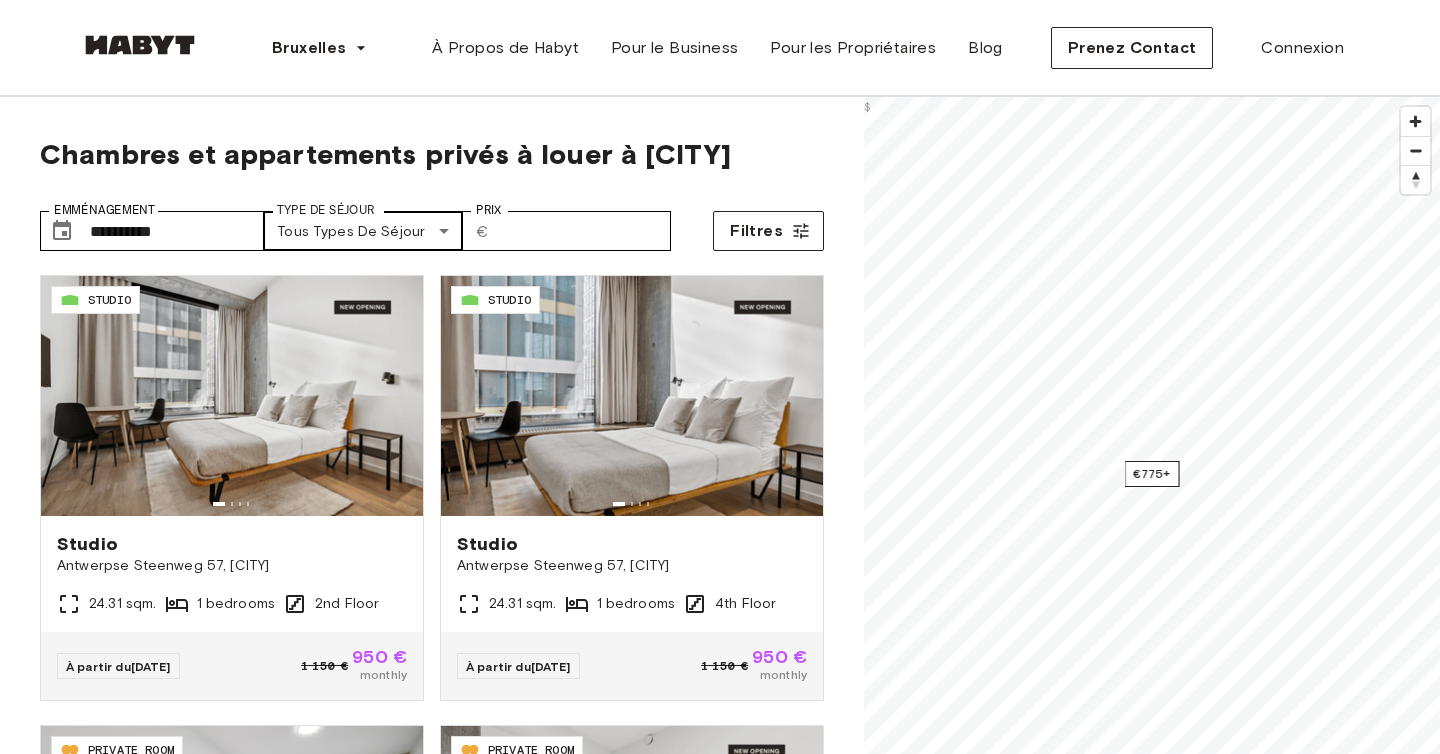 click on "**********" at bounding box center (720, 2473) 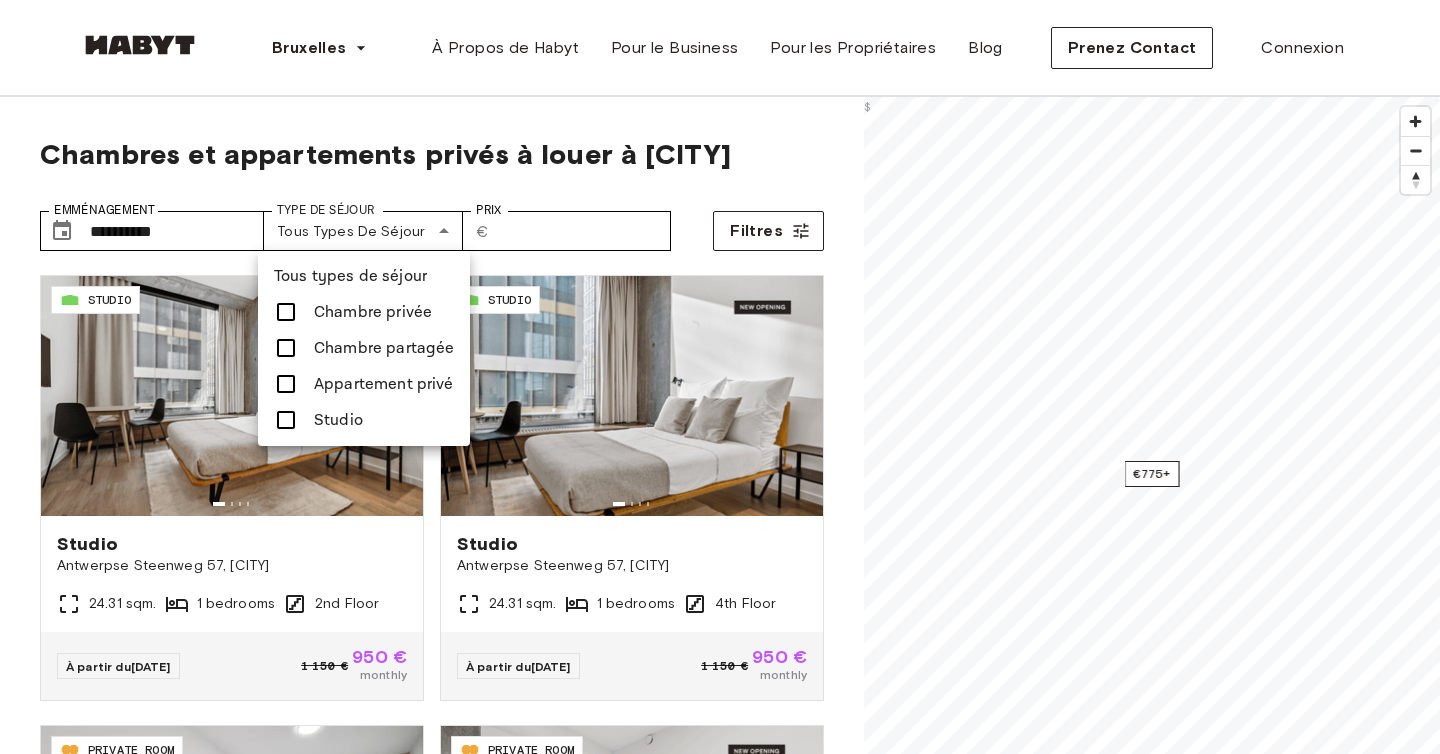 click at bounding box center (720, 377) 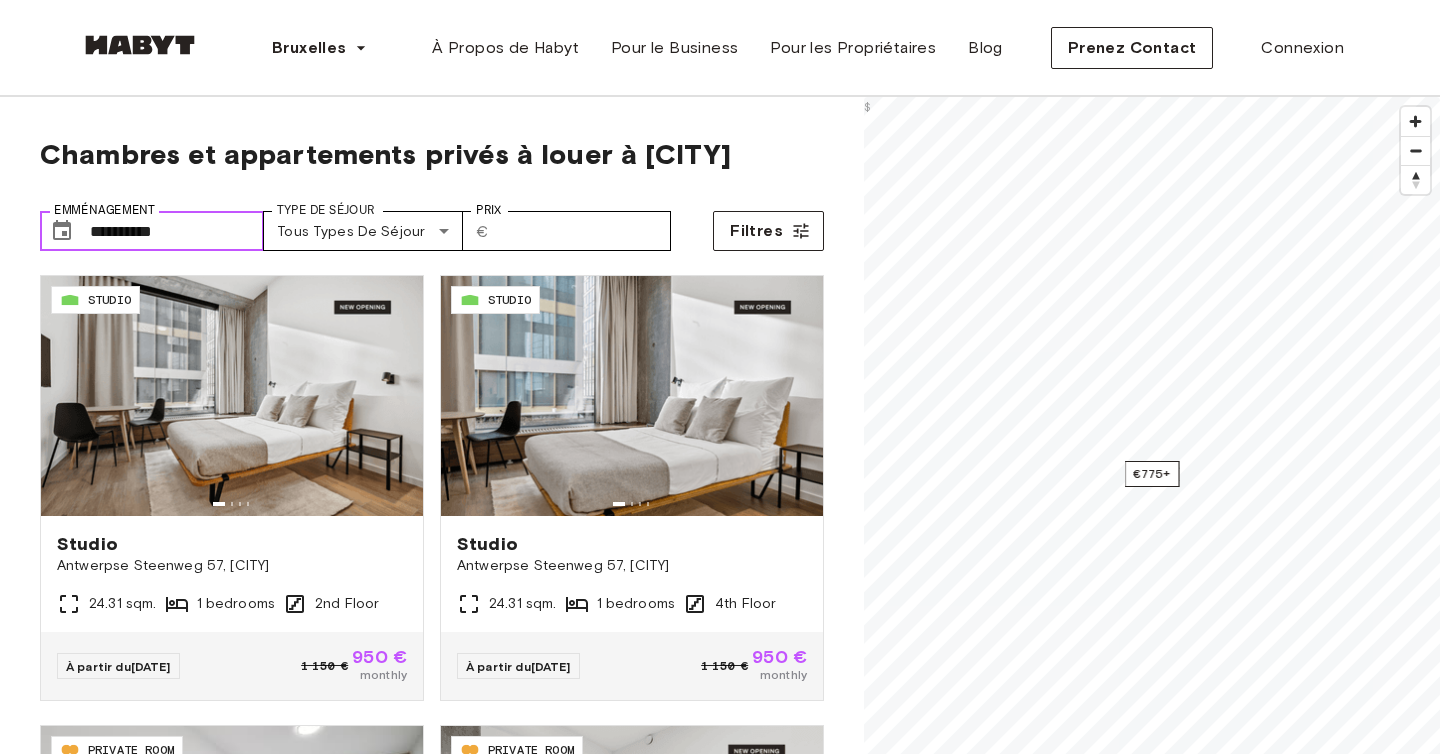 click on "**********" at bounding box center [177, 231] 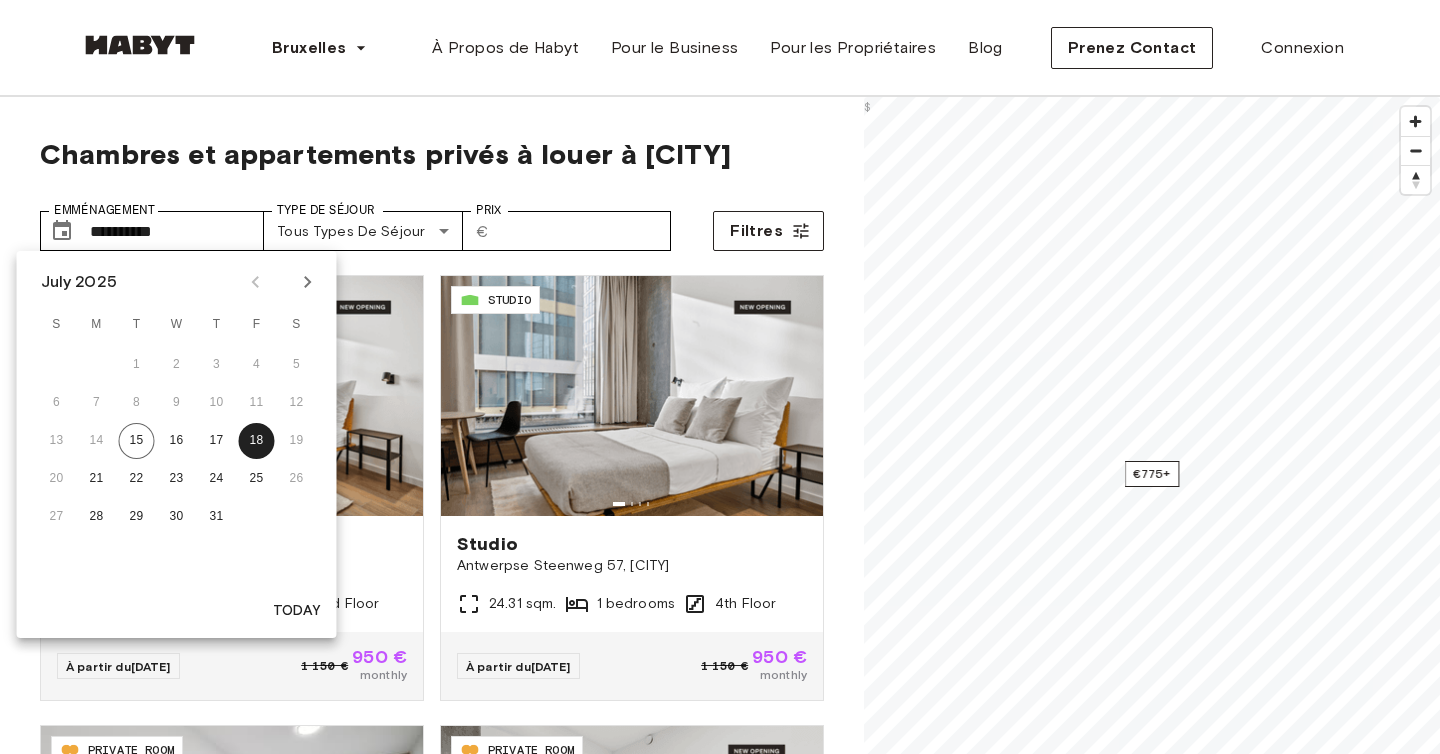 click at bounding box center (308, 282) 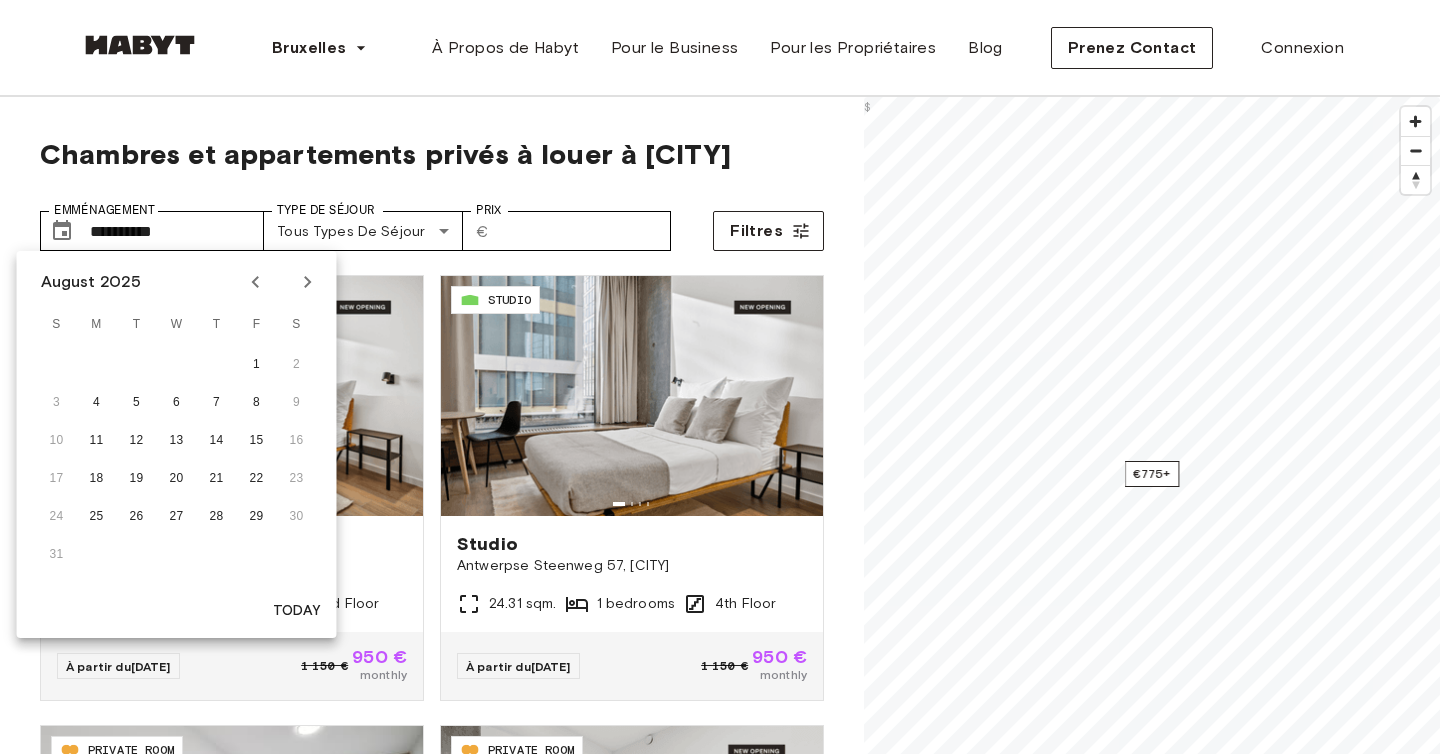 click at bounding box center (308, 282) 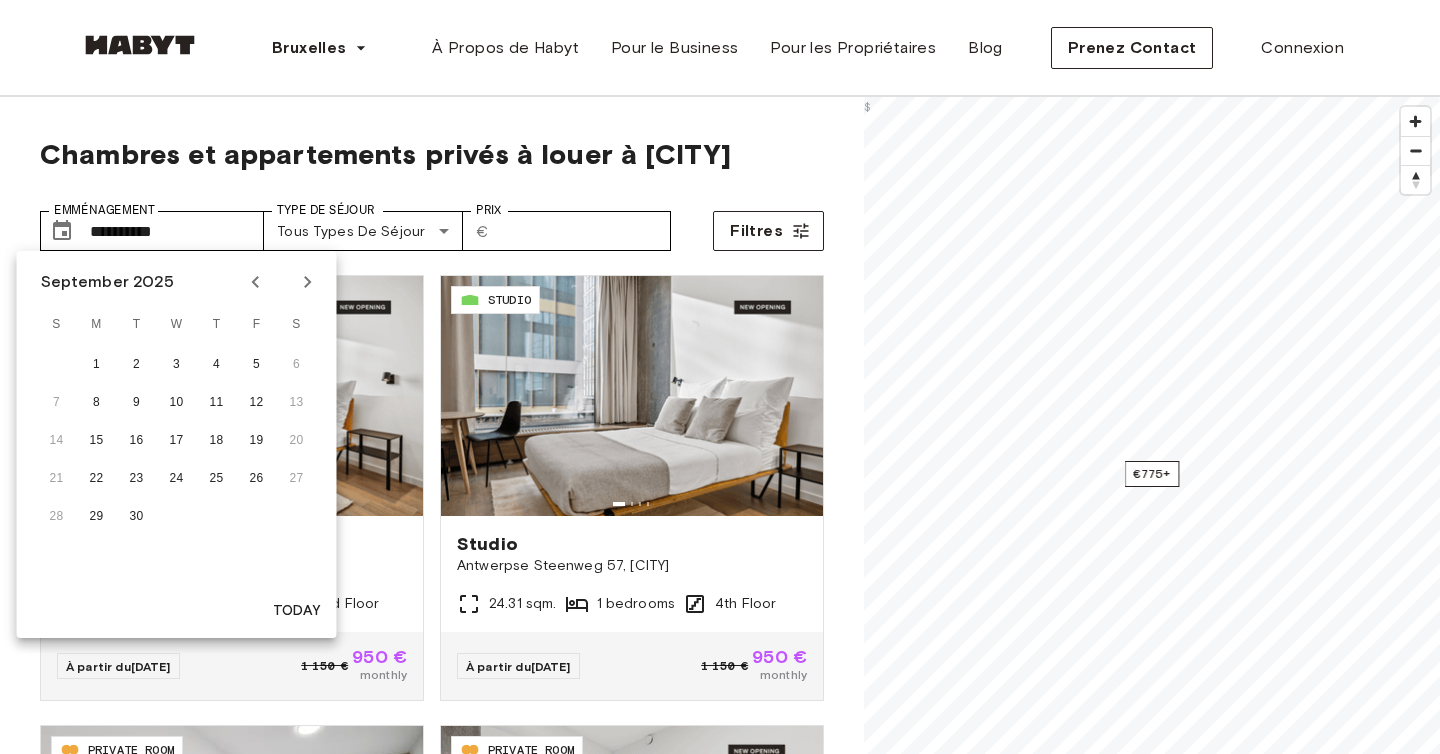click at bounding box center [308, 282] 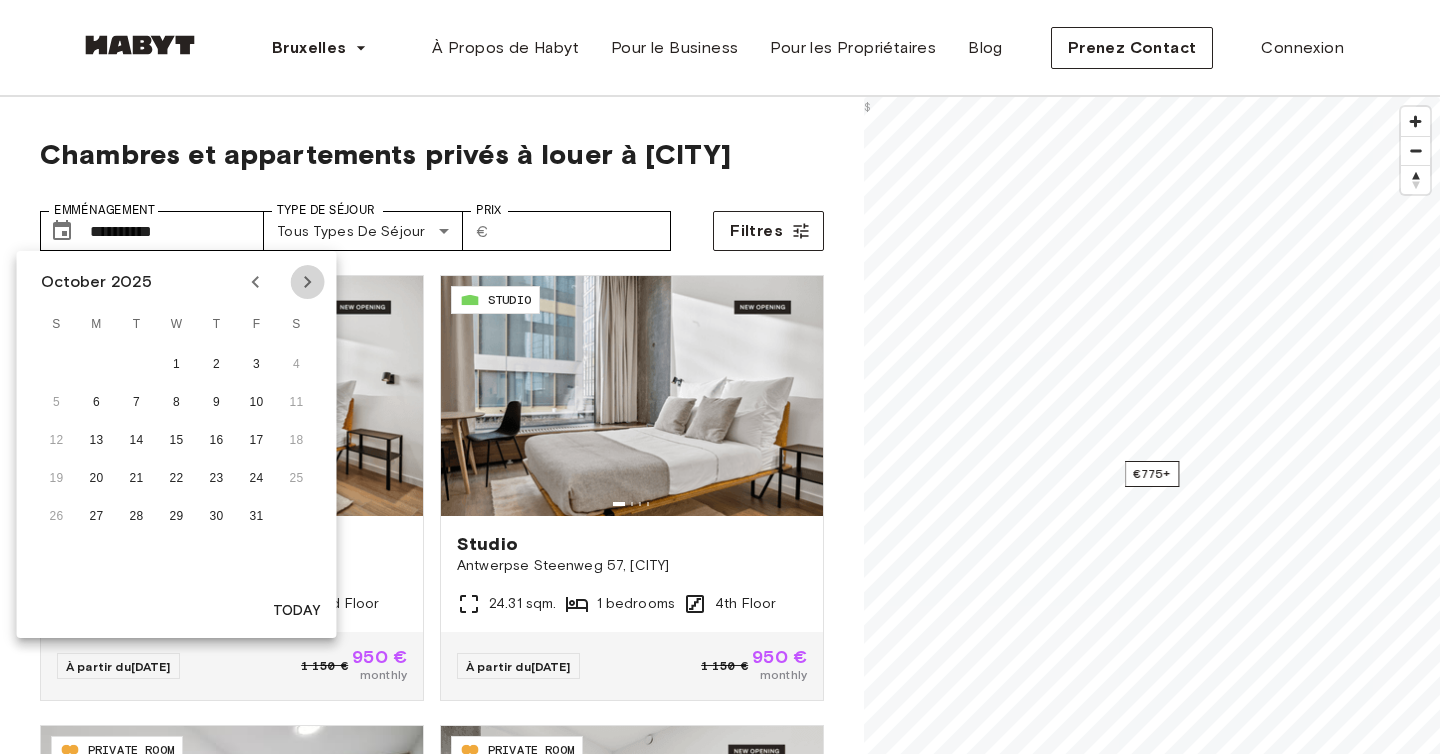 click at bounding box center (308, 282) 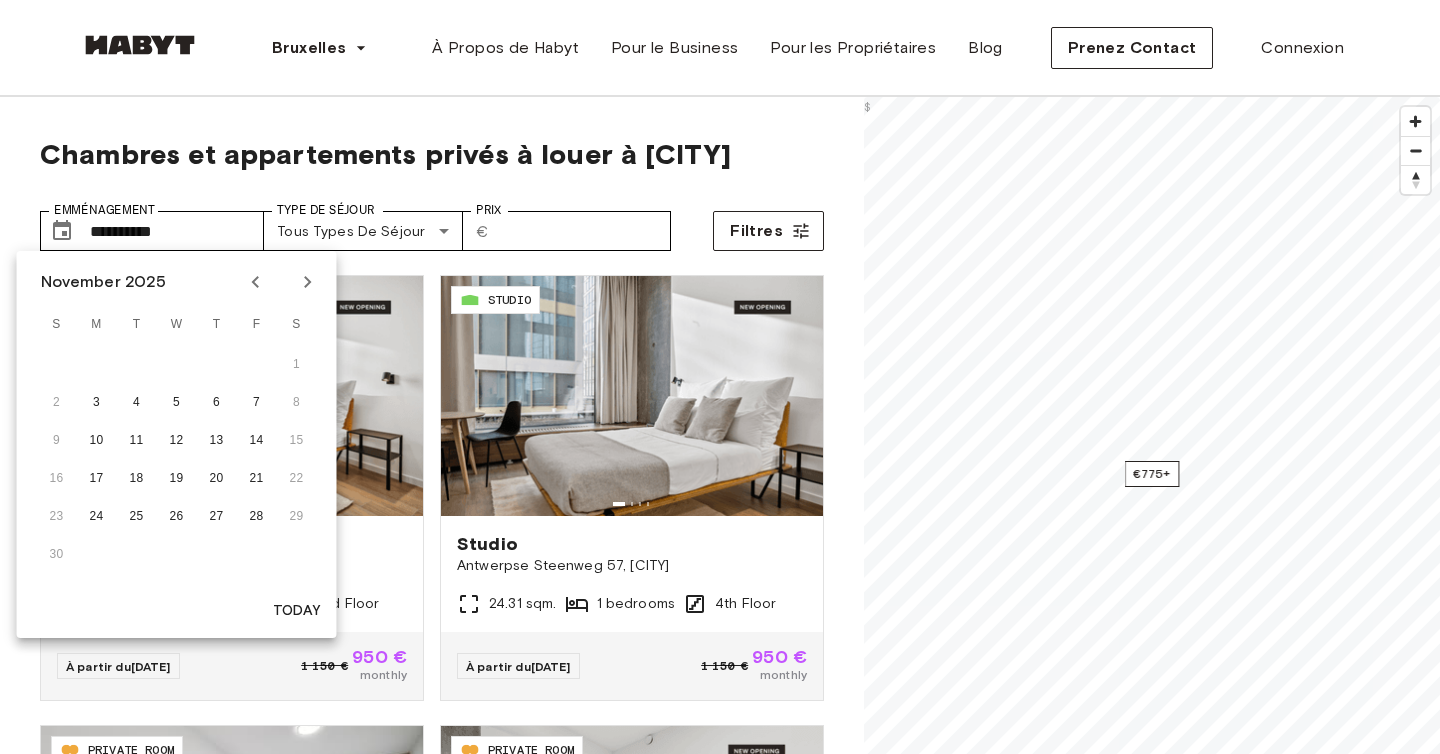 click at bounding box center (308, 282) 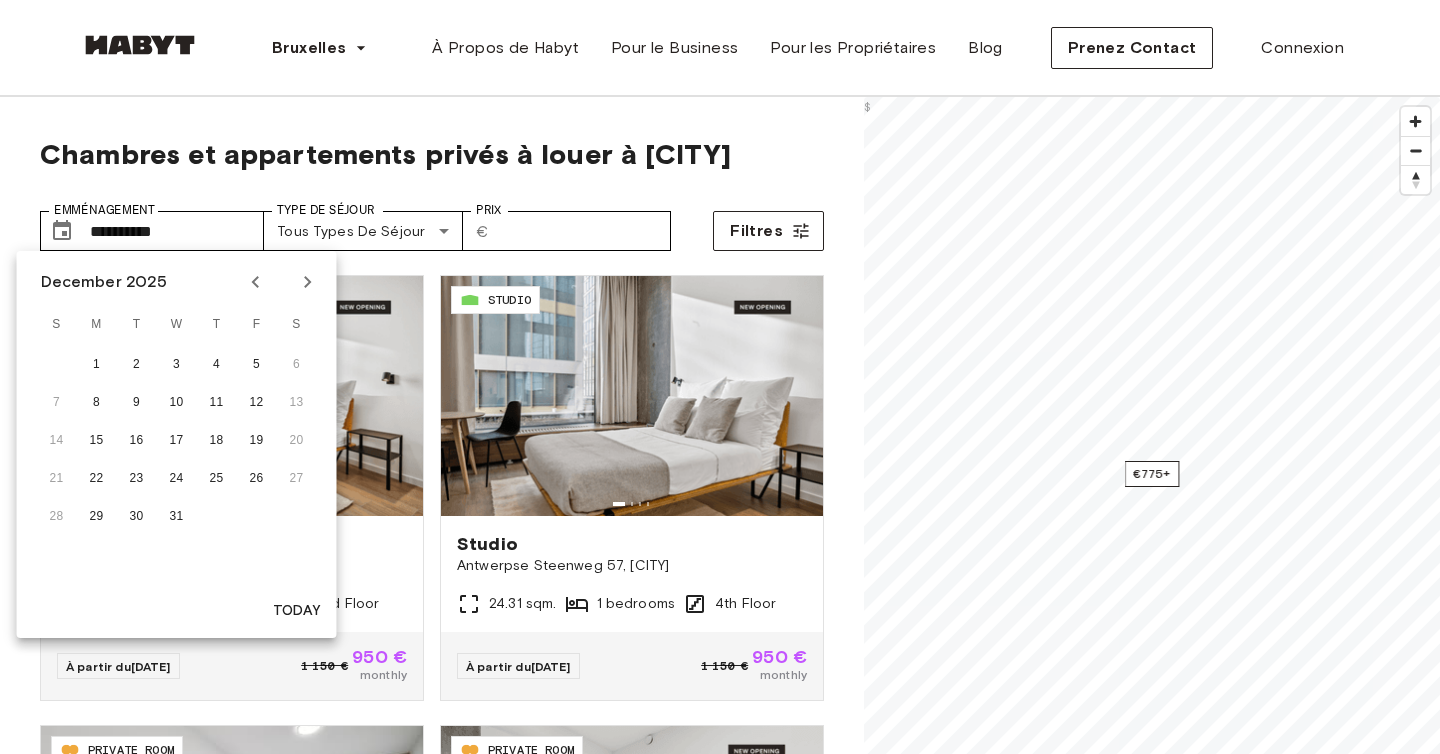 click at bounding box center [308, 282] 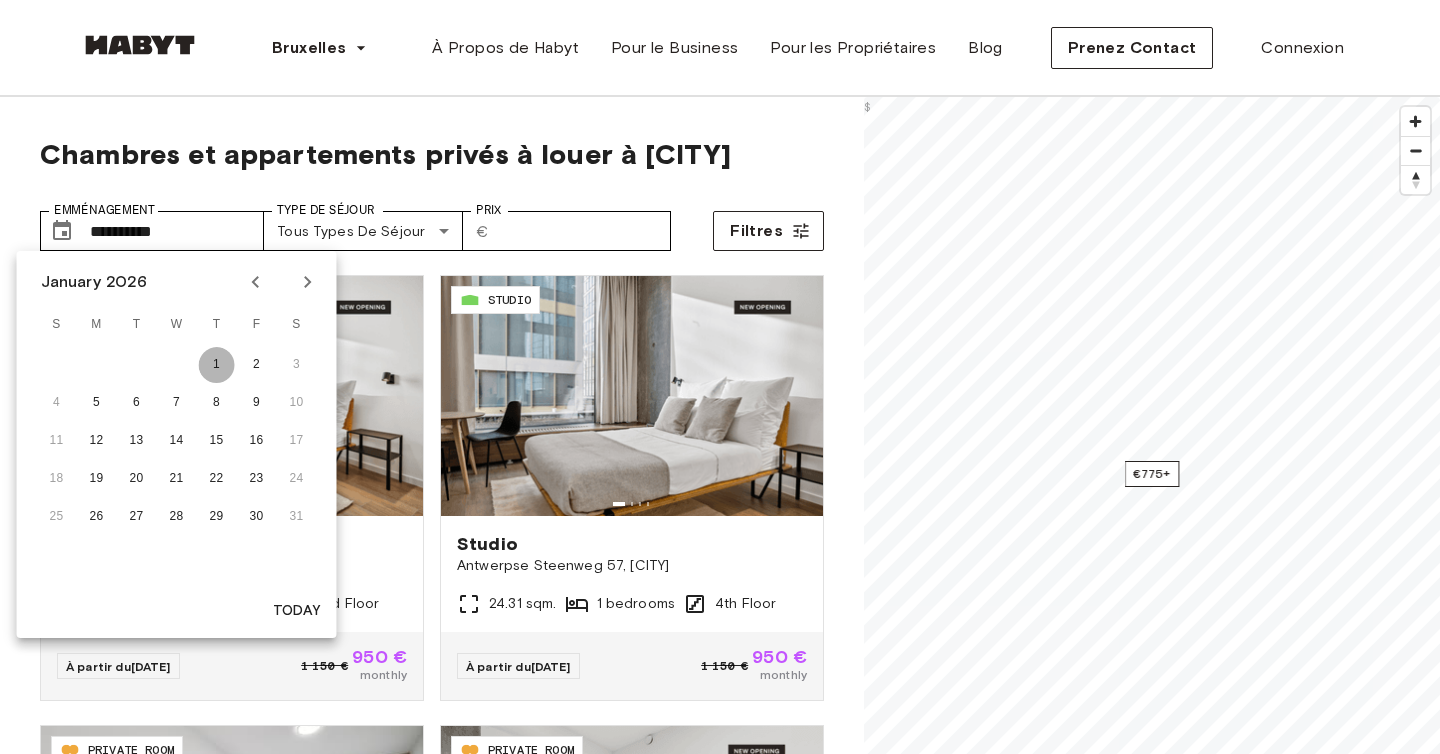 click on "1" at bounding box center [217, 365] 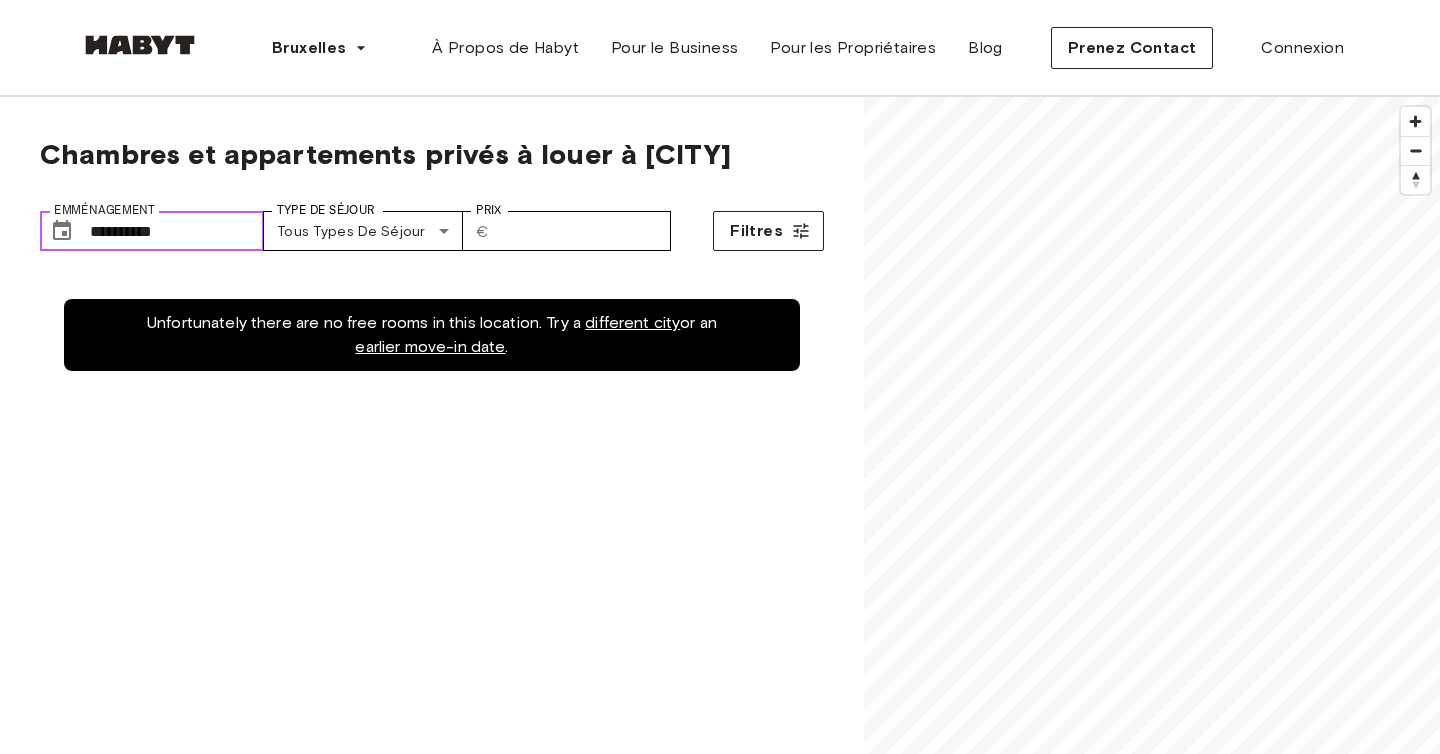 click on "**********" at bounding box center [177, 231] 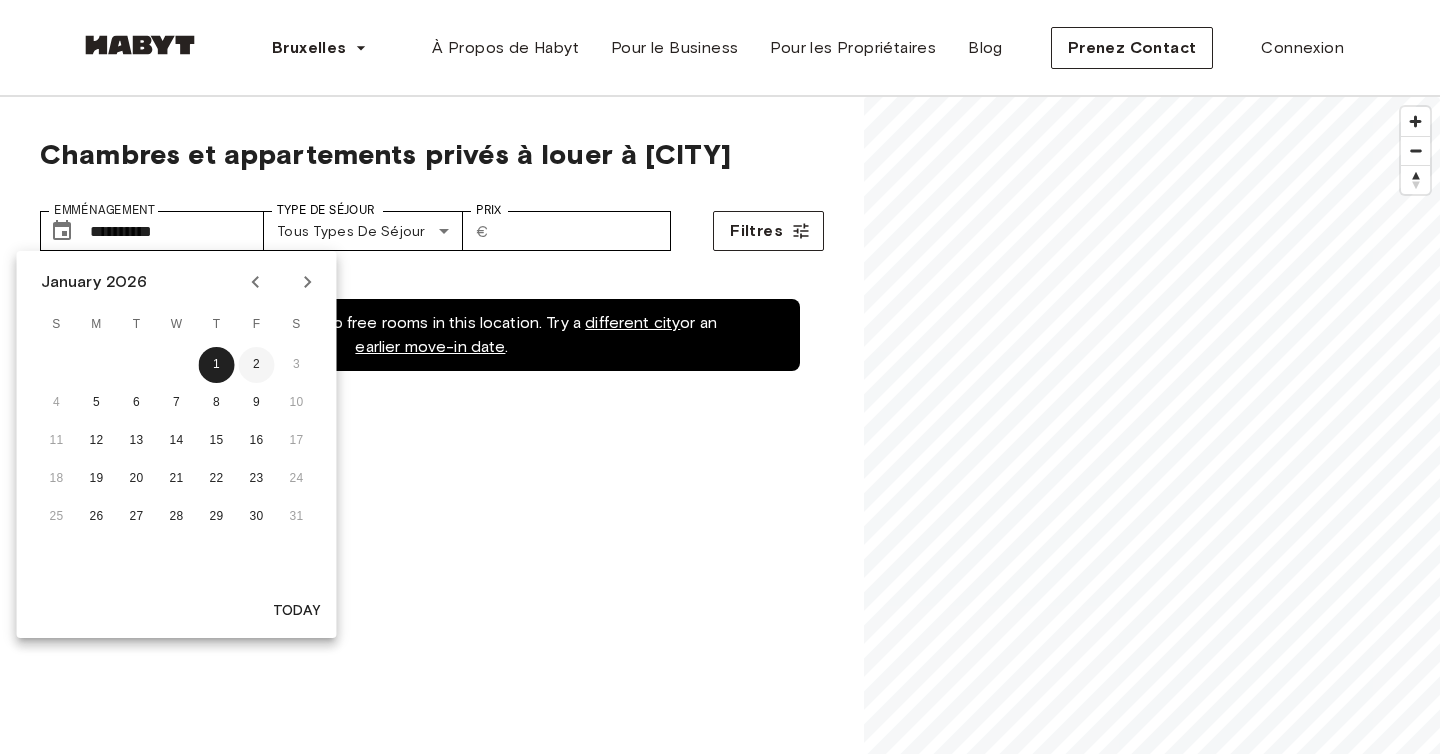 click on "2" at bounding box center [257, 365] 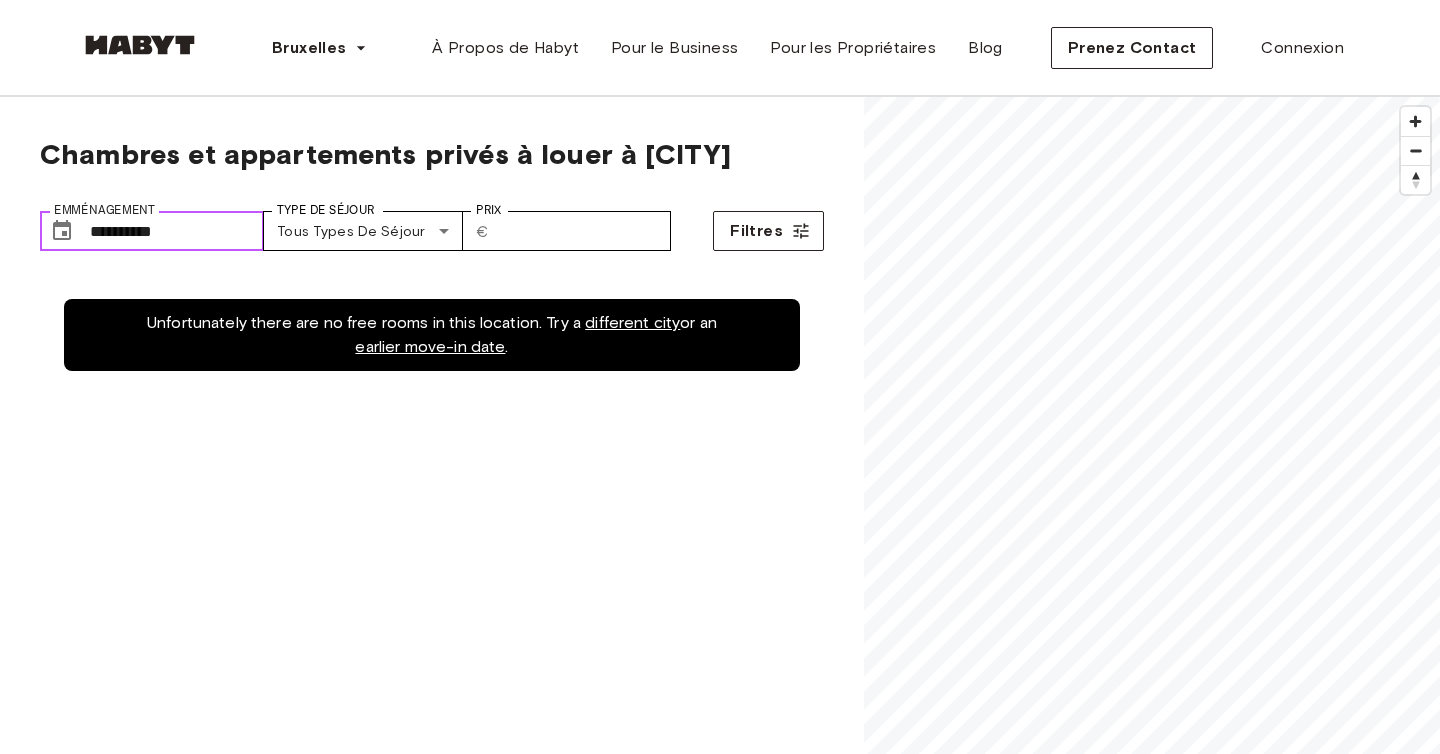 click on "**********" at bounding box center [177, 231] 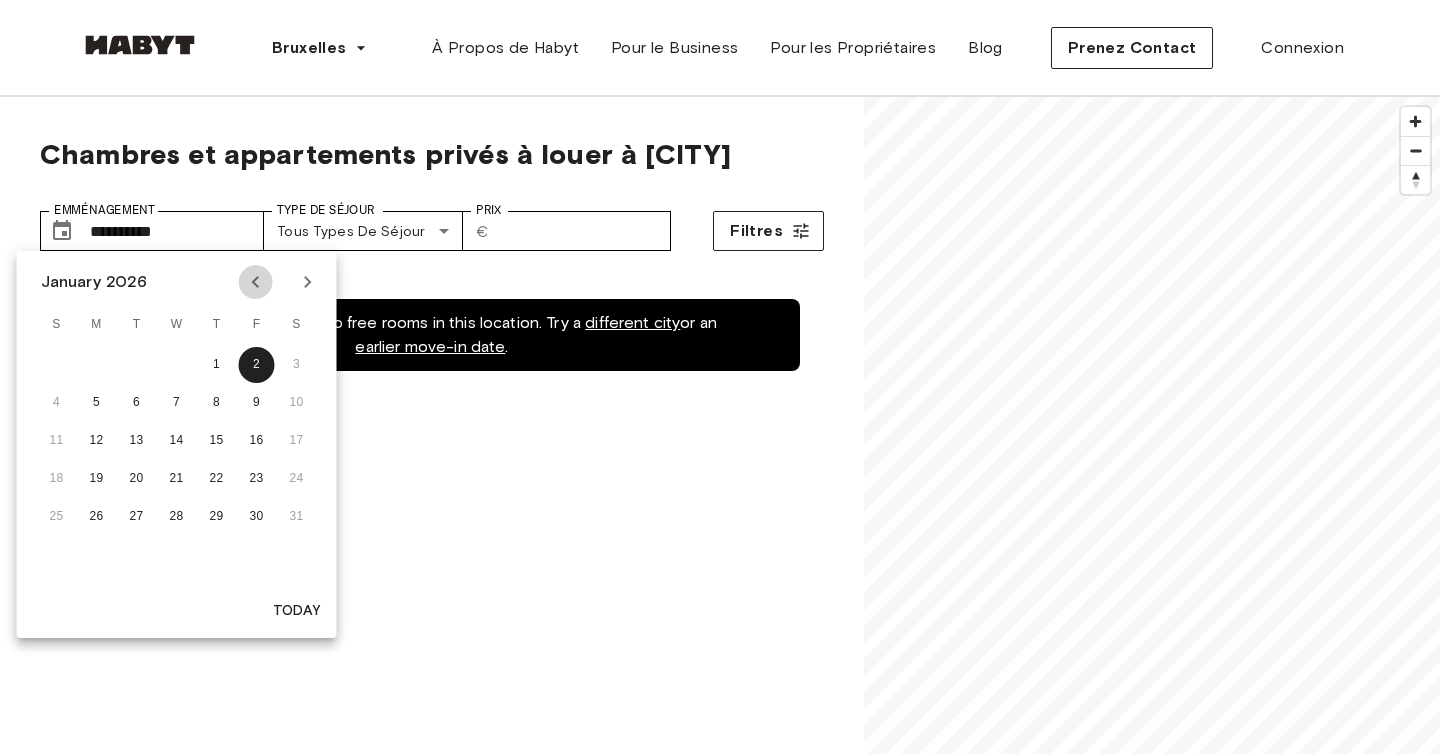 click 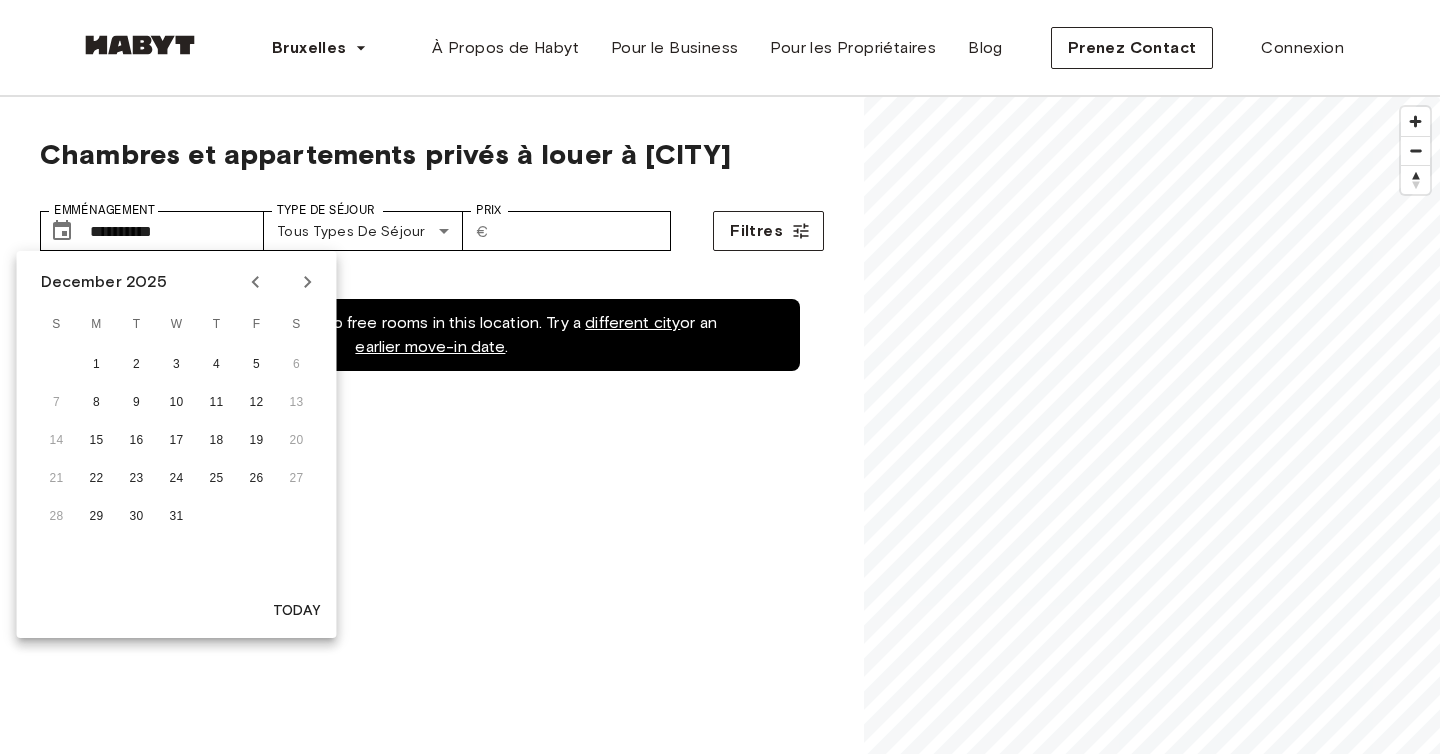 click 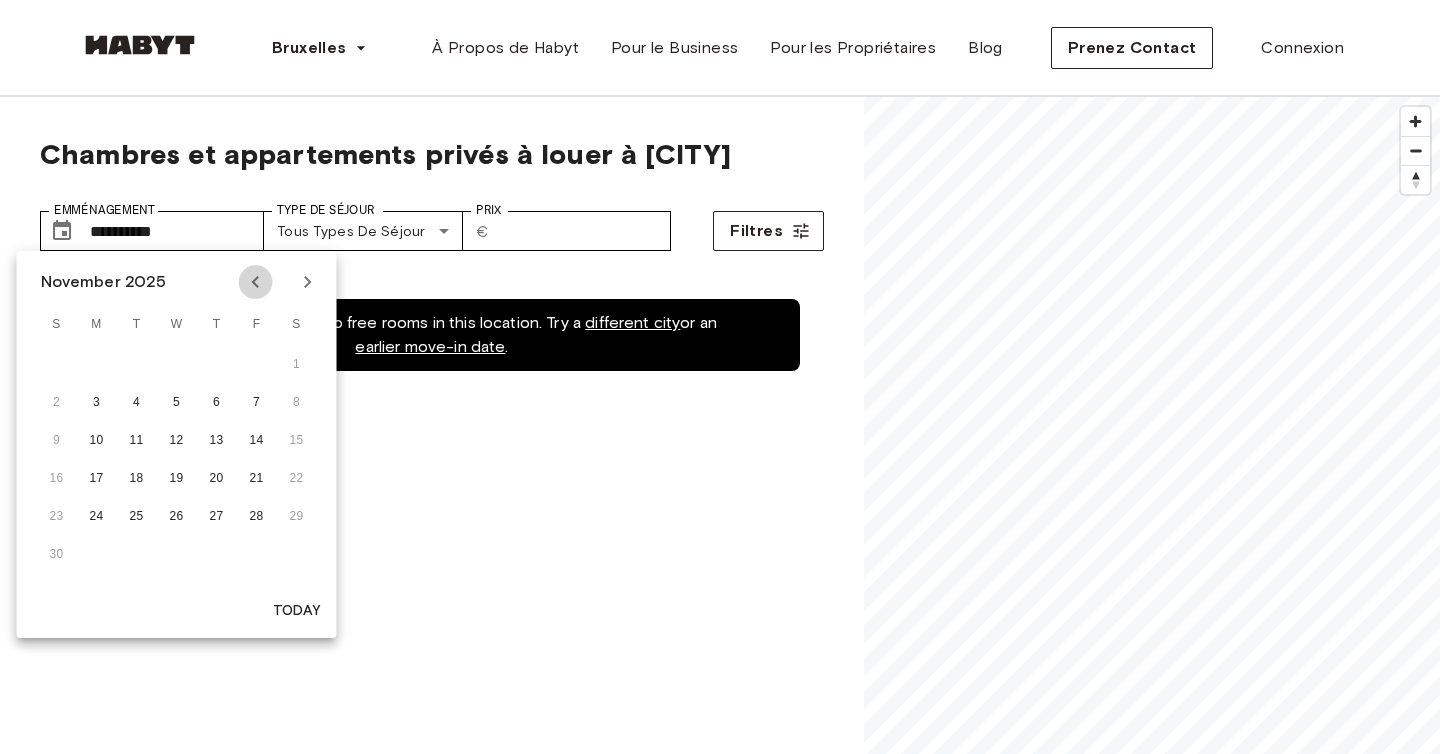 click 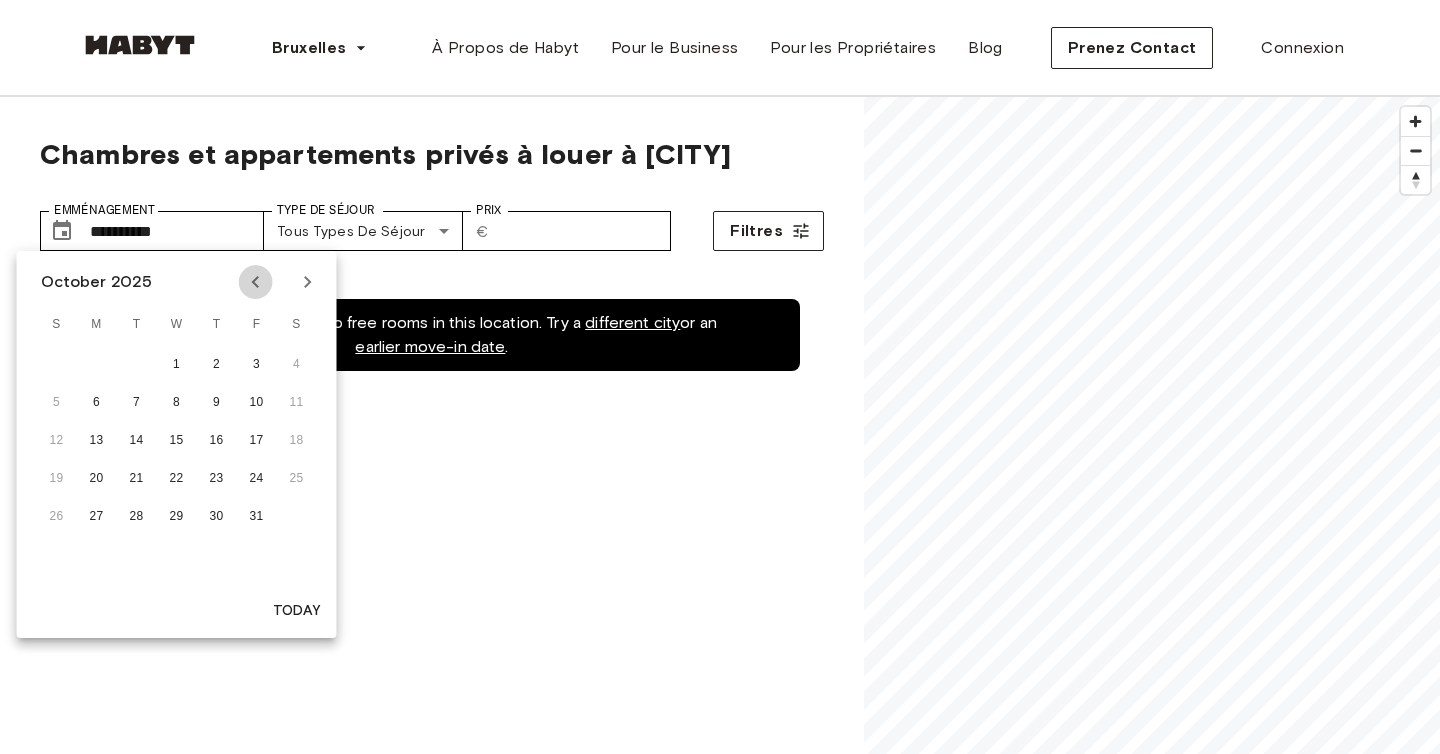 click 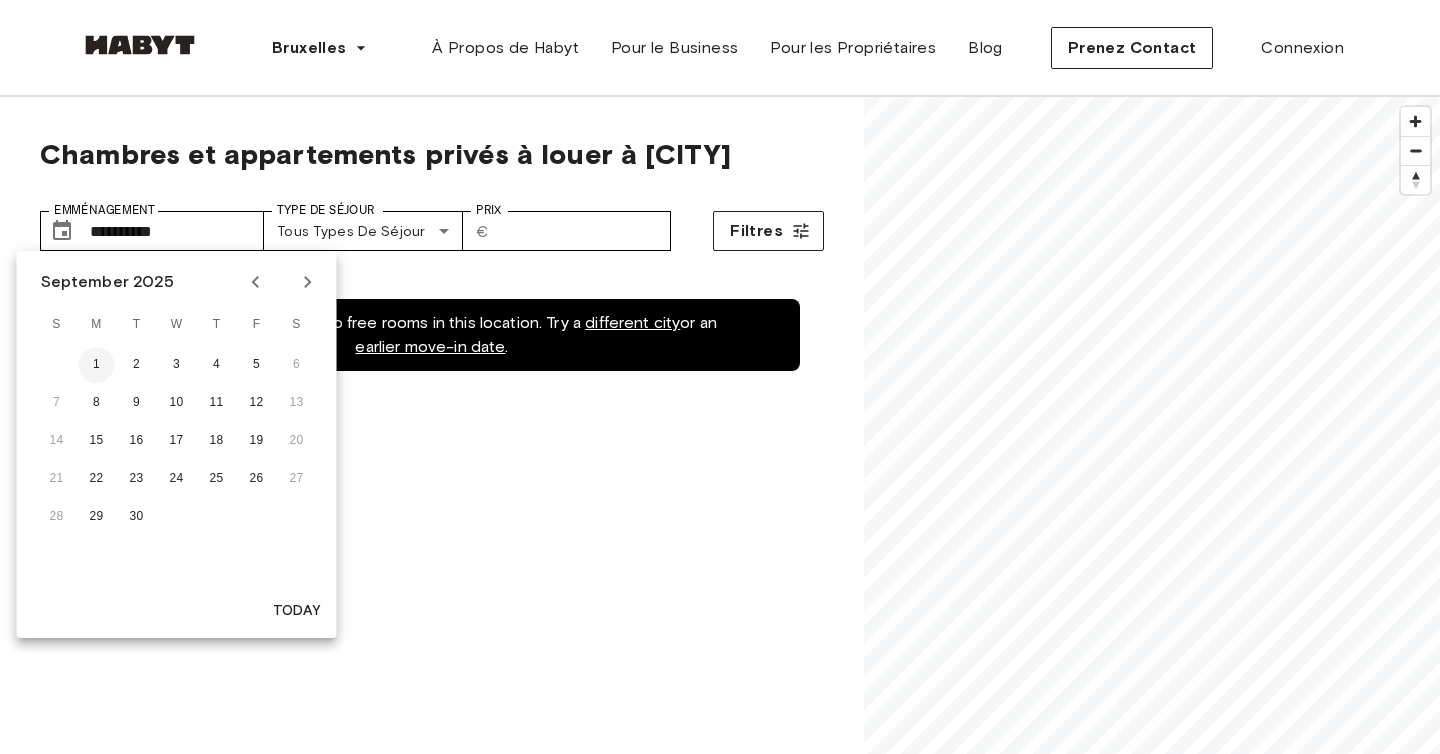 click on "1" at bounding box center [97, 365] 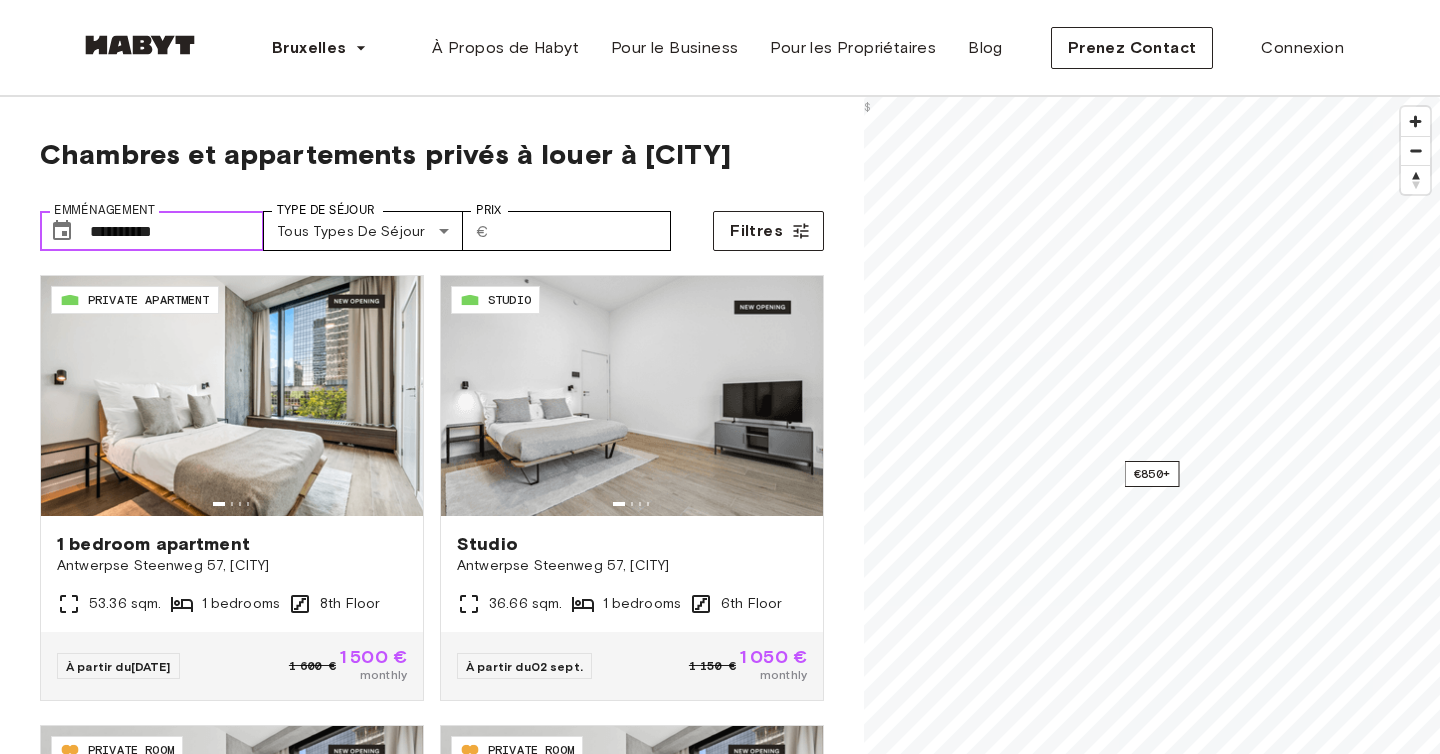 click on "**********" at bounding box center (177, 231) 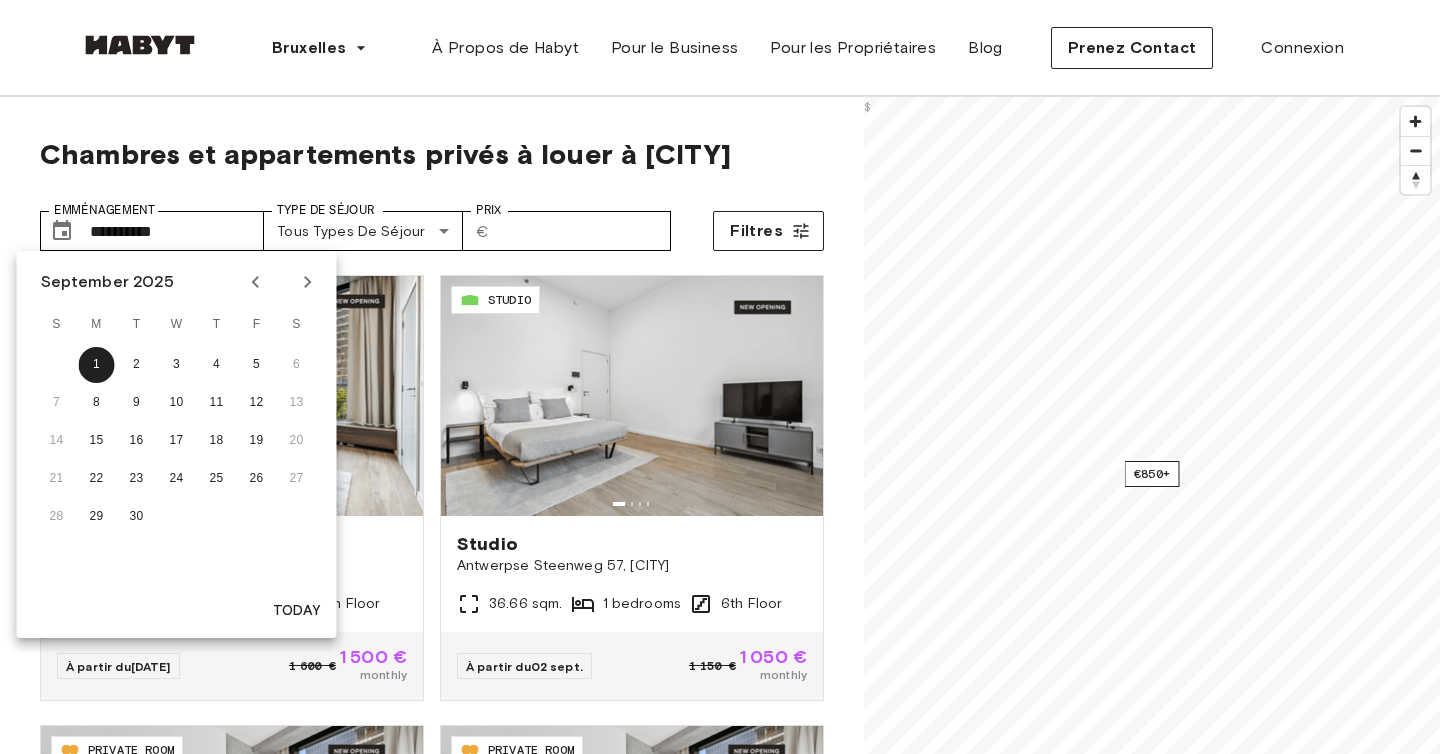click 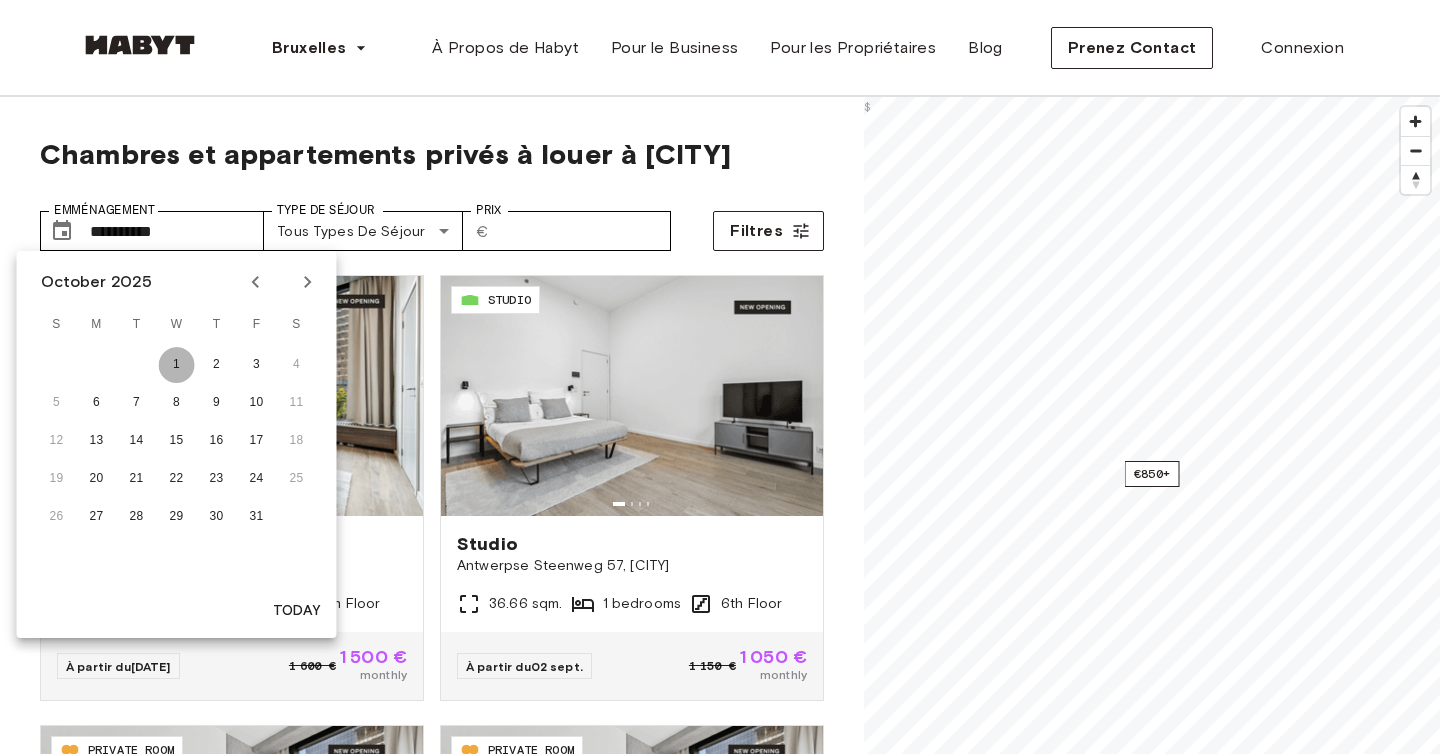 click on "1" at bounding box center [177, 365] 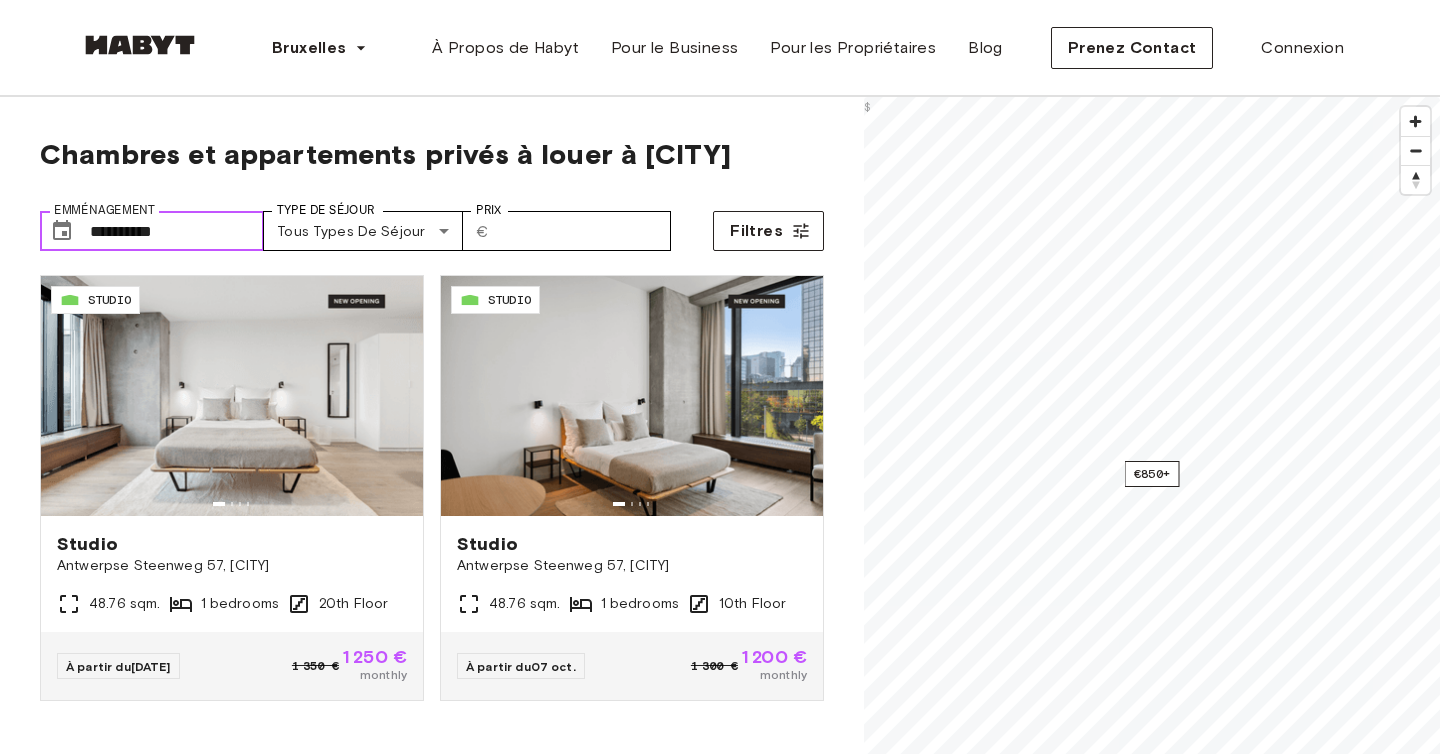 click on "**********" at bounding box center [177, 231] 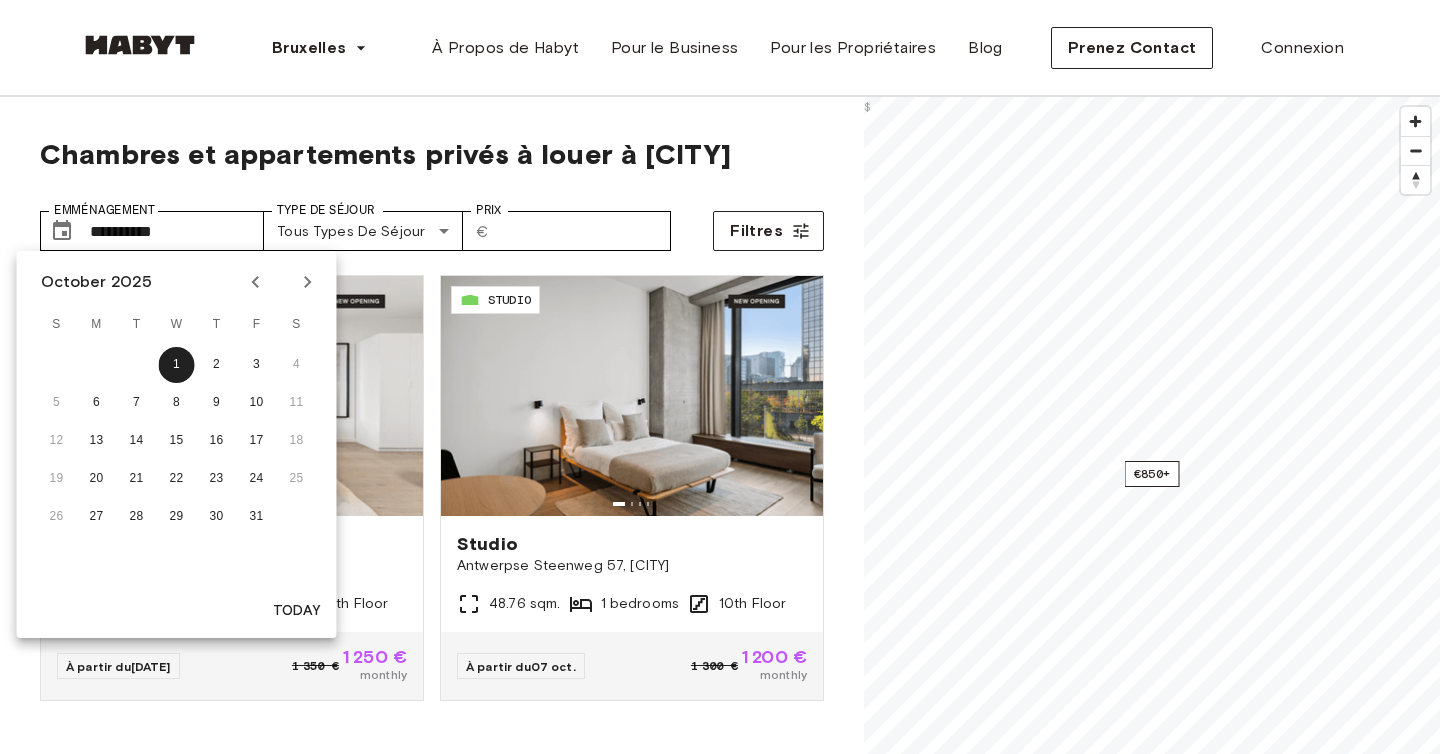click at bounding box center (308, 282) 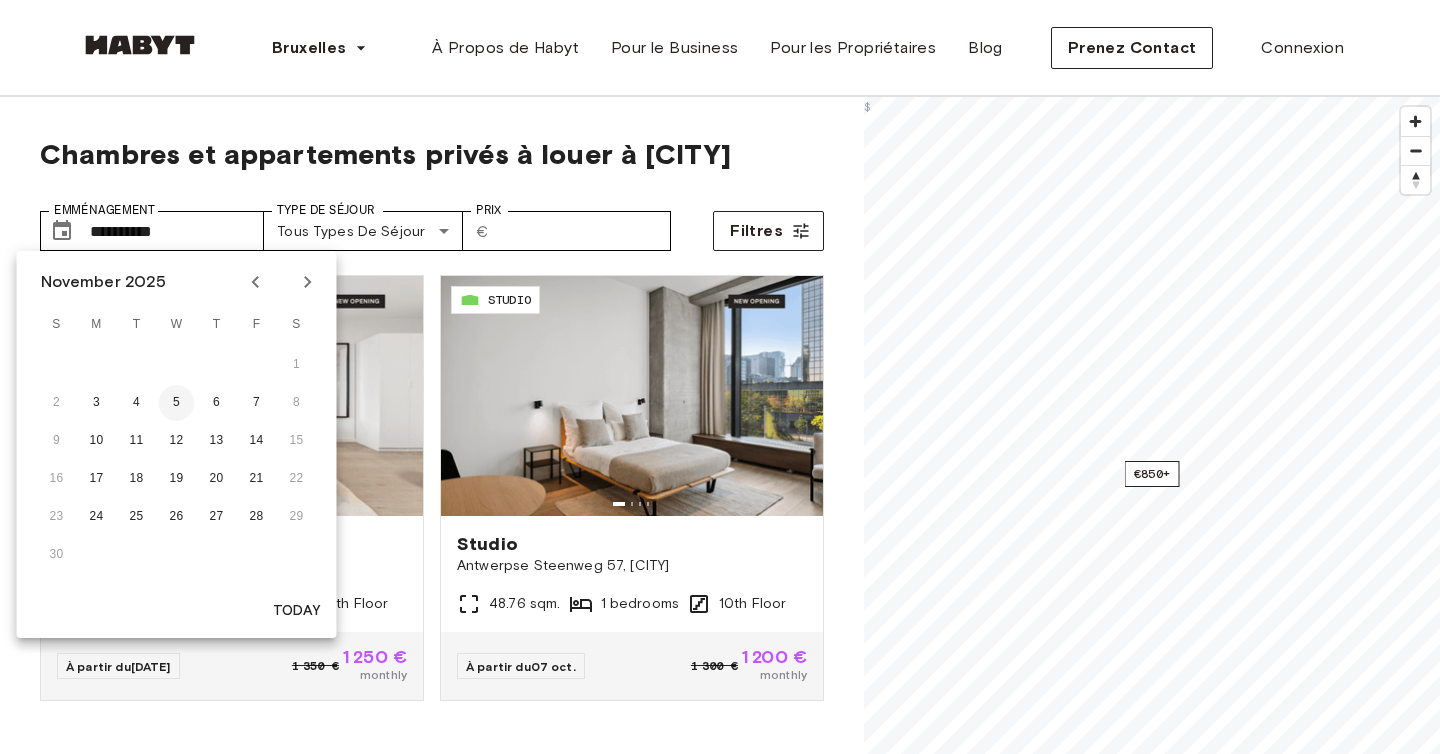 click on "5" at bounding box center [177, 403] 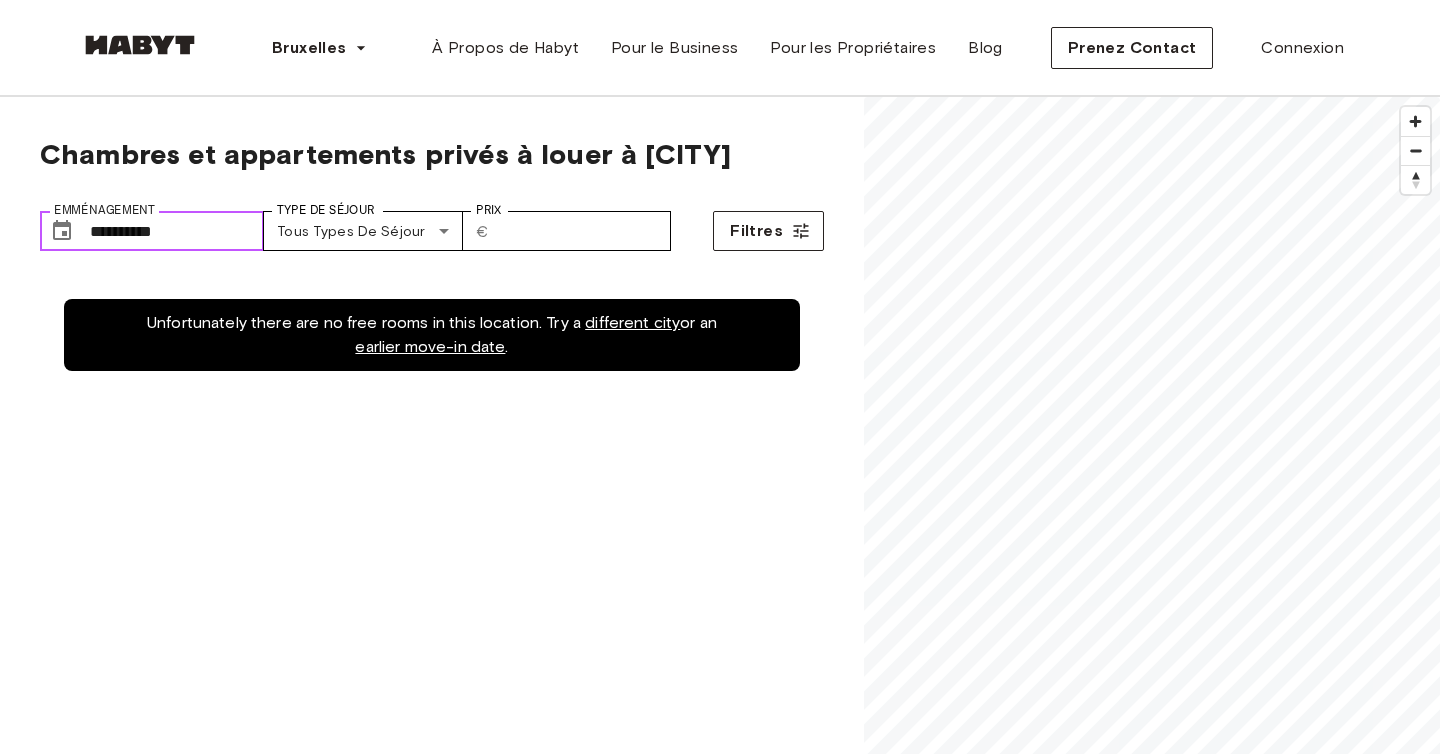 click on "**********" at bounding box center [177, 231] 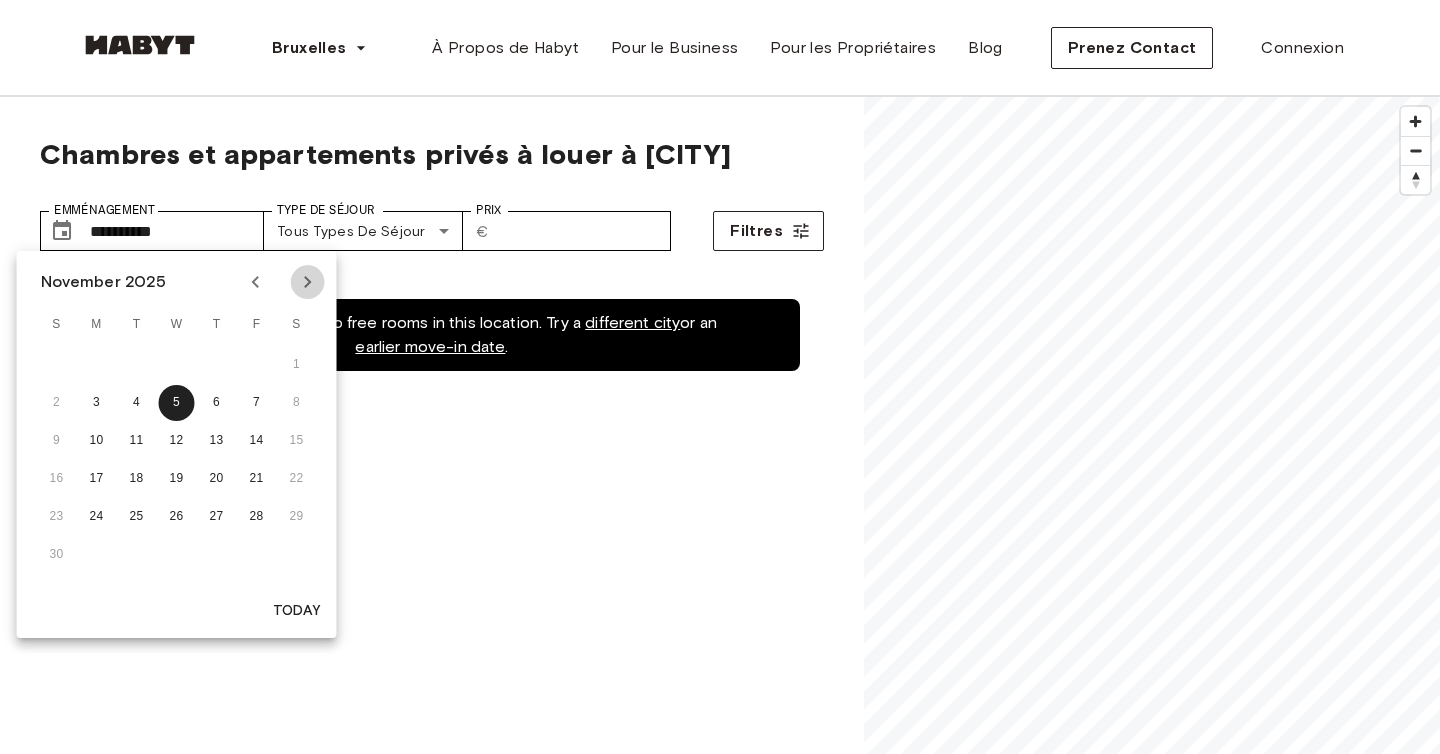 click 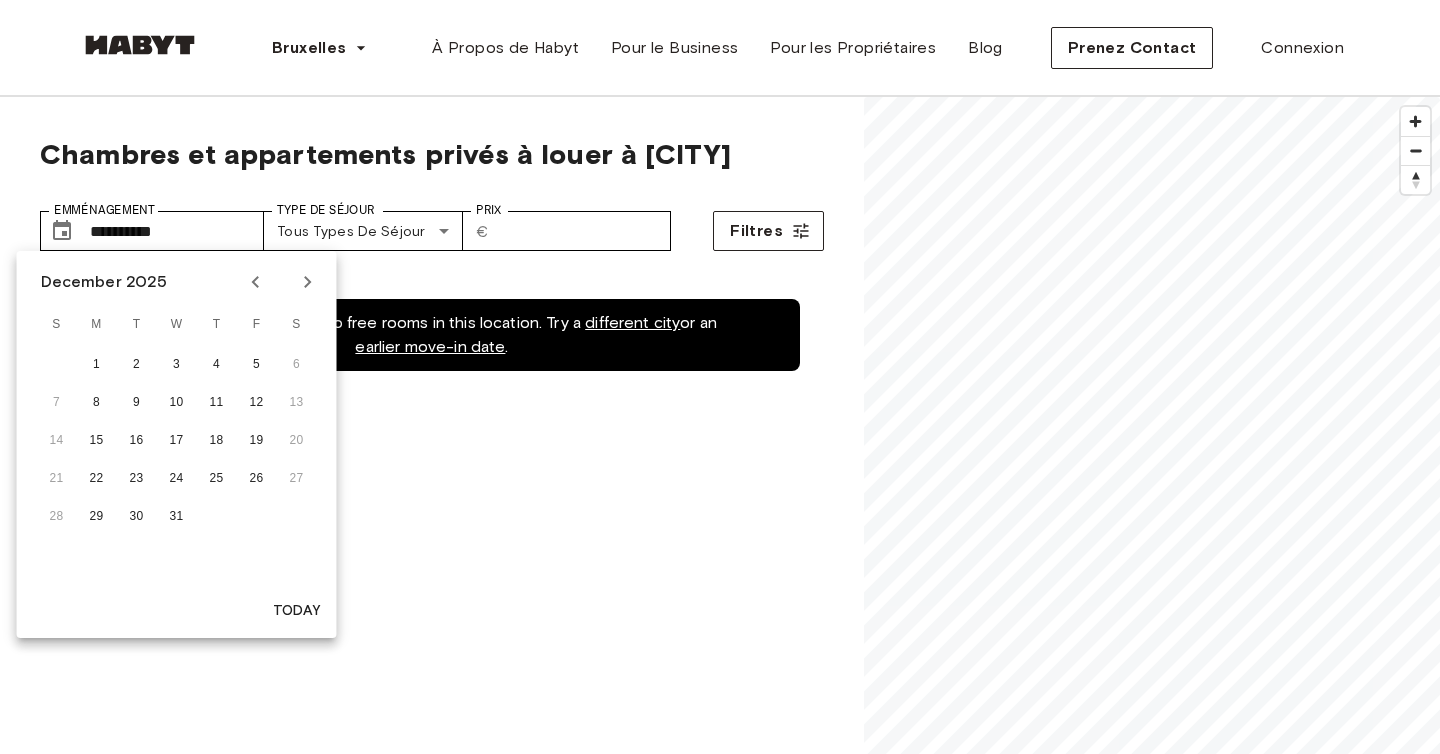 click on "7 8 9 10 11 12 13" at bounding box center (177, 403) 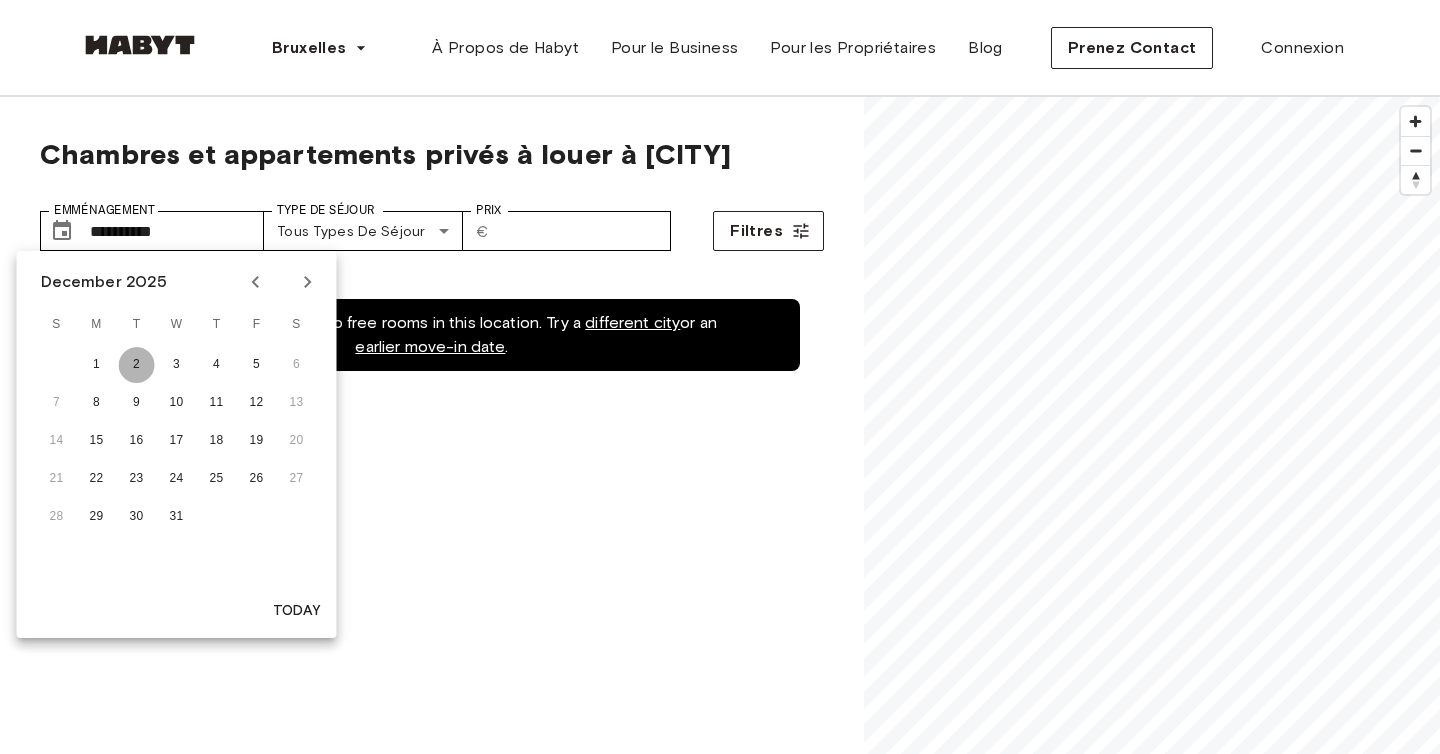 click on "2" at bounding box center [137, 365] 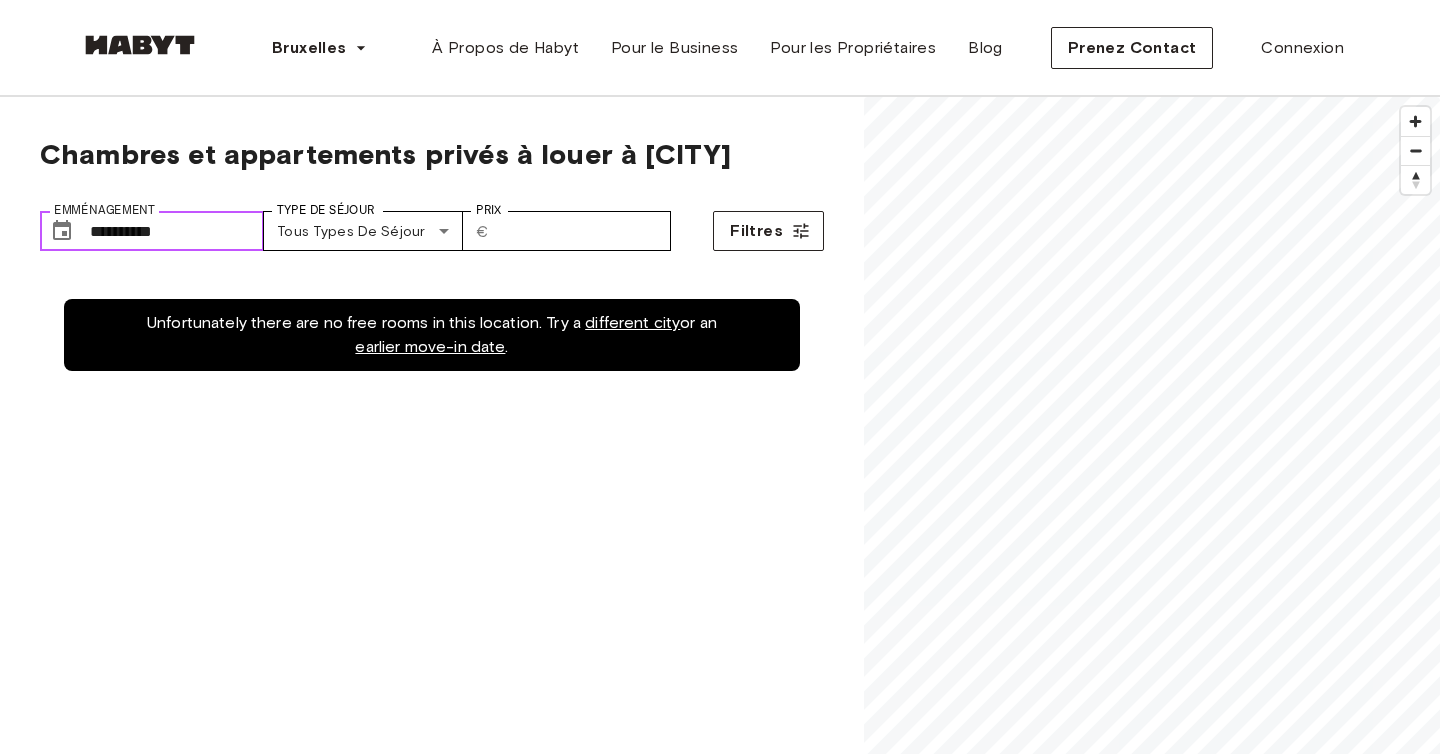 click on "**********" at bounding box center [177, 231] 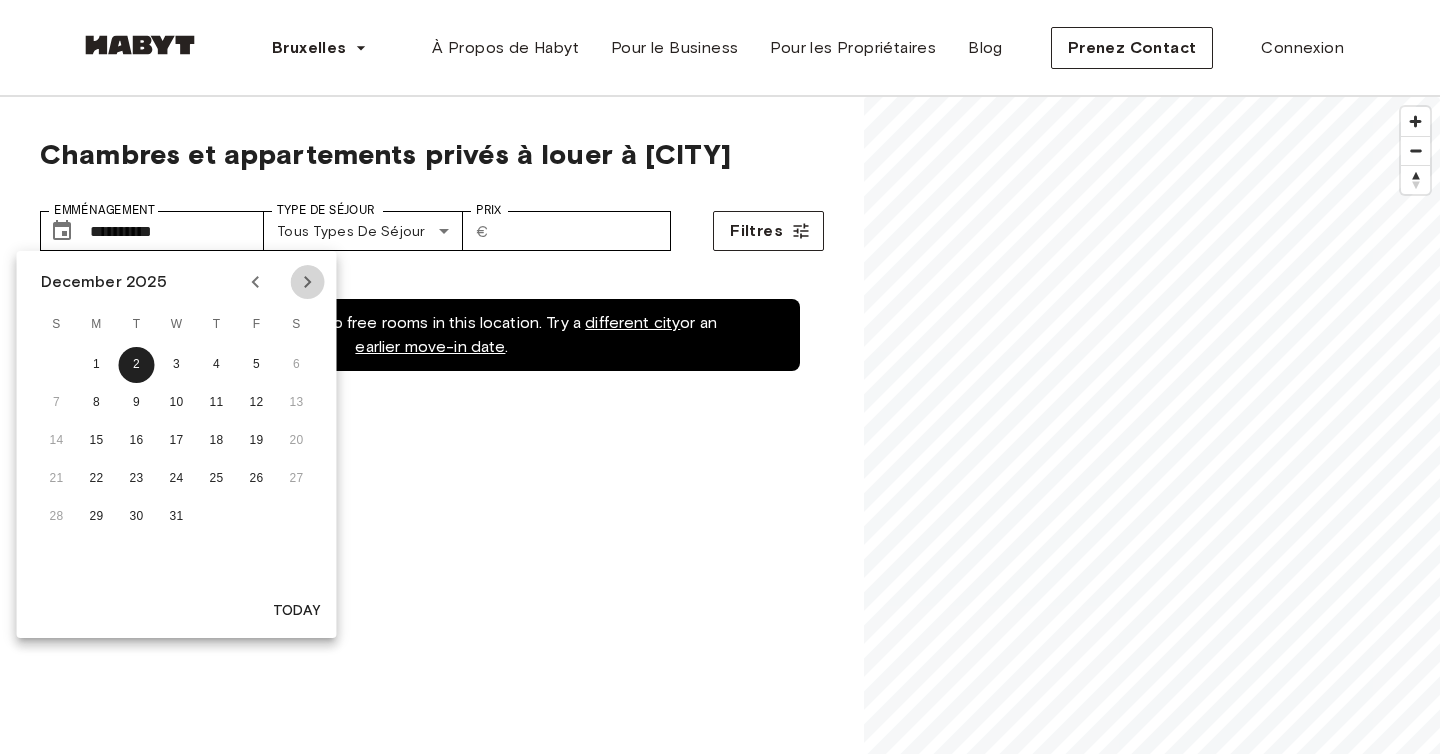 click 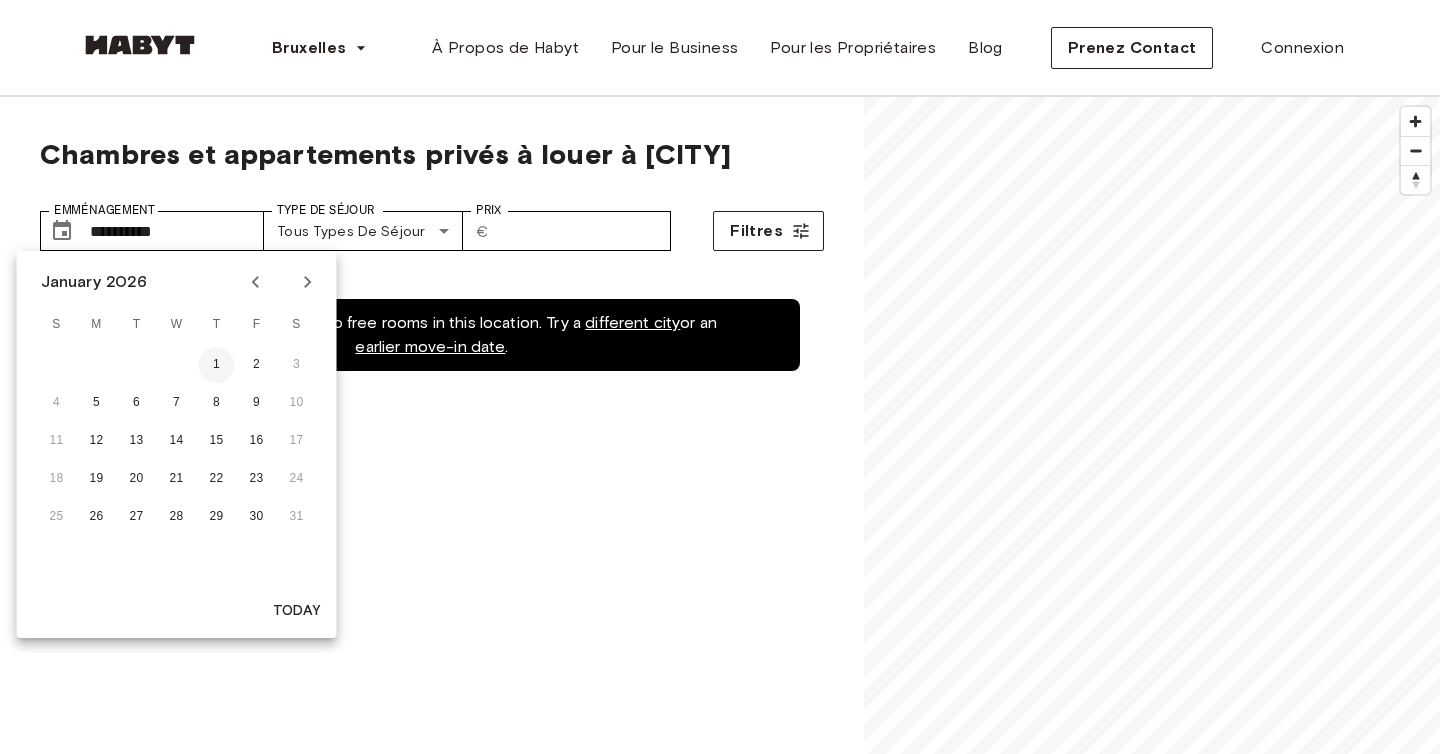 click on "1" at bounding box center [217, 365] 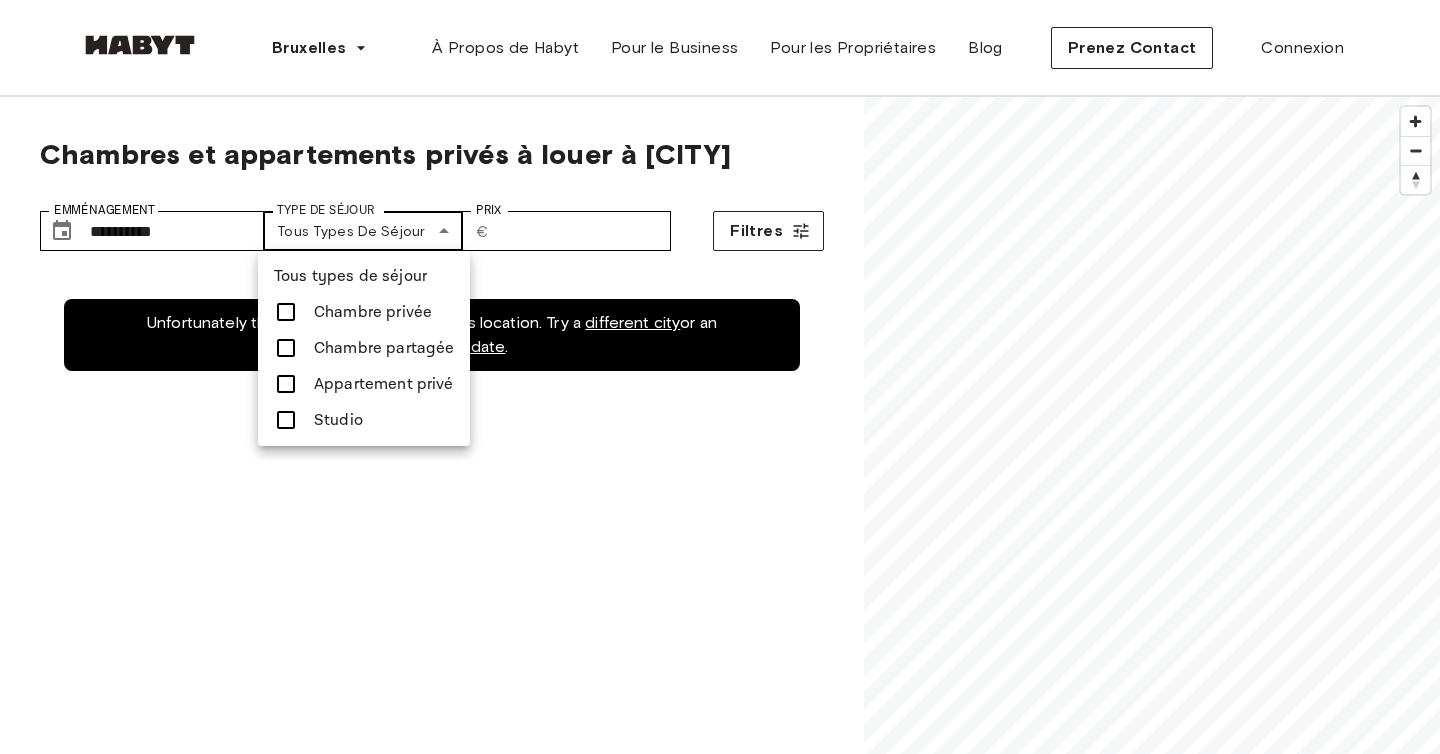 click on "**********" at bounding box center (720, 2473) 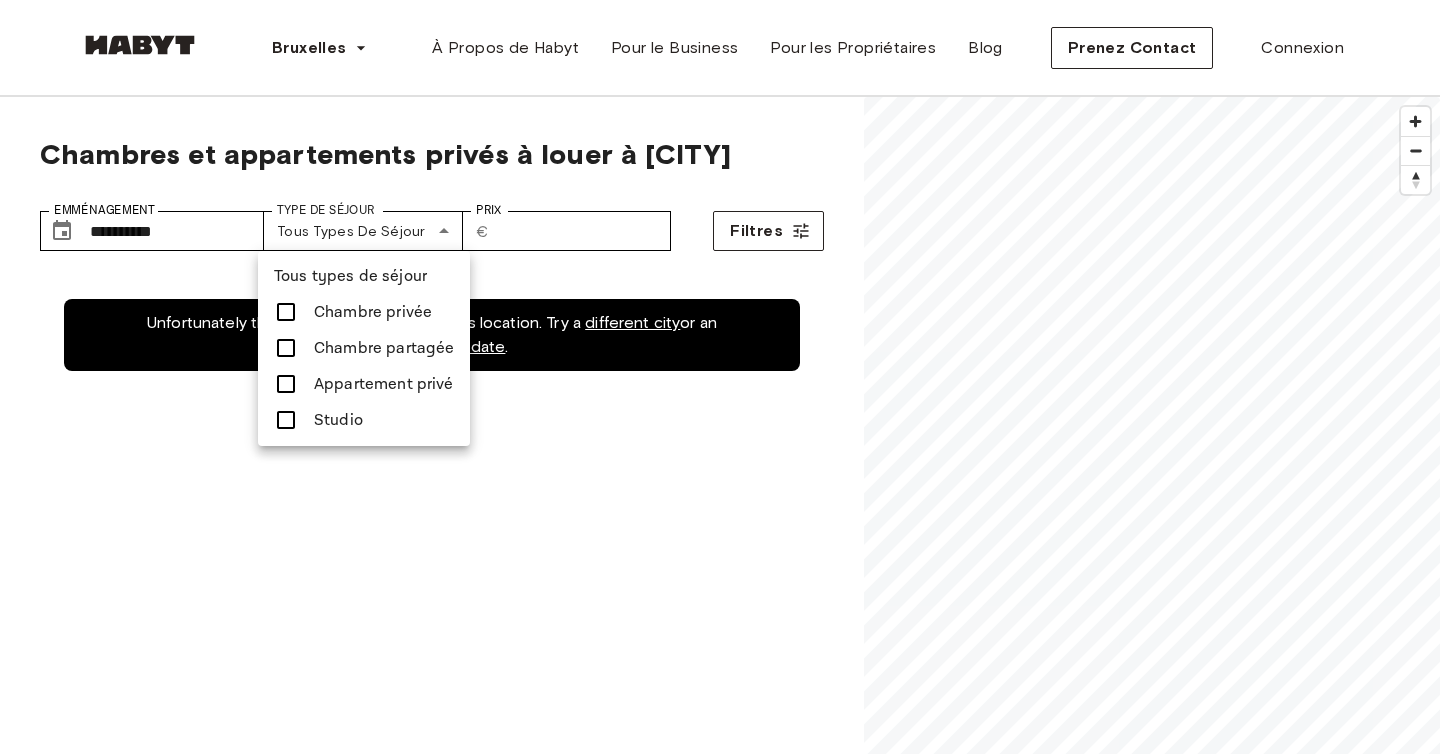 click at bounding box center [720, 377] 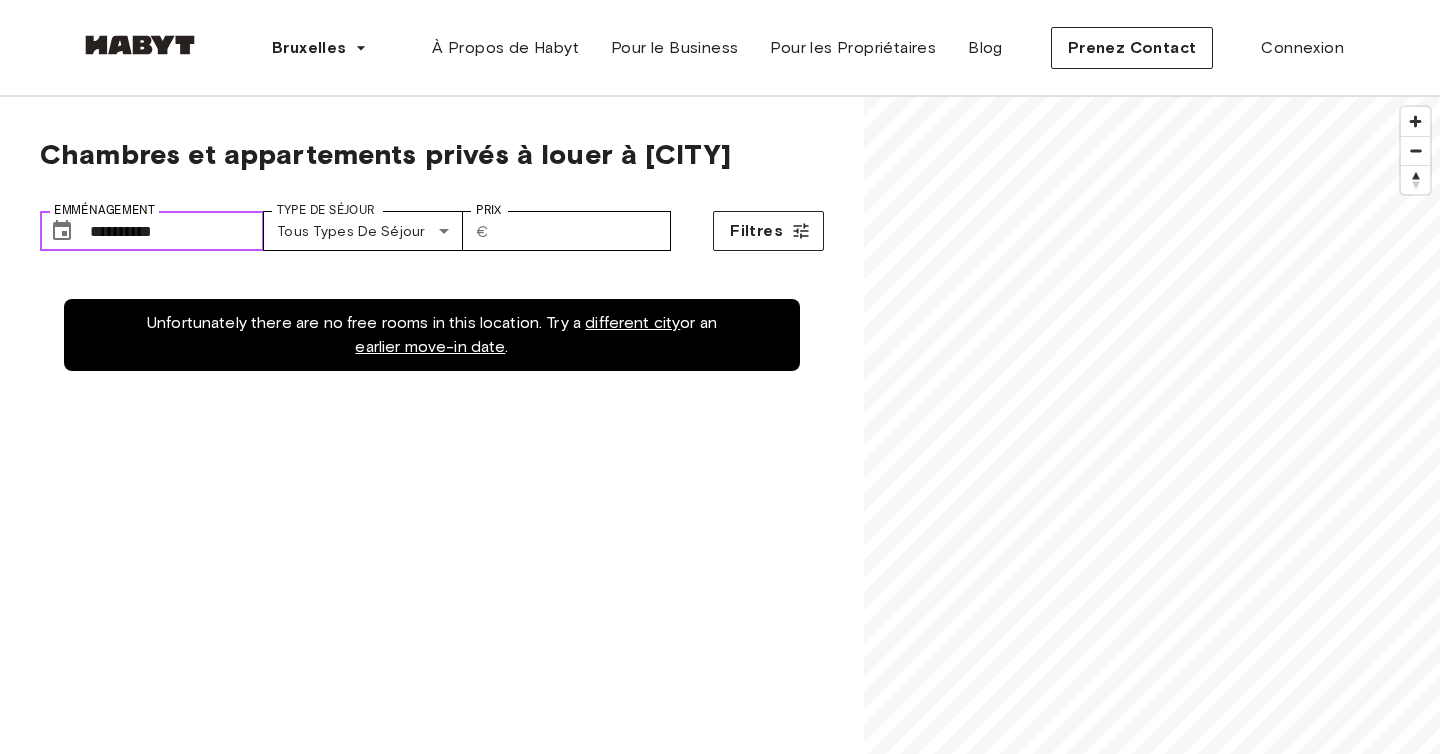 click on "**********" at bounding box center (177, 231) 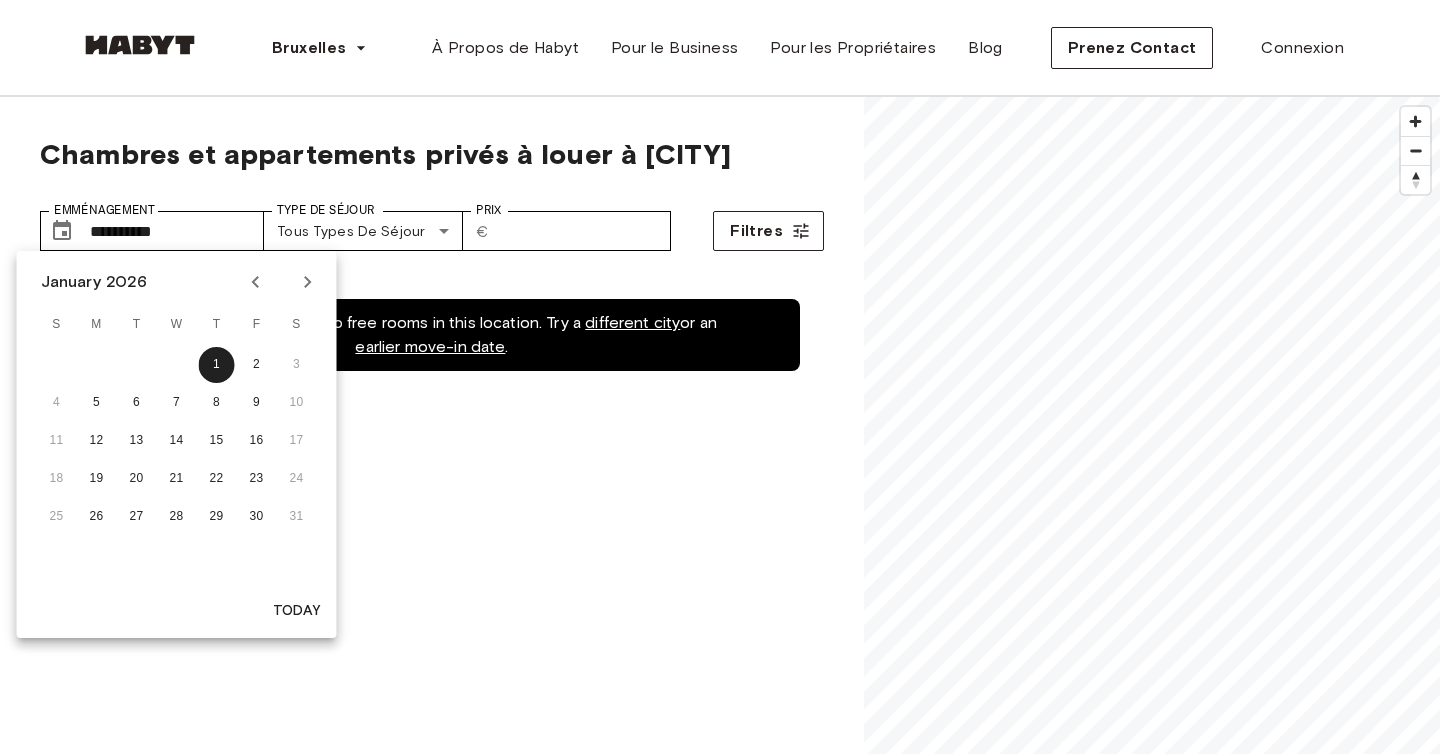 click 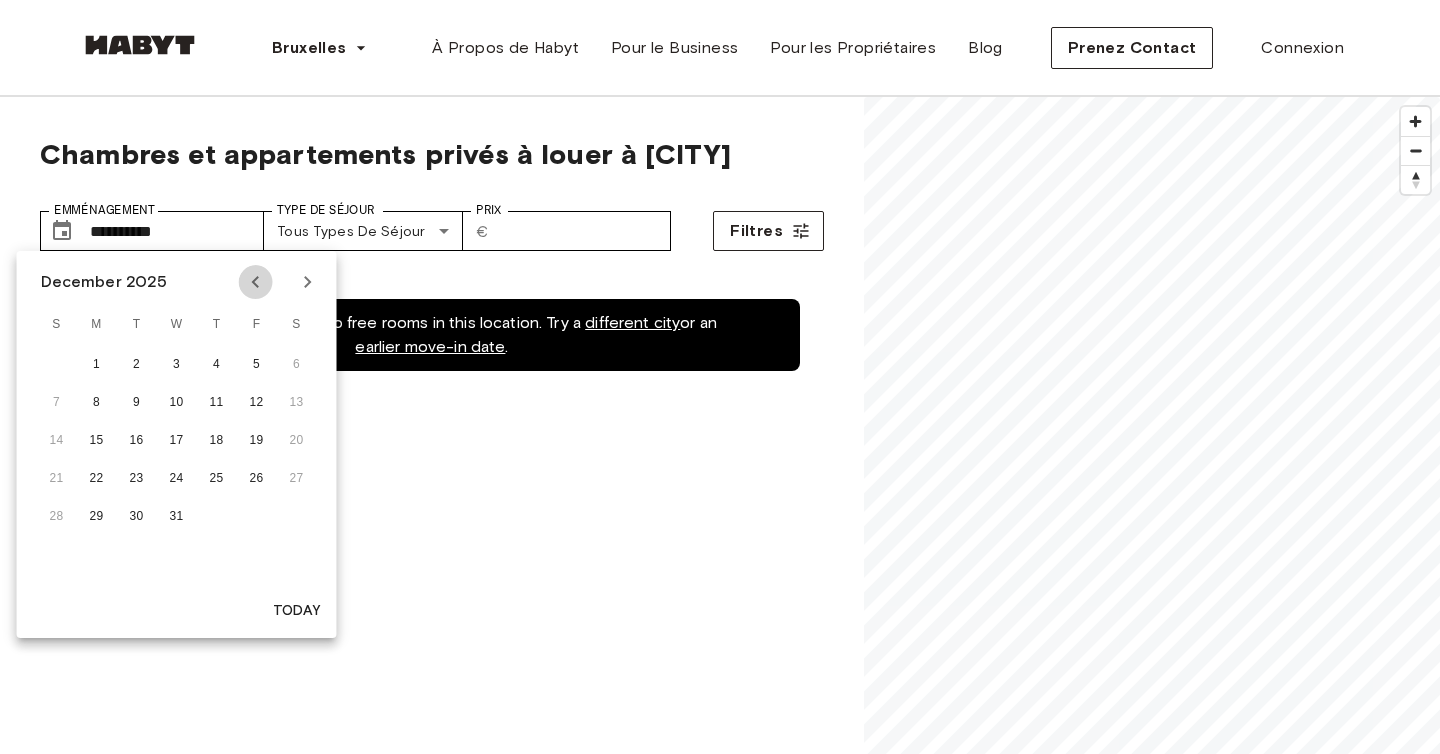 click 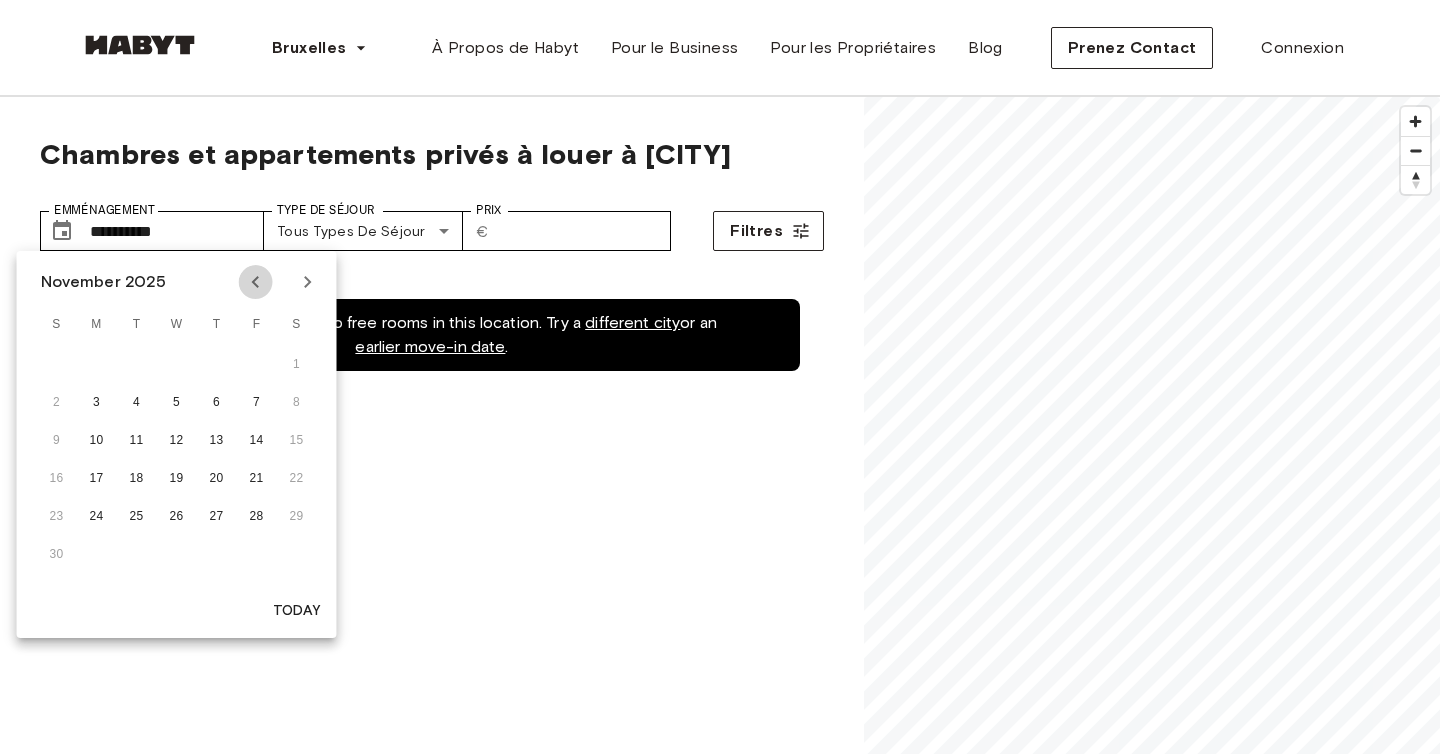 click 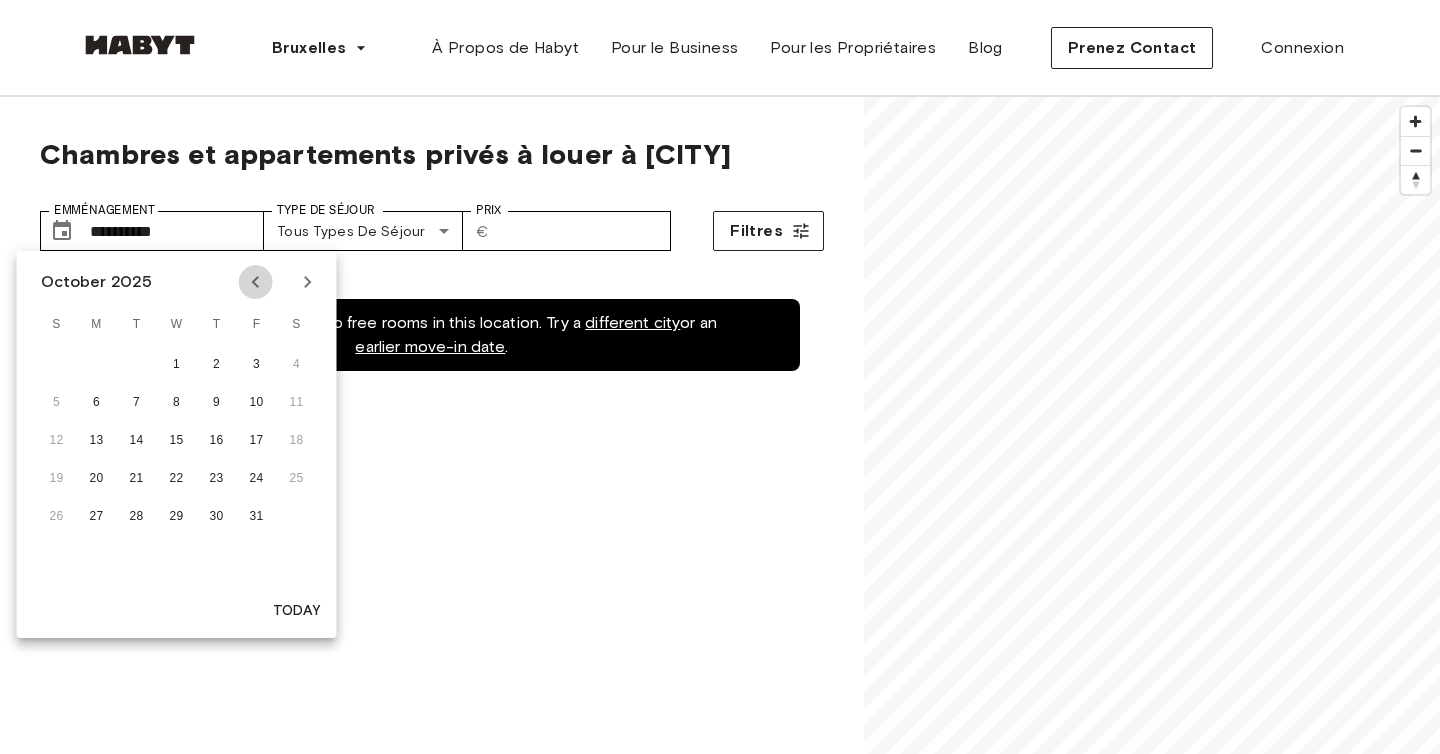 click 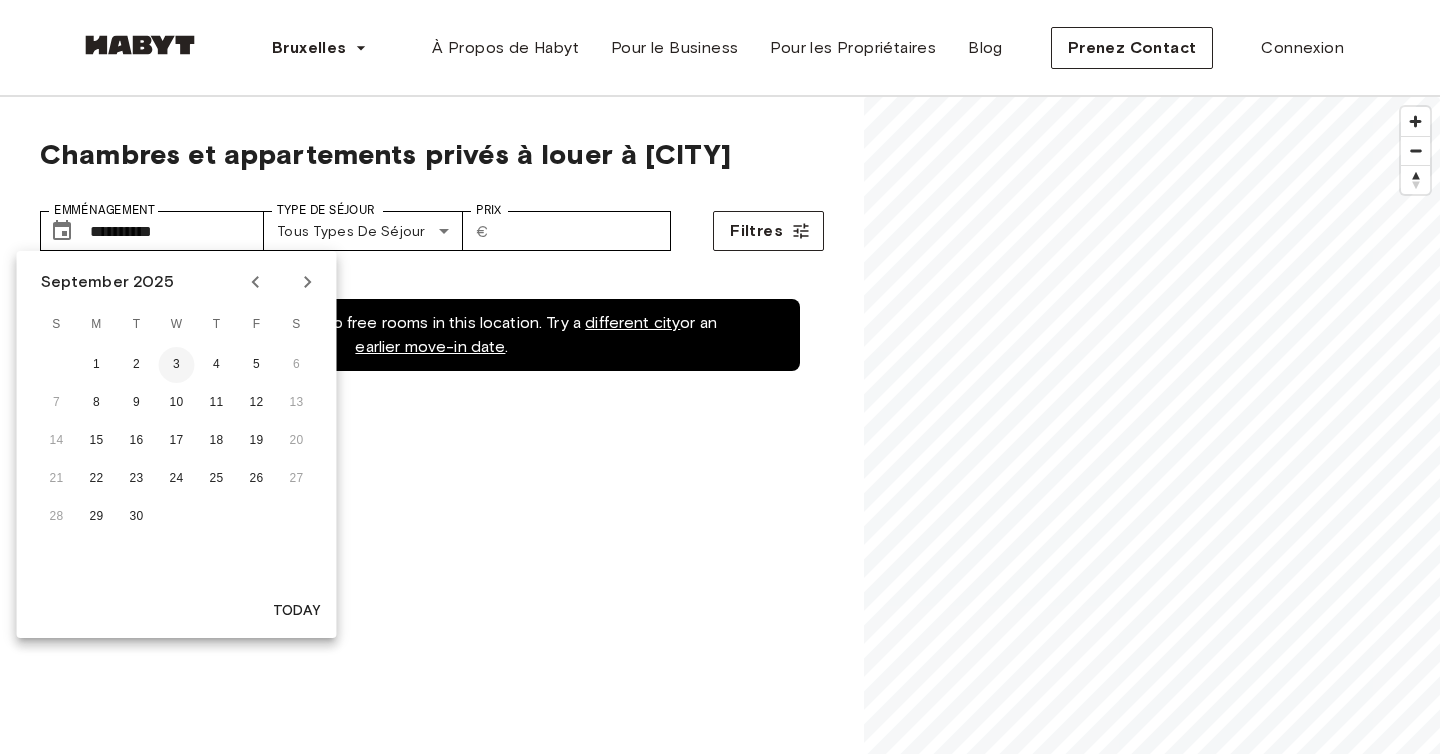 click on "3" at bounding box center (177, 365) 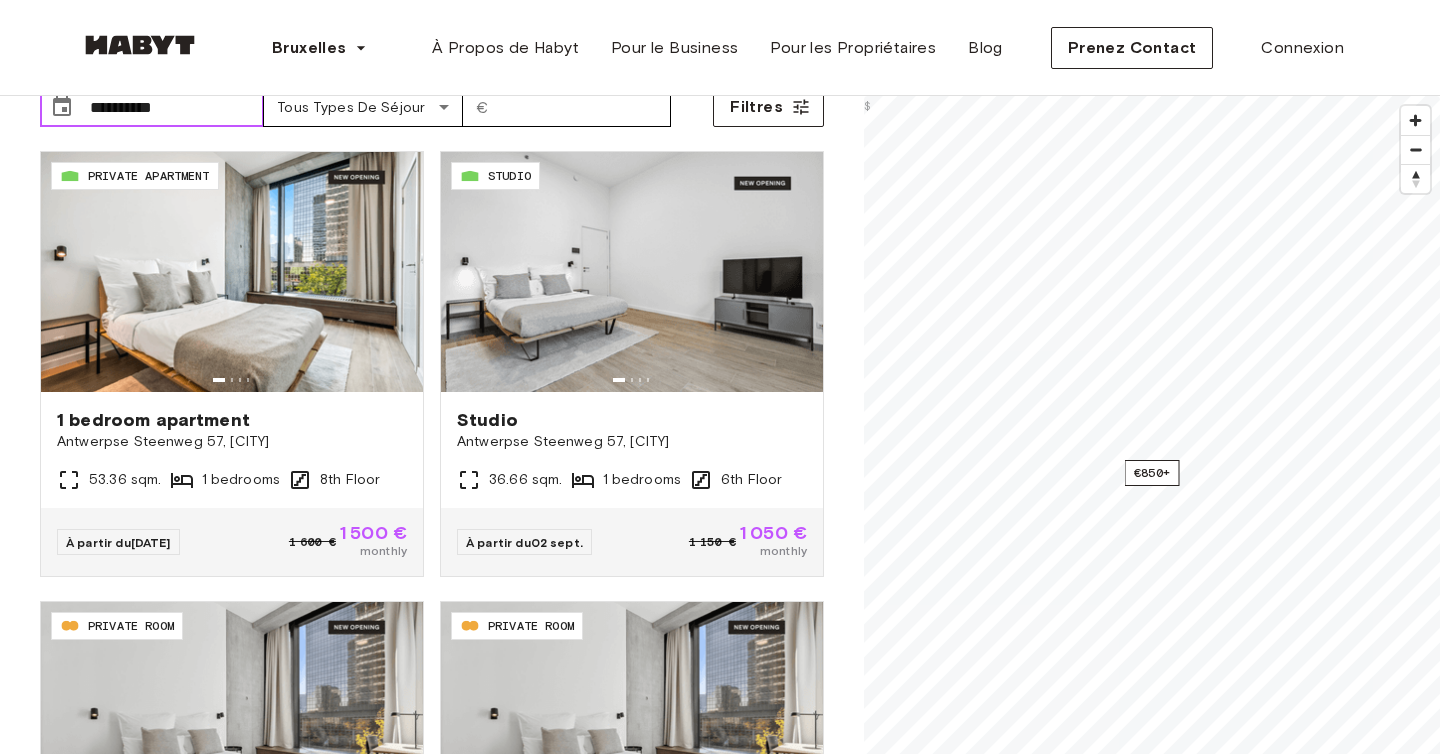 scroll, scrollTop: 0, scrollLeft: 0, axis: both 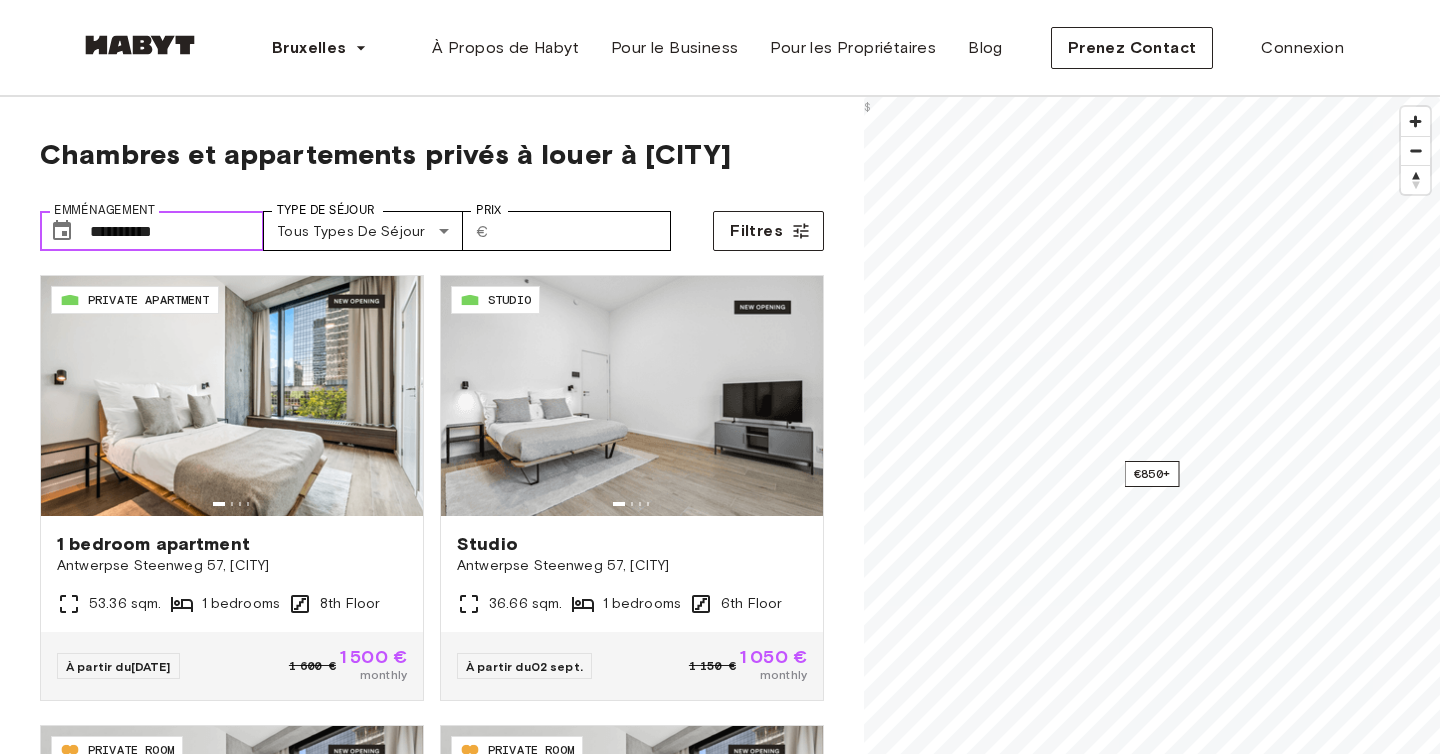 click on "**********" at bounding box center (177, 231) 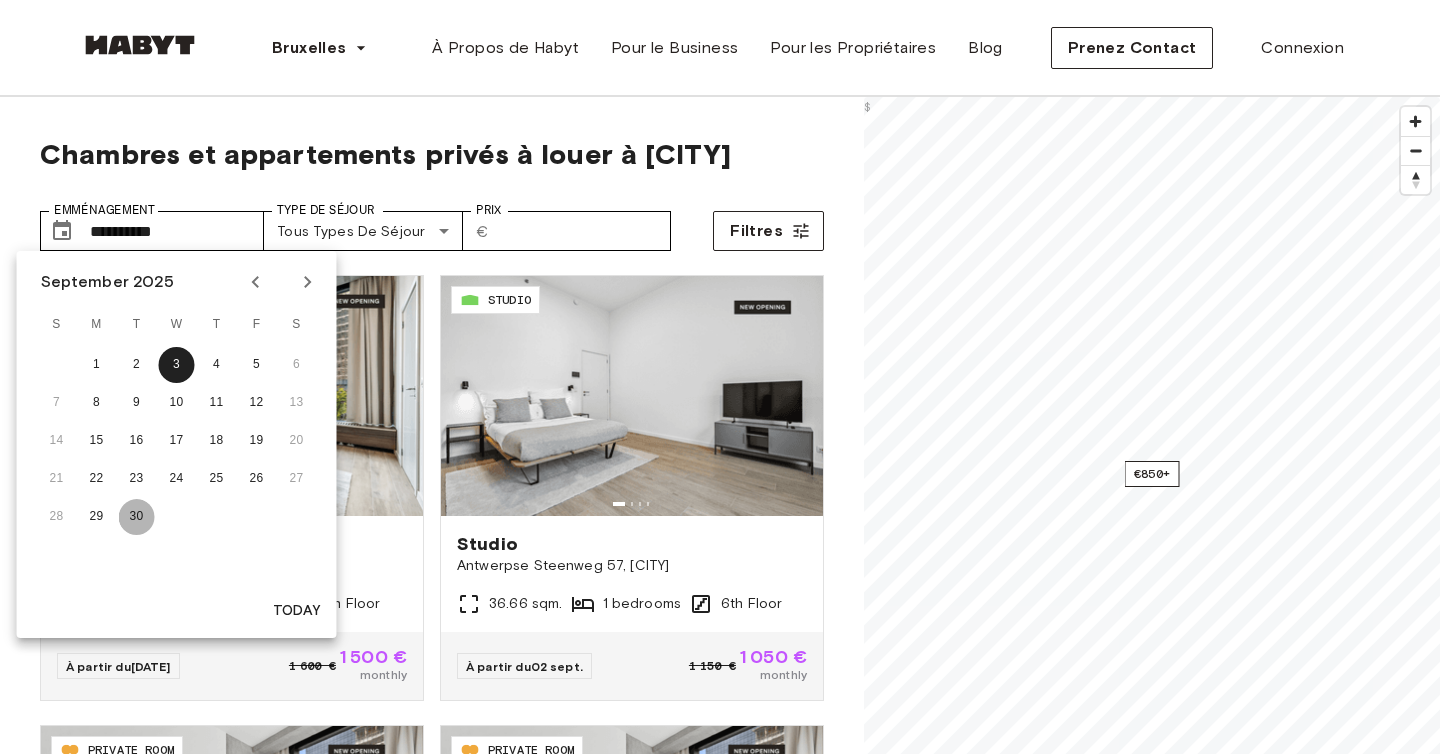 click on "30" at bounding box center [137, 517] 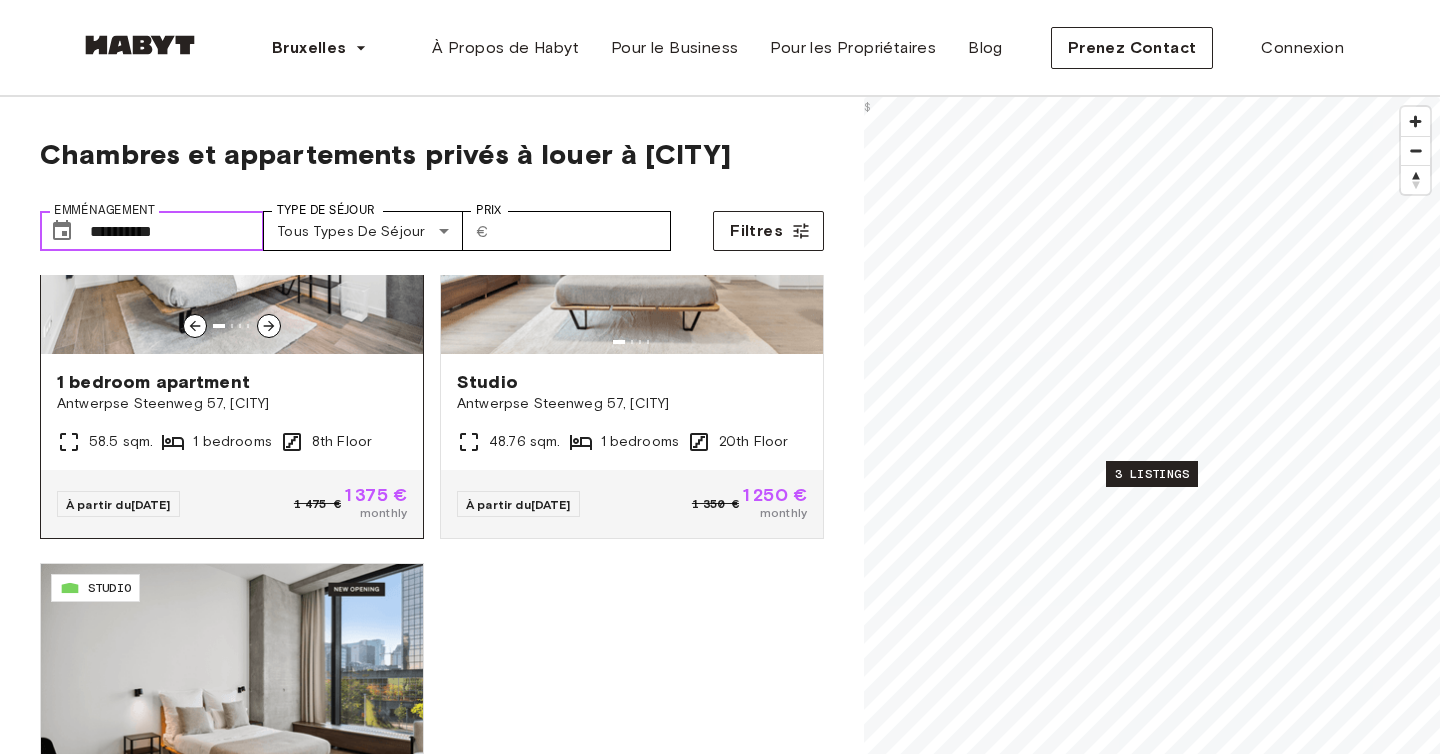 scroll, scrollTop: 0, scrollLeft: 0, axis: both 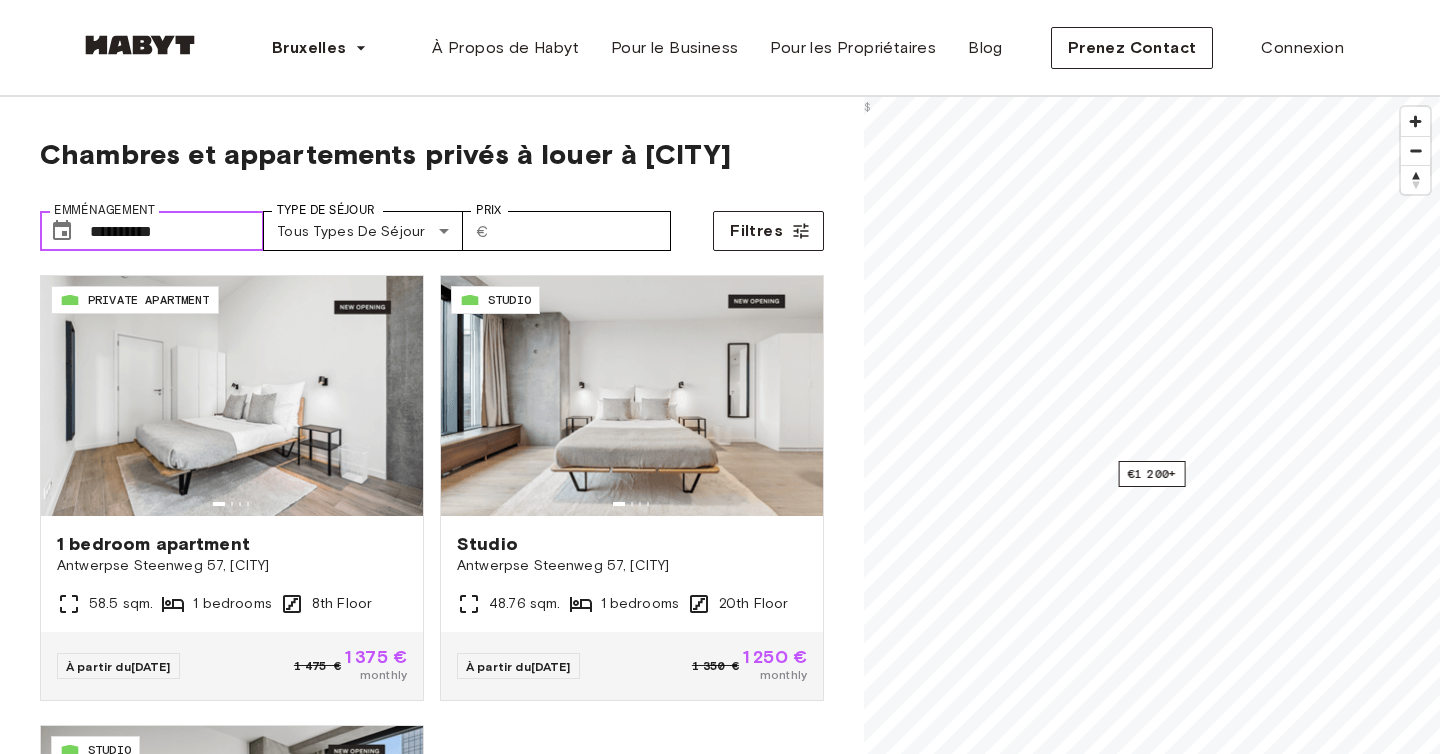click on "**********" at bounding box center (177, 231) 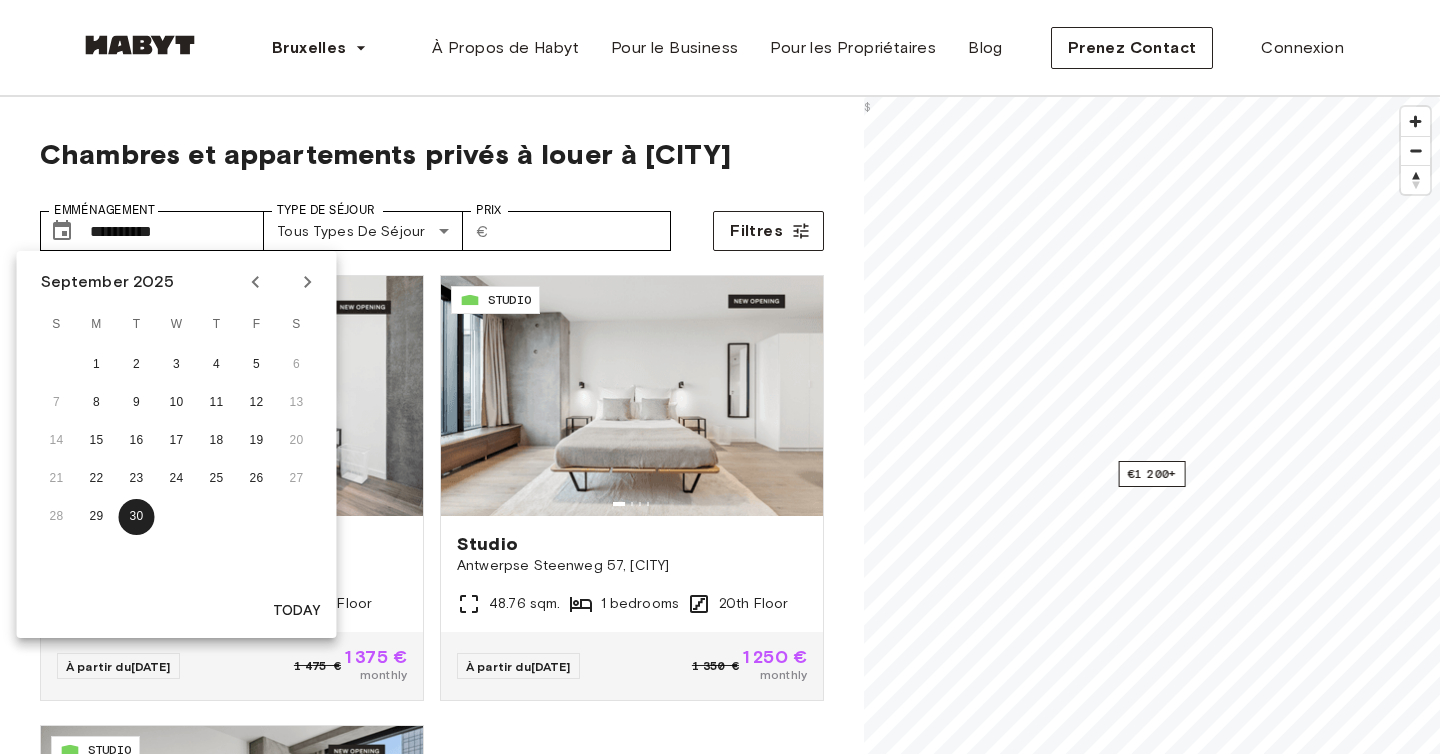 click 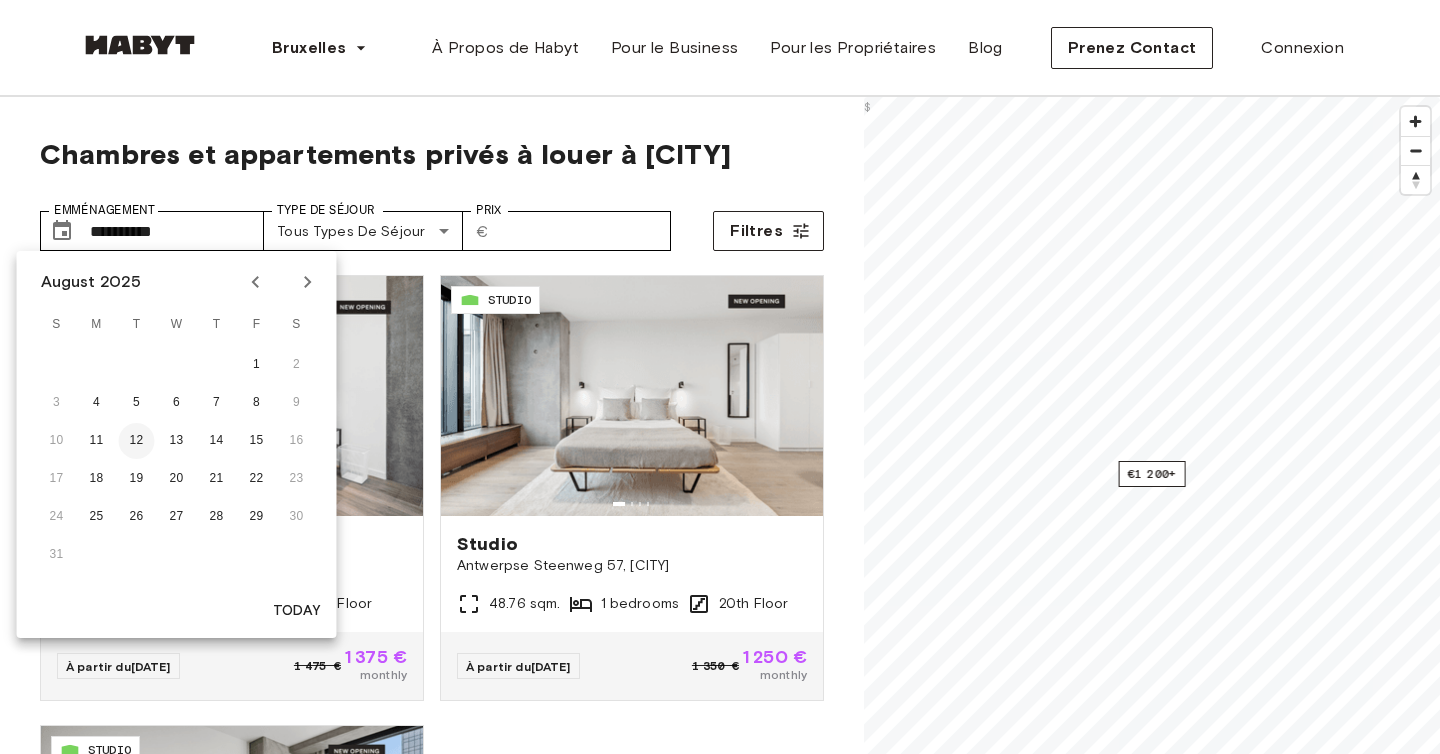 click on "12" at bounding box center (137, 441) 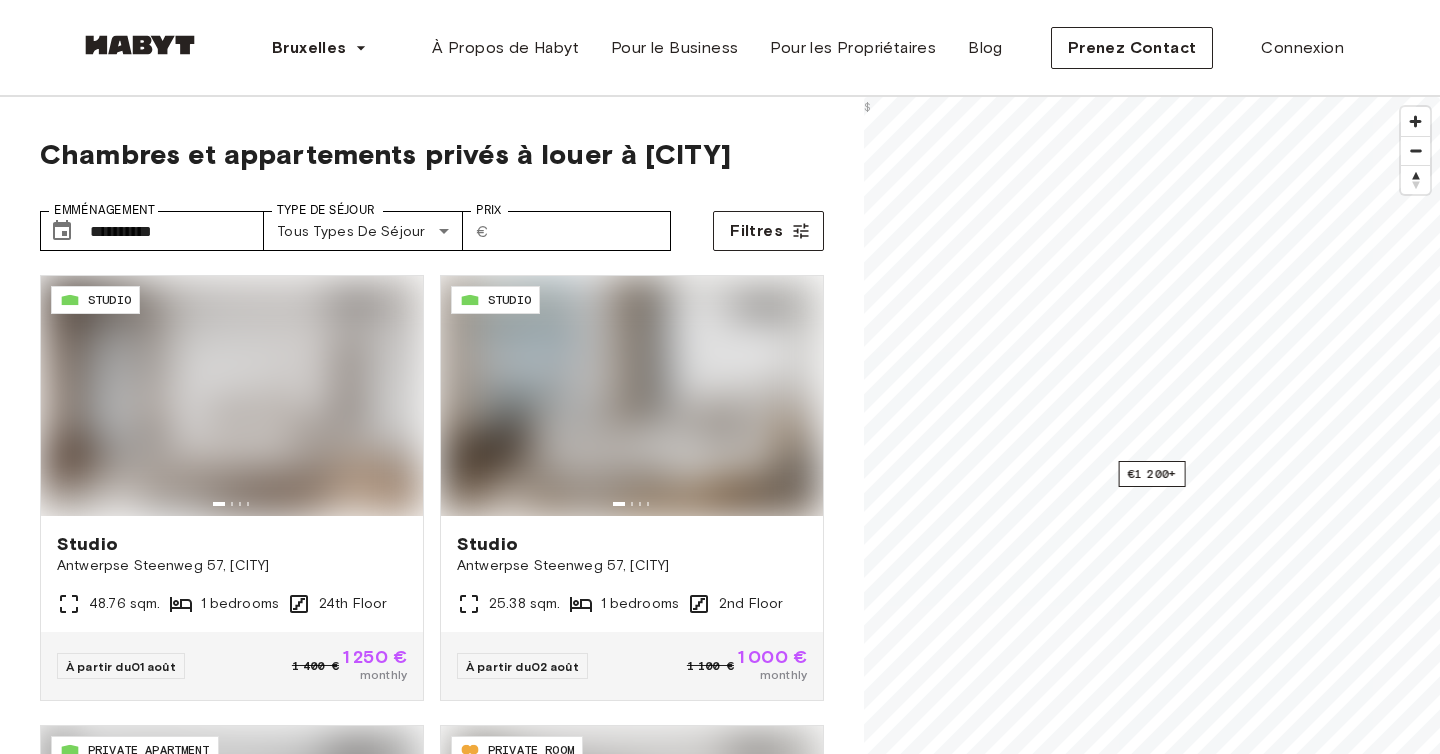 type on "**********" 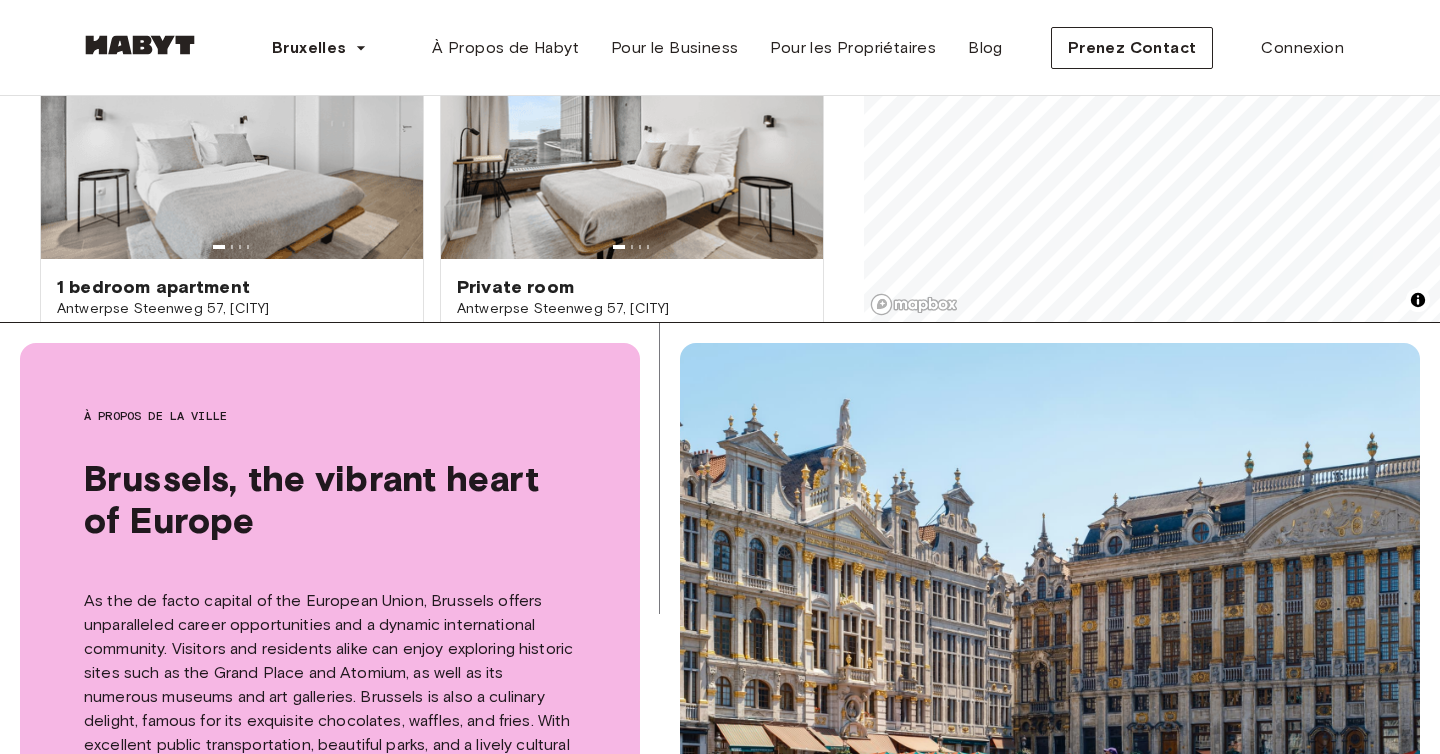 scroll, scrollTop: 683, scrollLeft: 0, axis: vertical 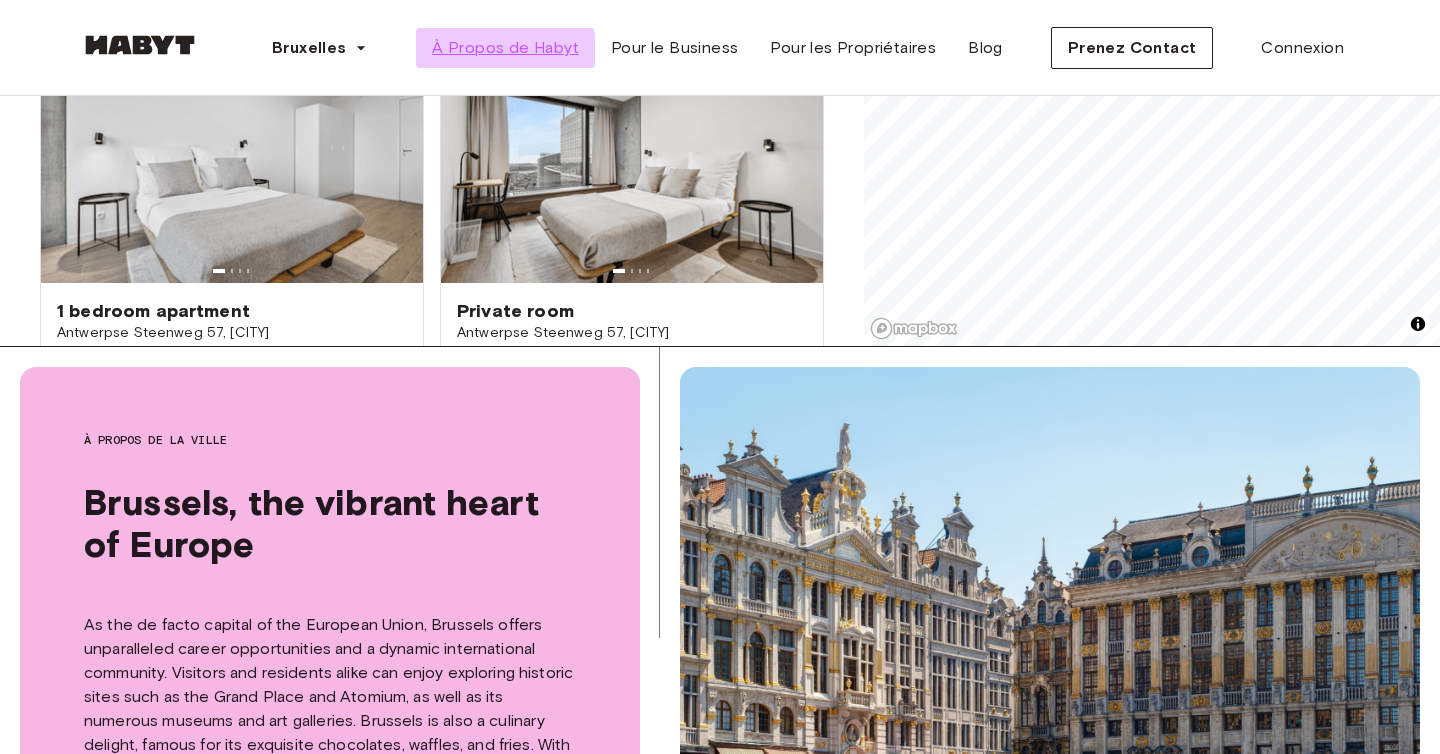 click on "À Propos de Habyt" at bounding box center (505, 48) 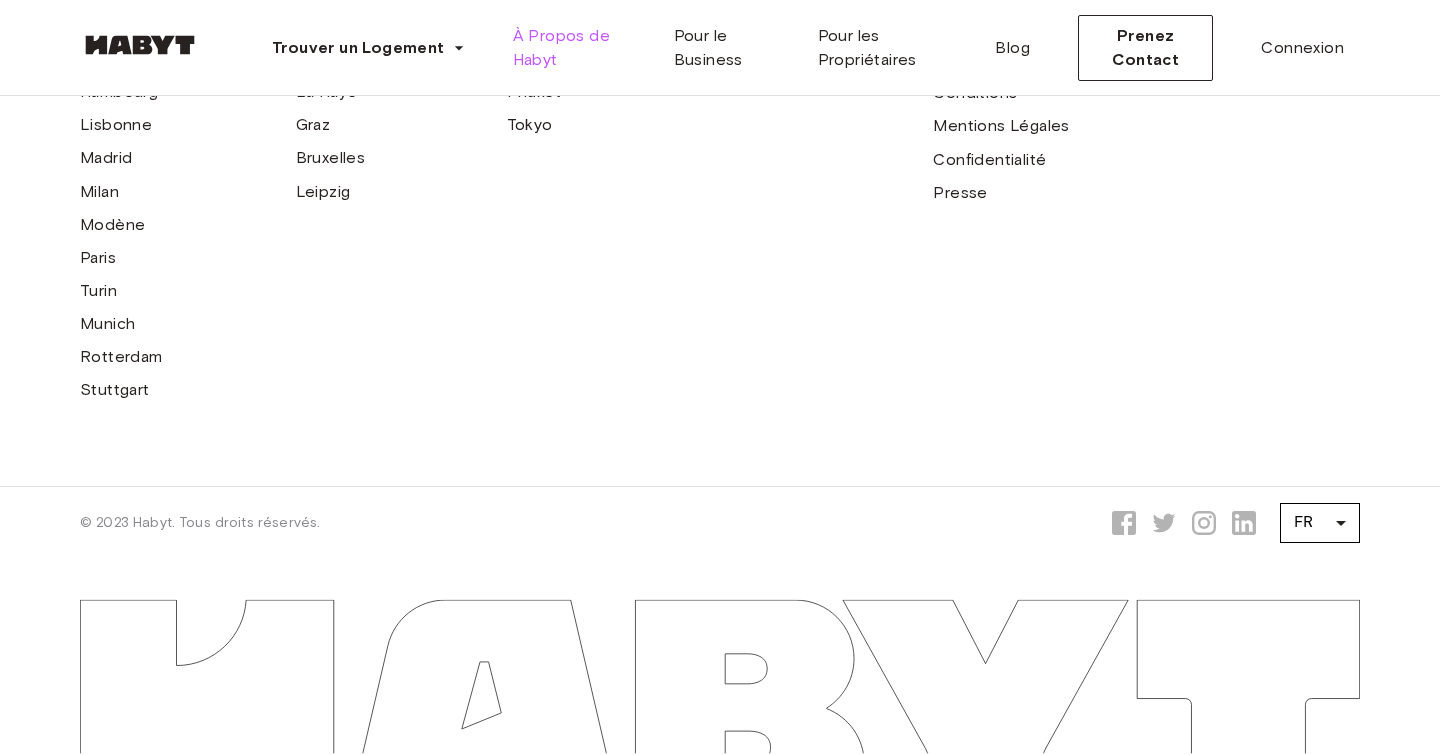 scroll, scrollTop: 6498, scrollLeft: 0, axis: vertical 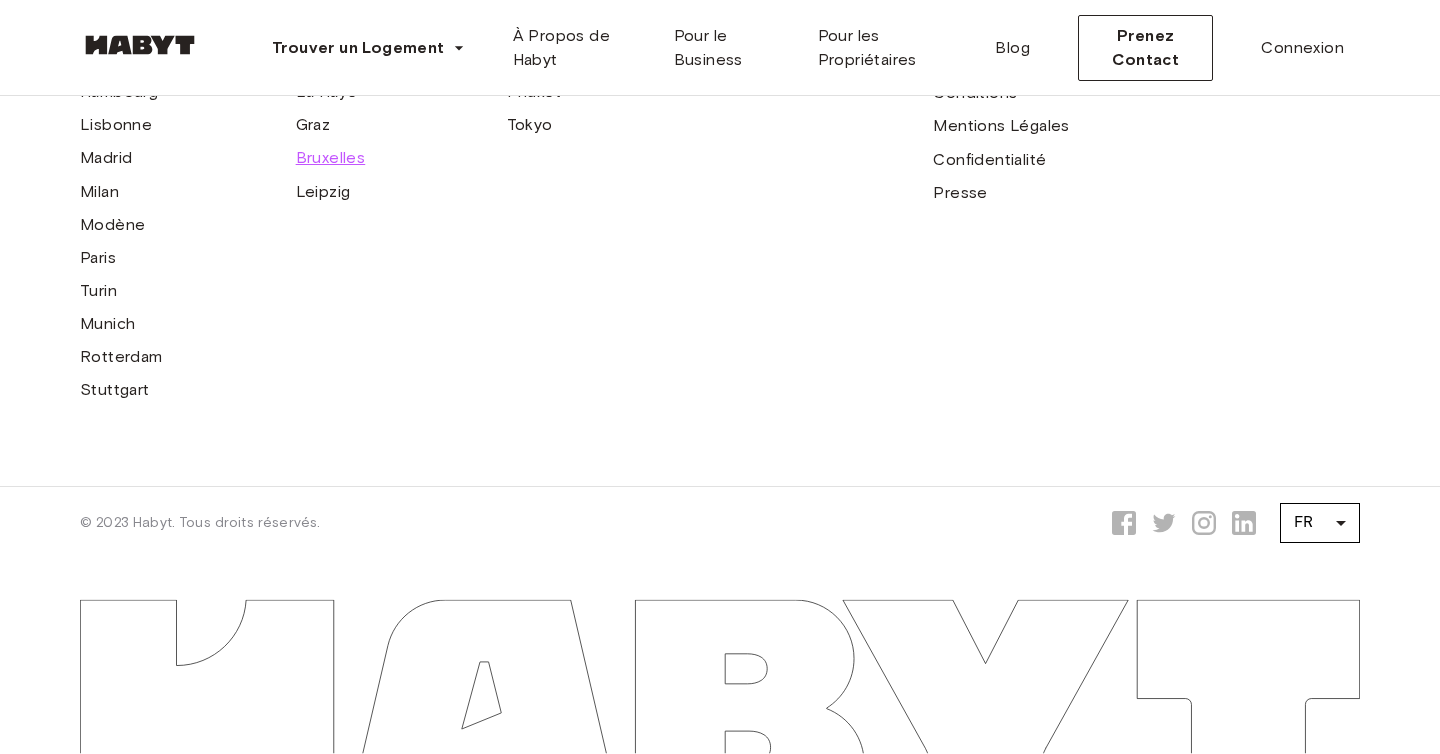 click on "Bruxelles" at bounding box center (331, 158) 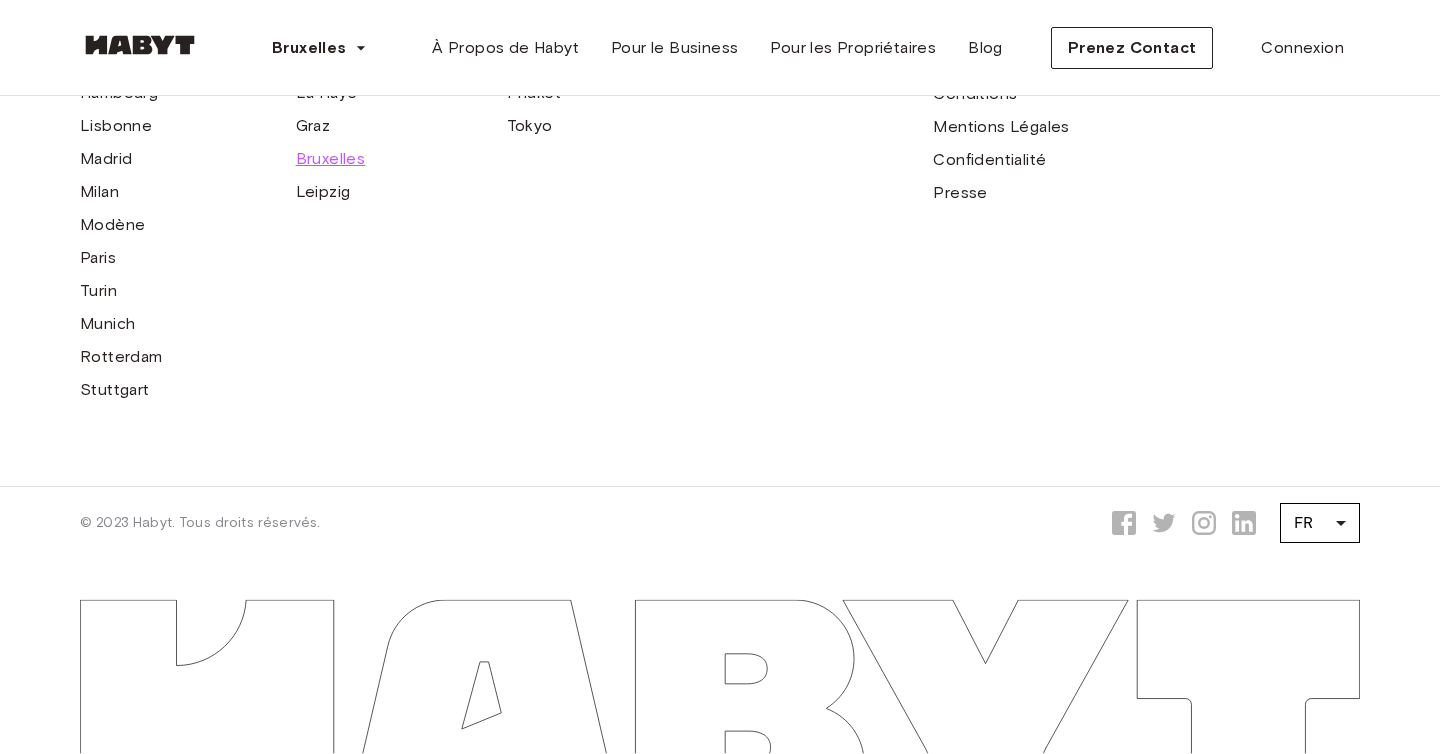 scroll, scrollTop: 0, scrollLeft: 0, axis: both 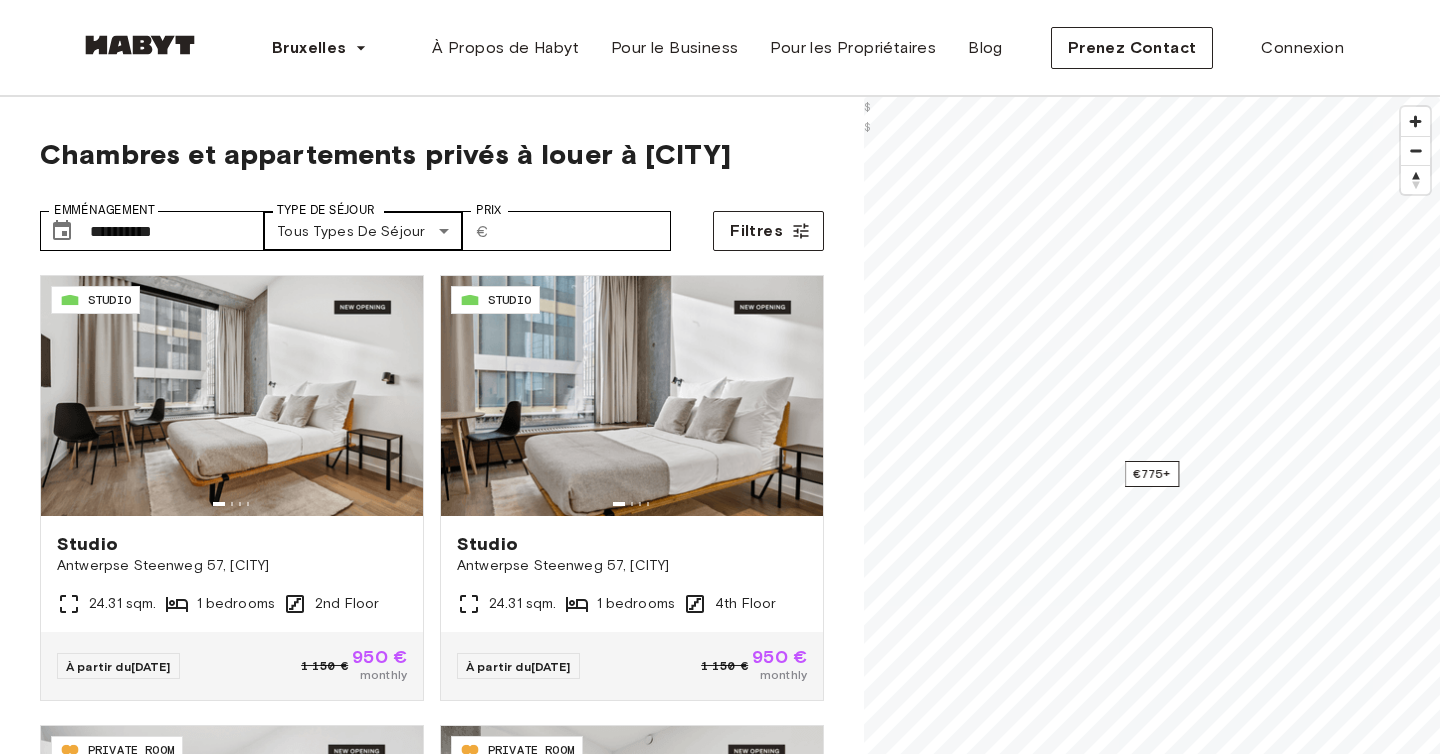 click on "**********" at bounding box center [720, 2473] 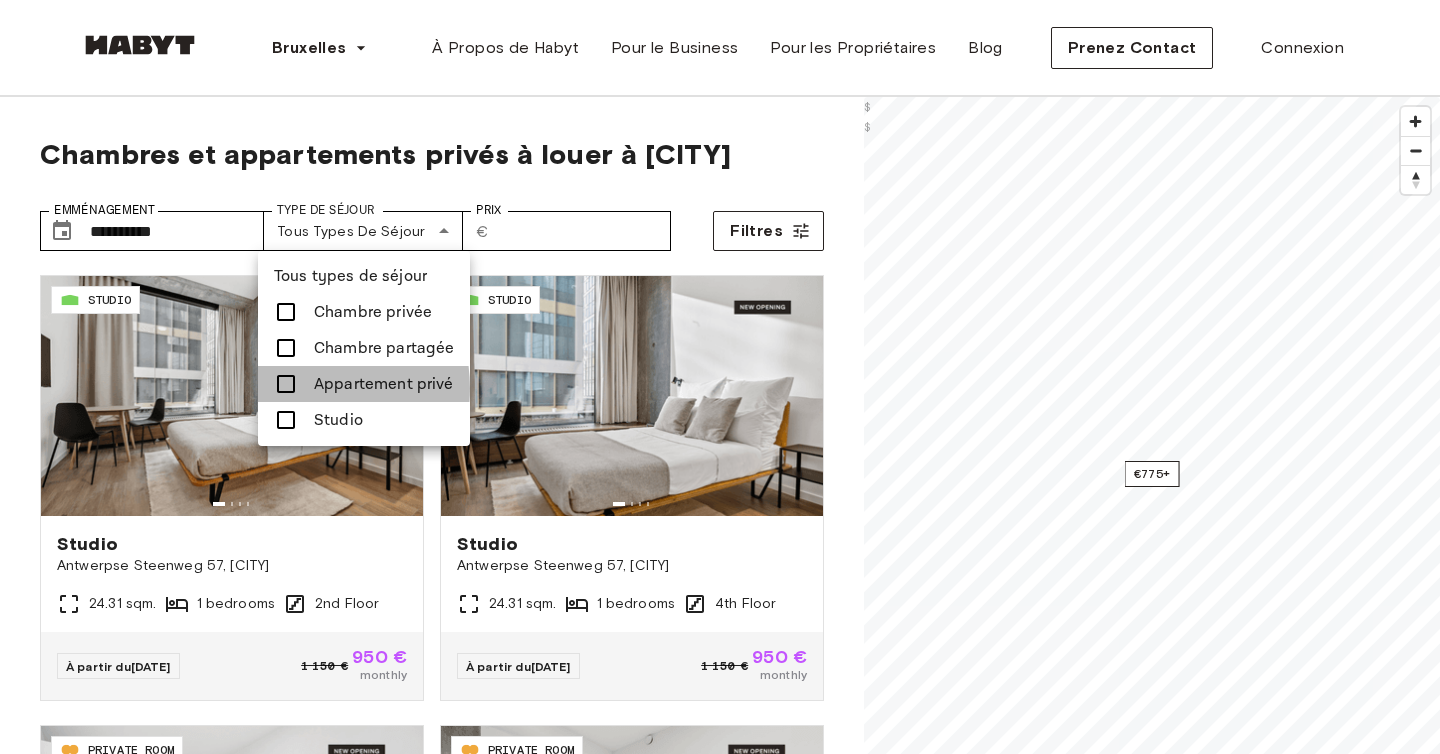click at bounding box center (286, 384) 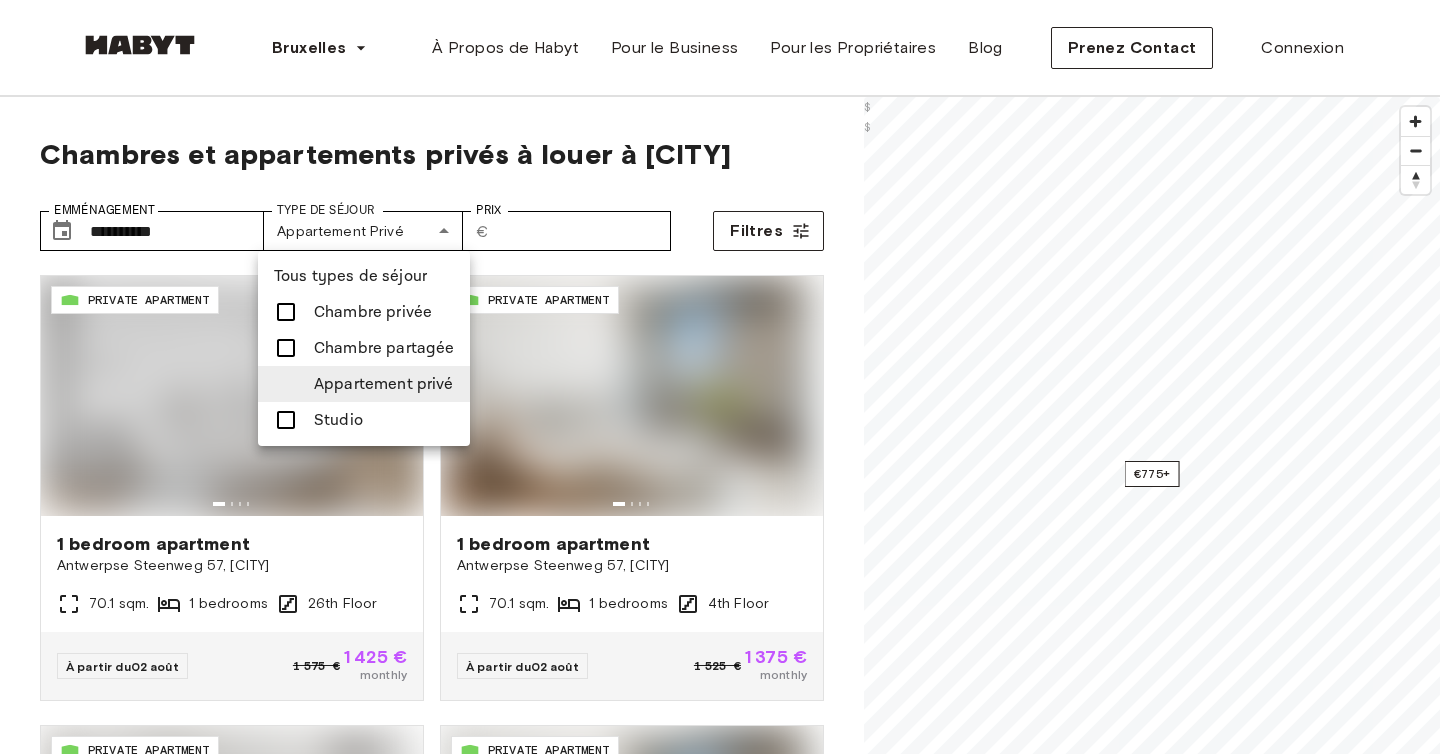 click at bounding box center (286, 420) 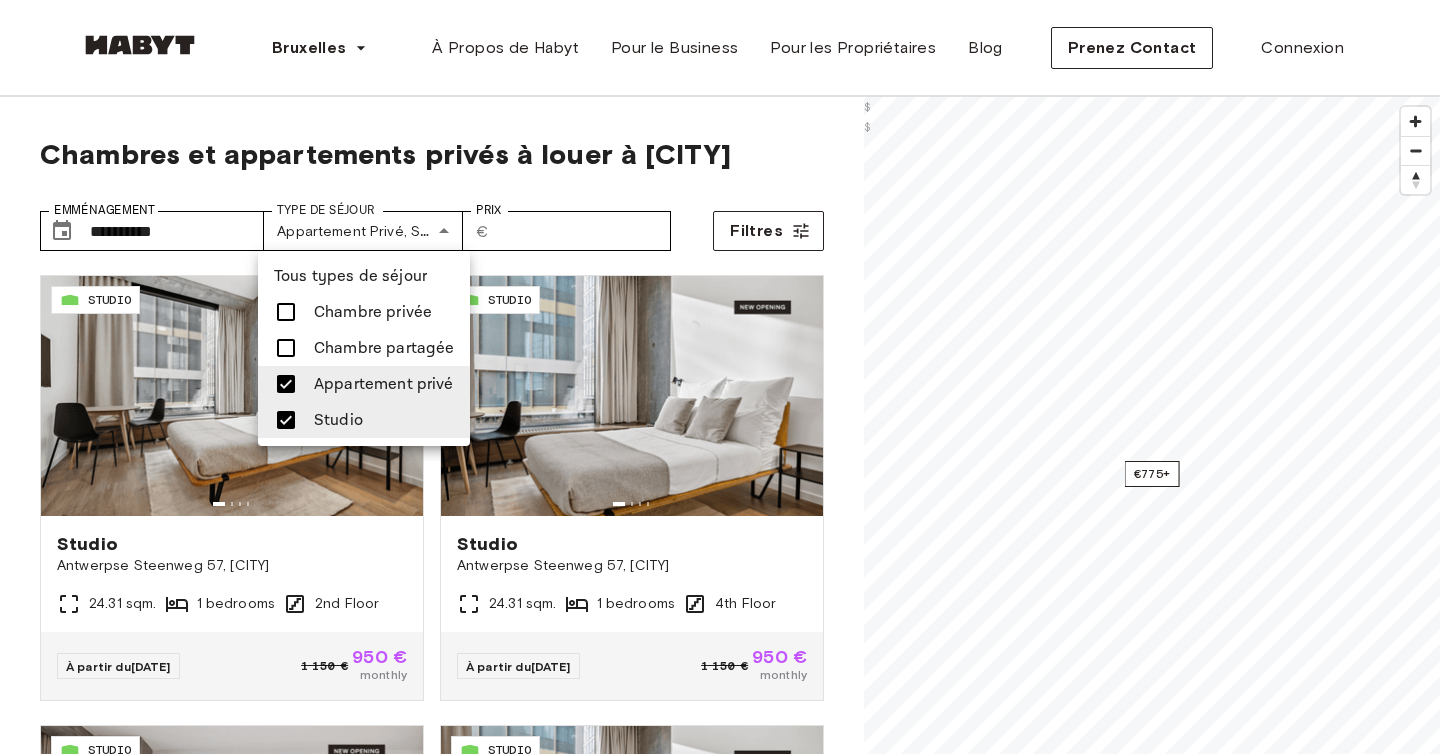 click at bounding box center (720, 377) 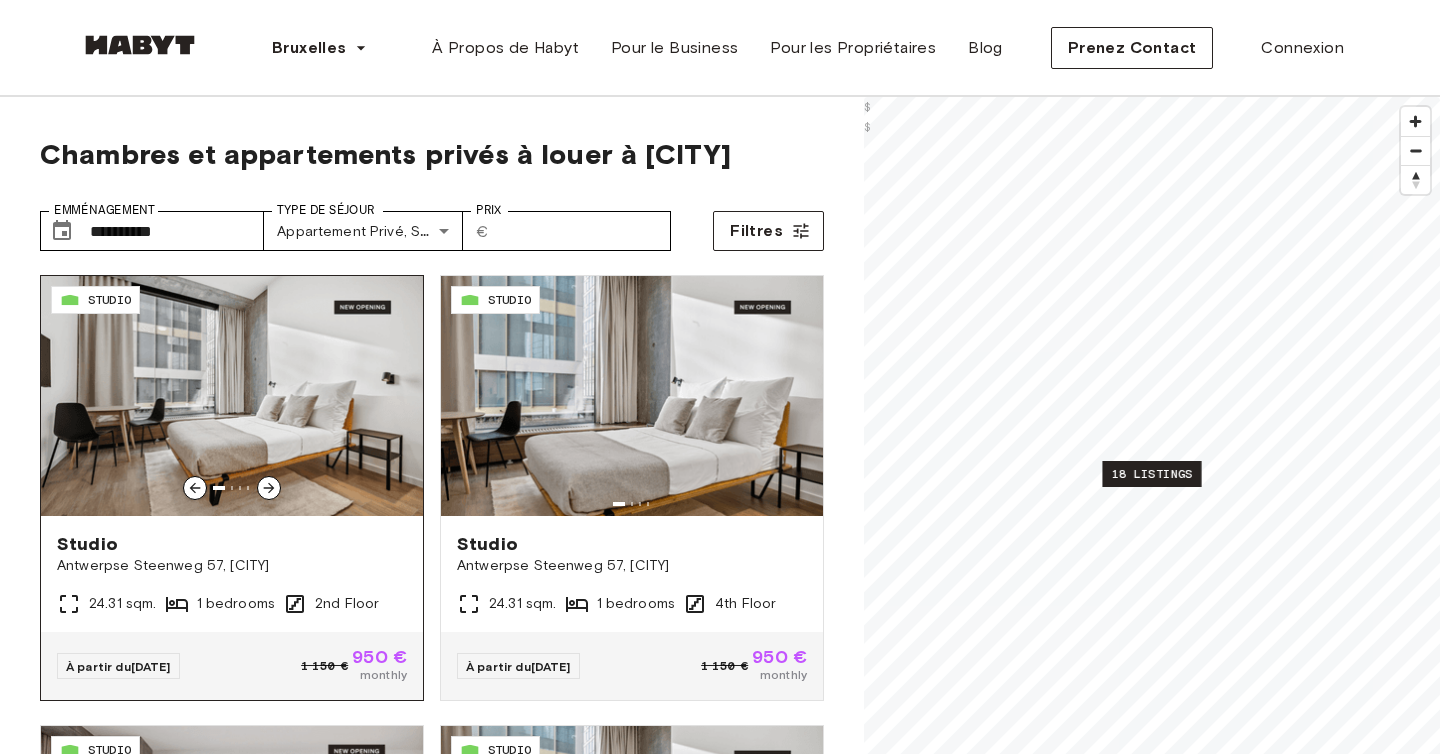 click 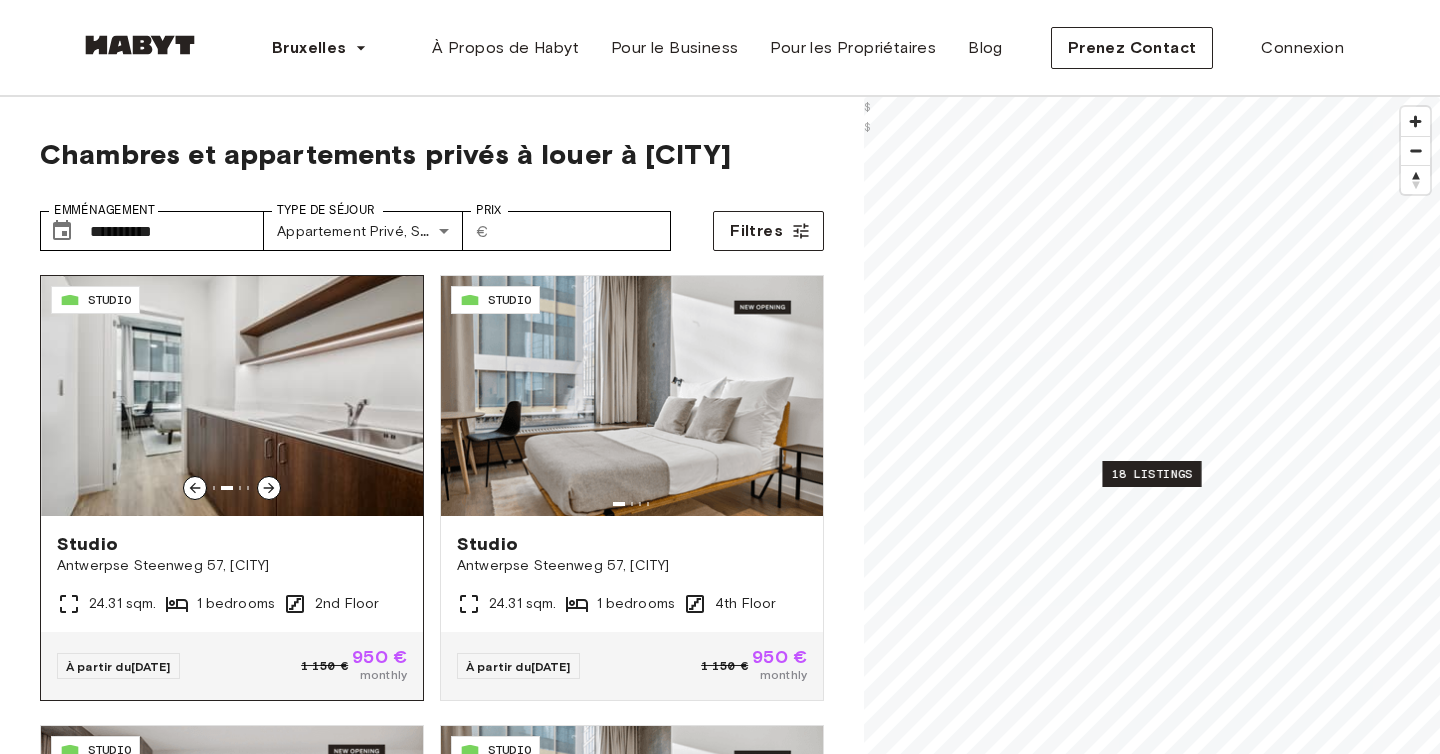 click 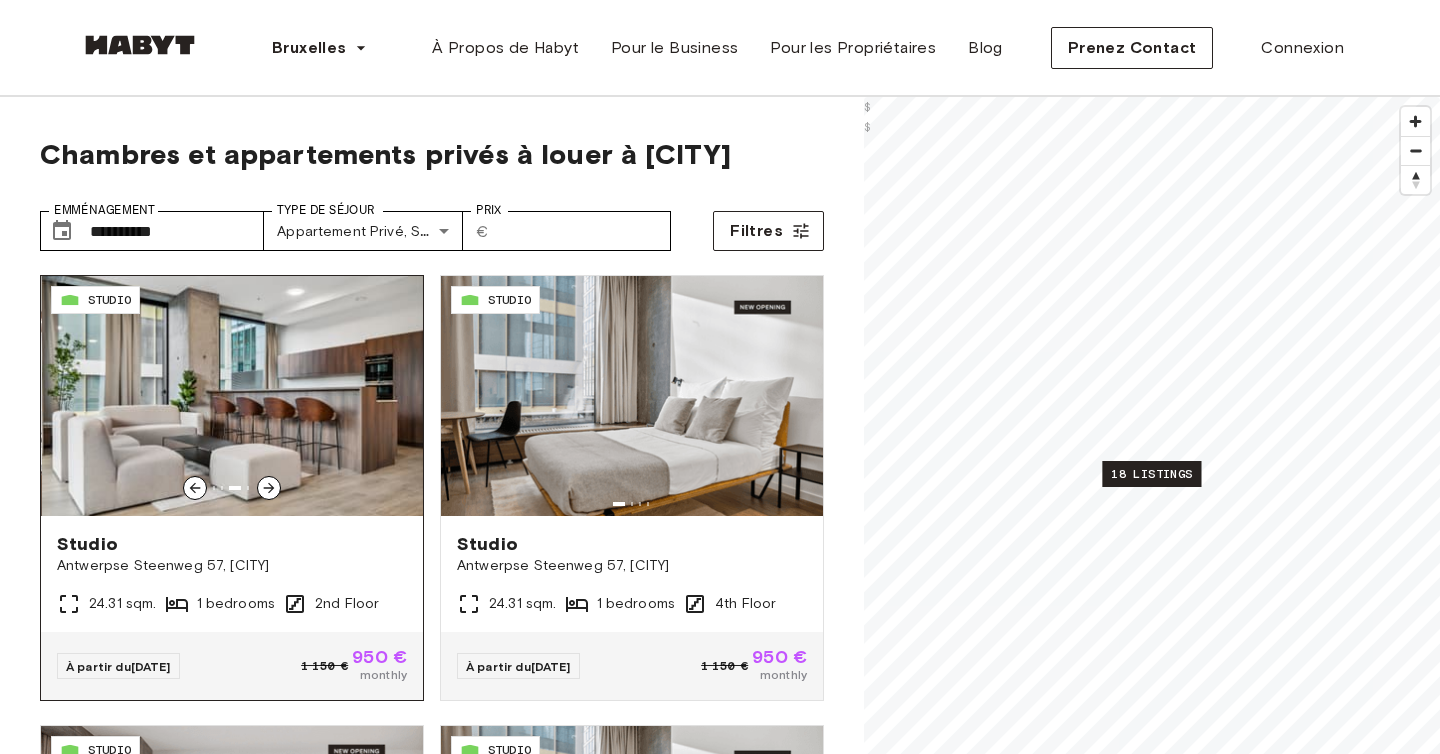 click 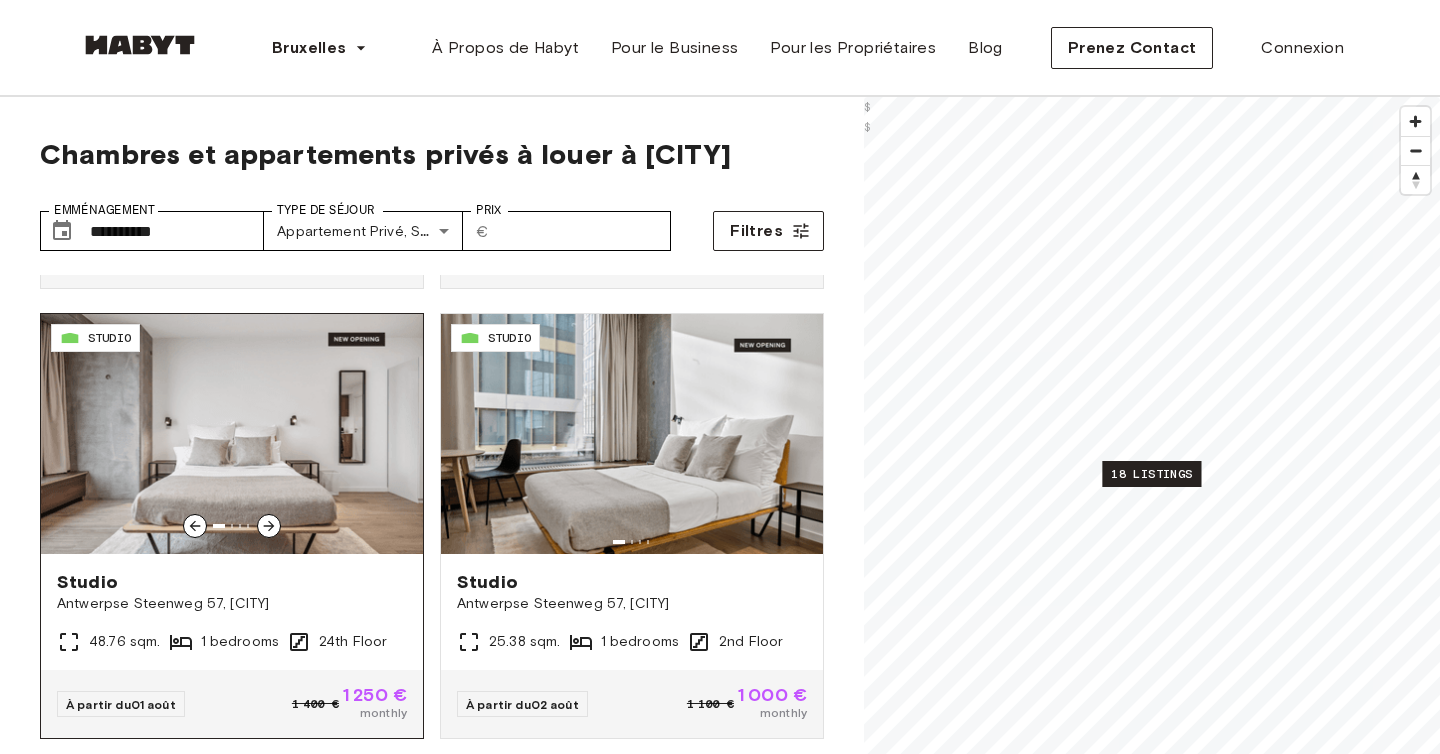 scroll, scrollTop: 431, scrollLeft: 0, axis: vertical 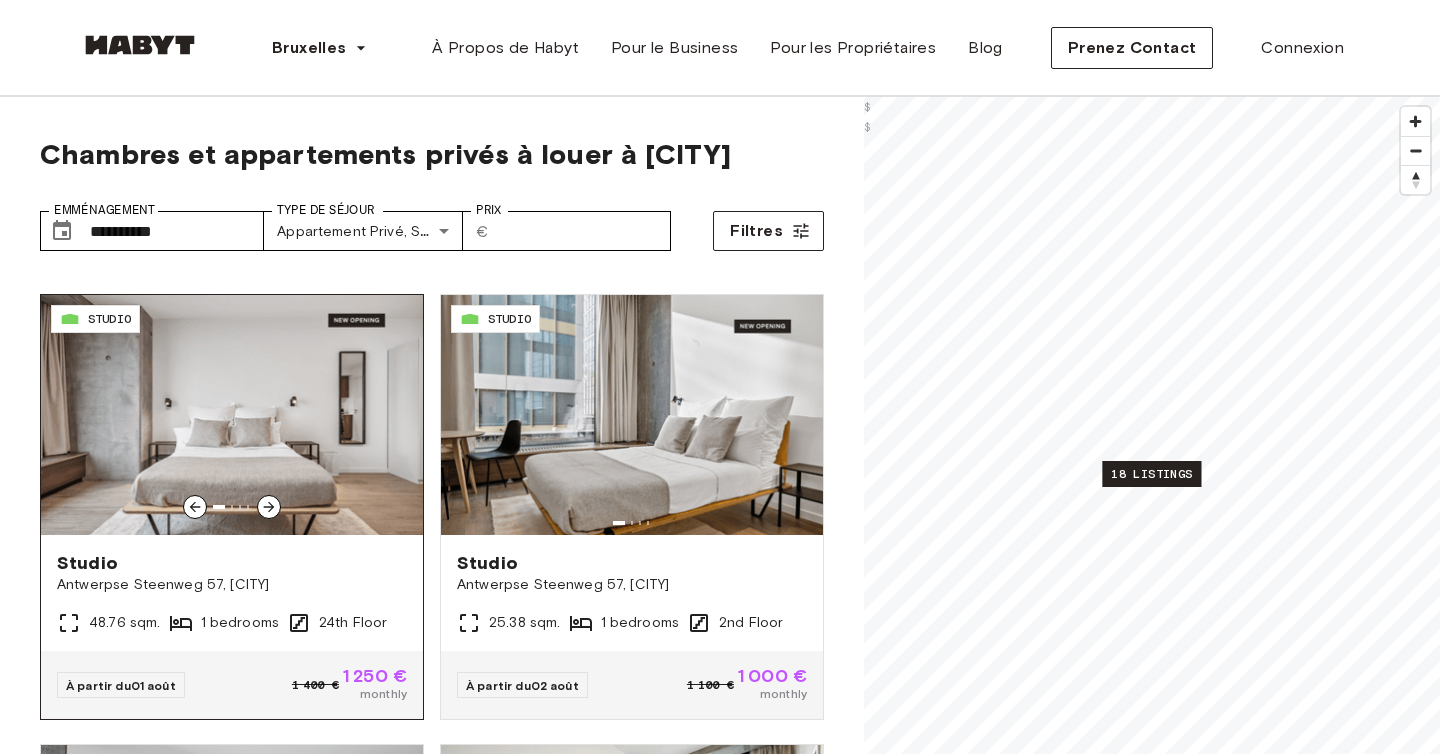 click 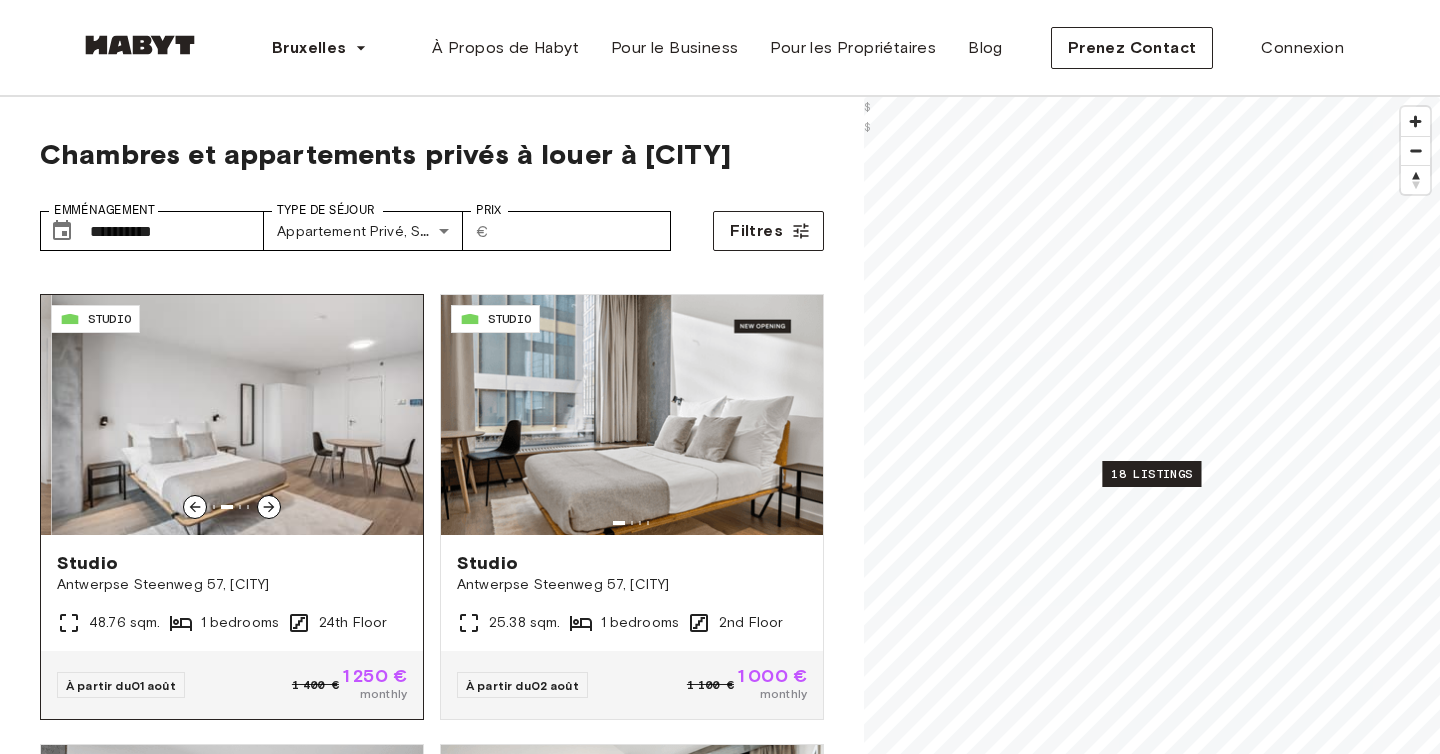 click 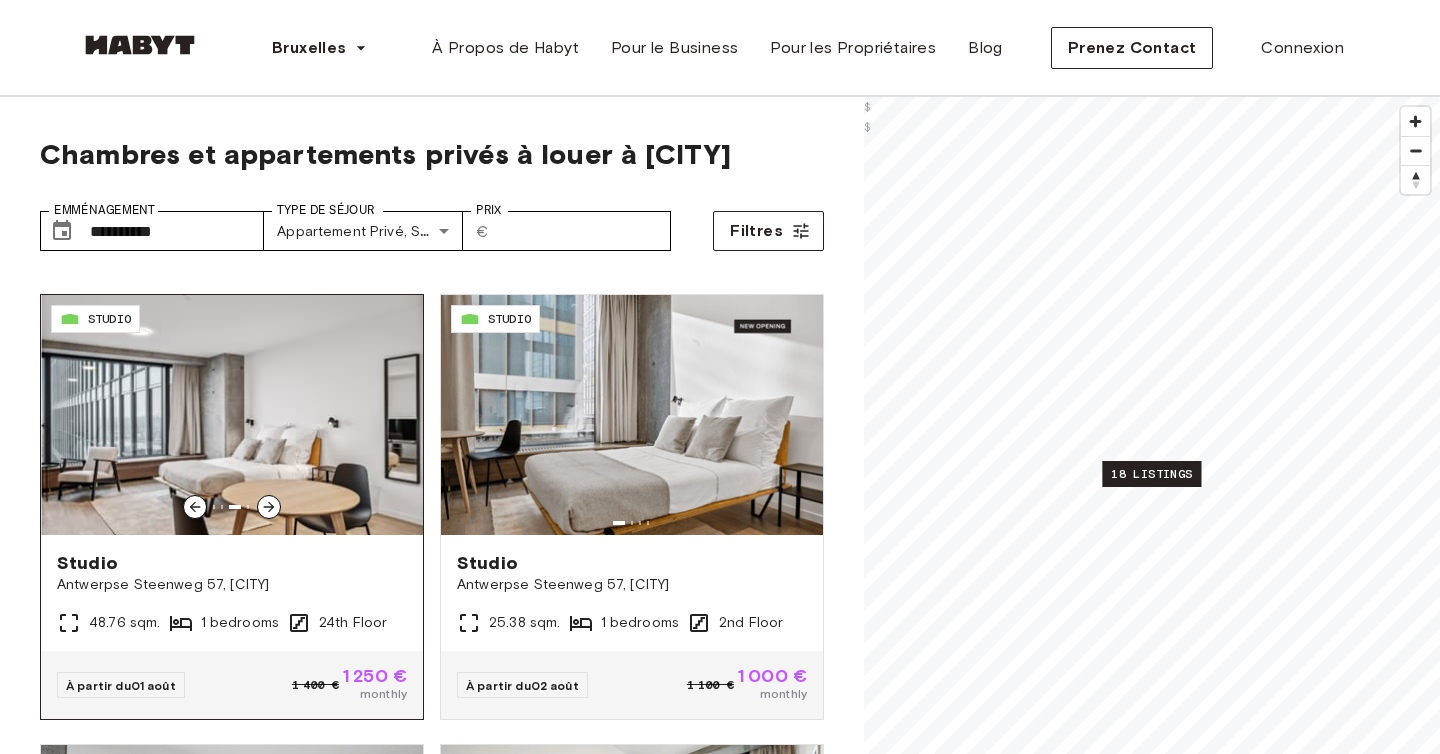 click 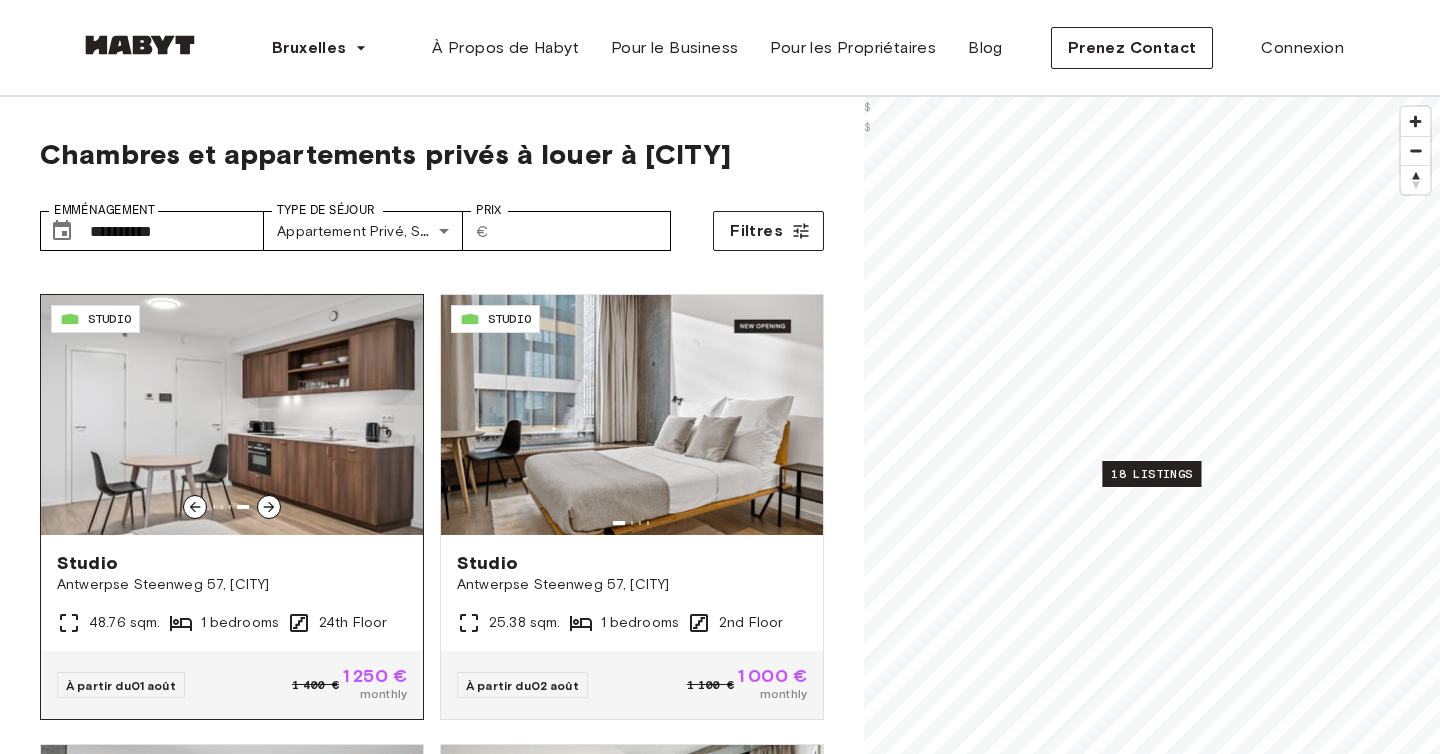 click 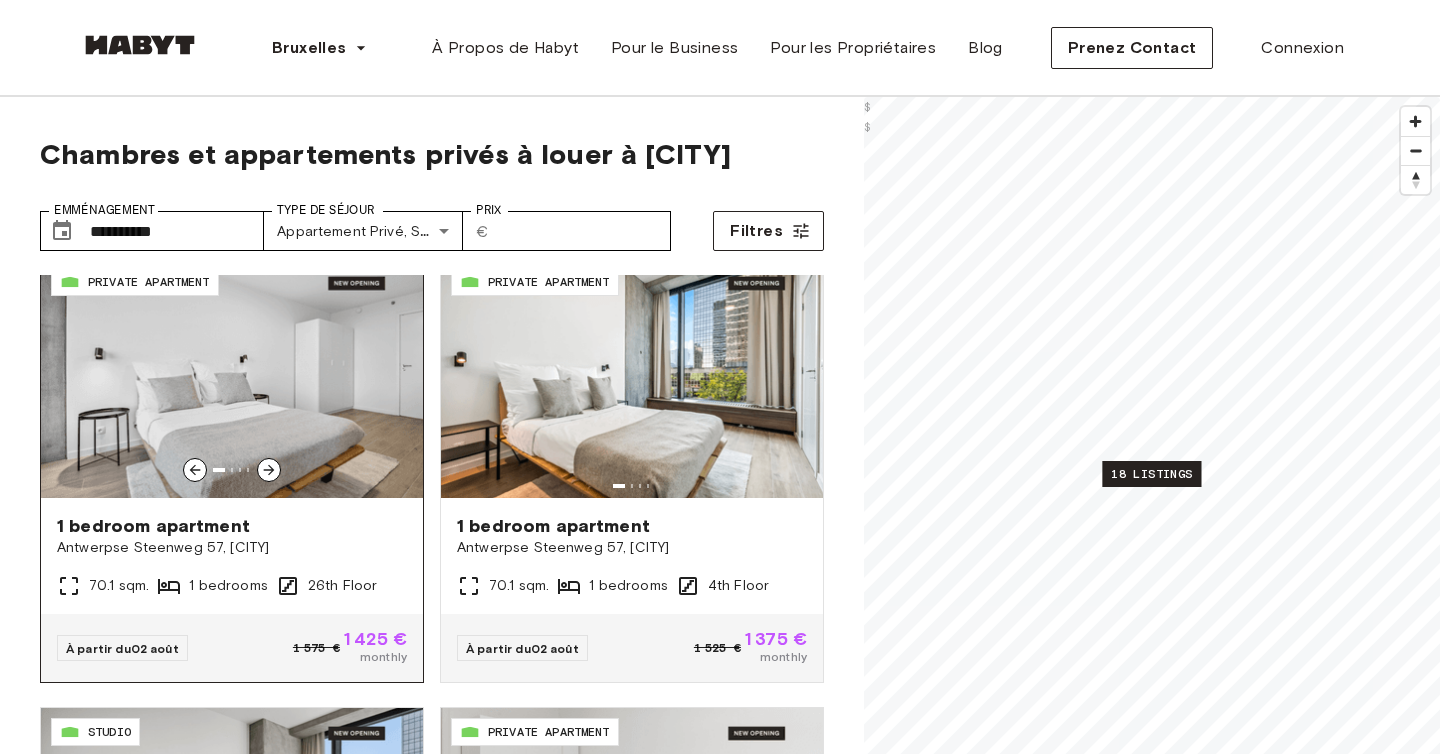scroll, scrollTop: 873, scrollLeft: 0, axis: vertical 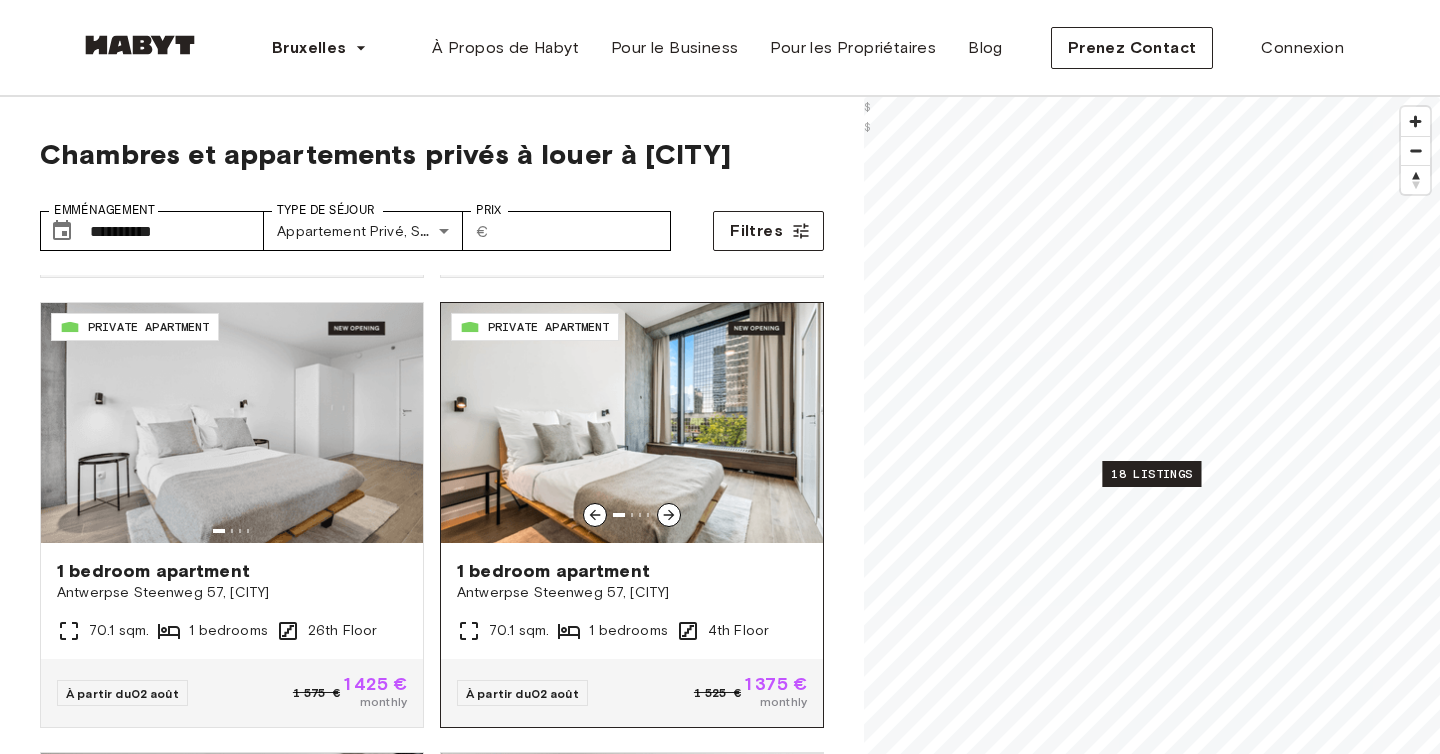 click 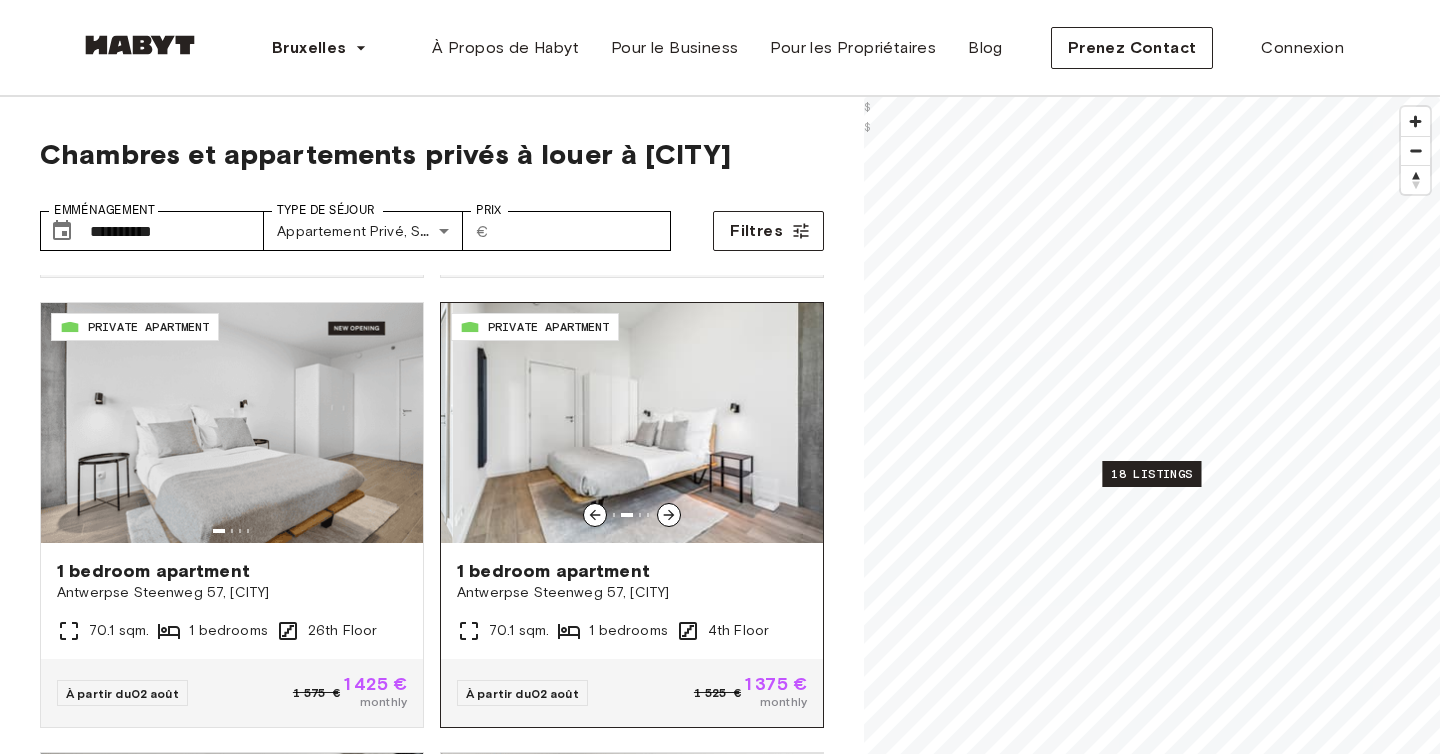 click 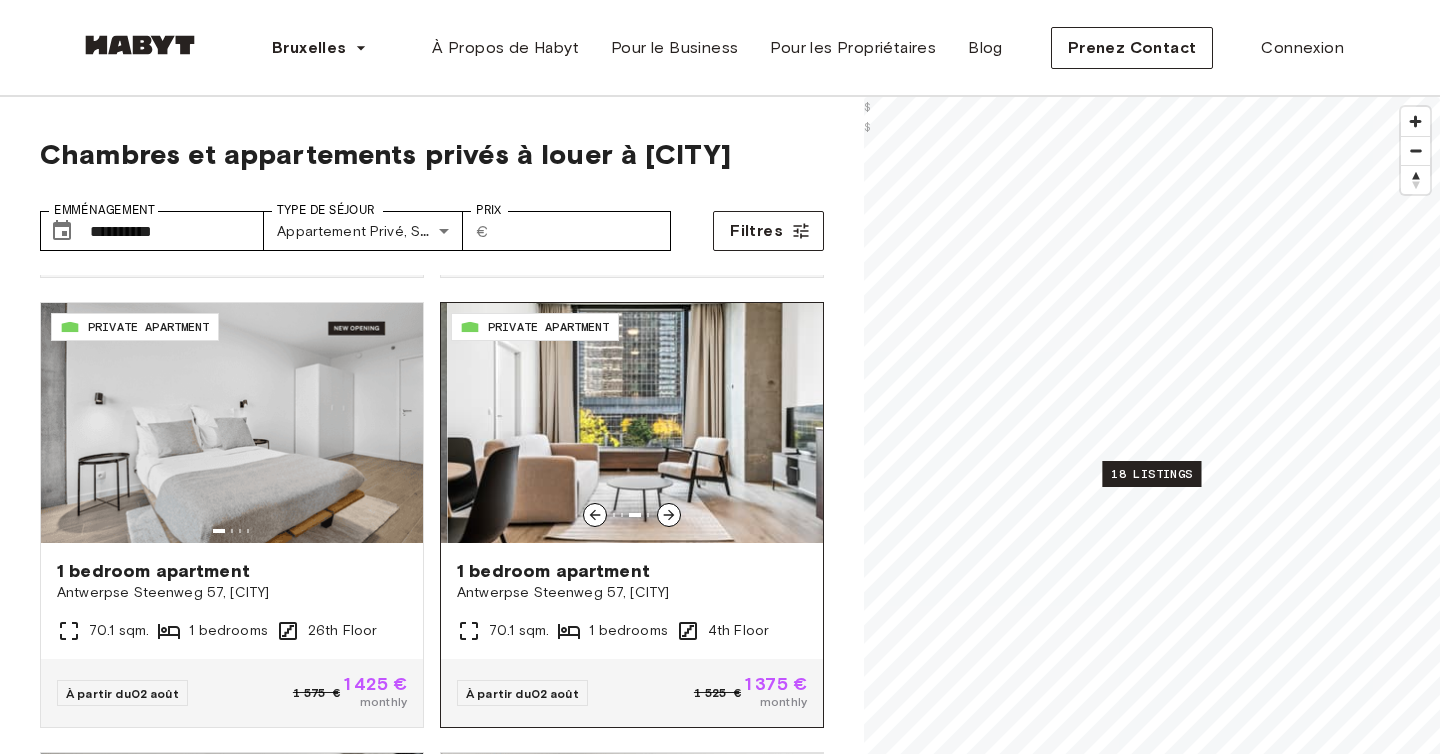 click 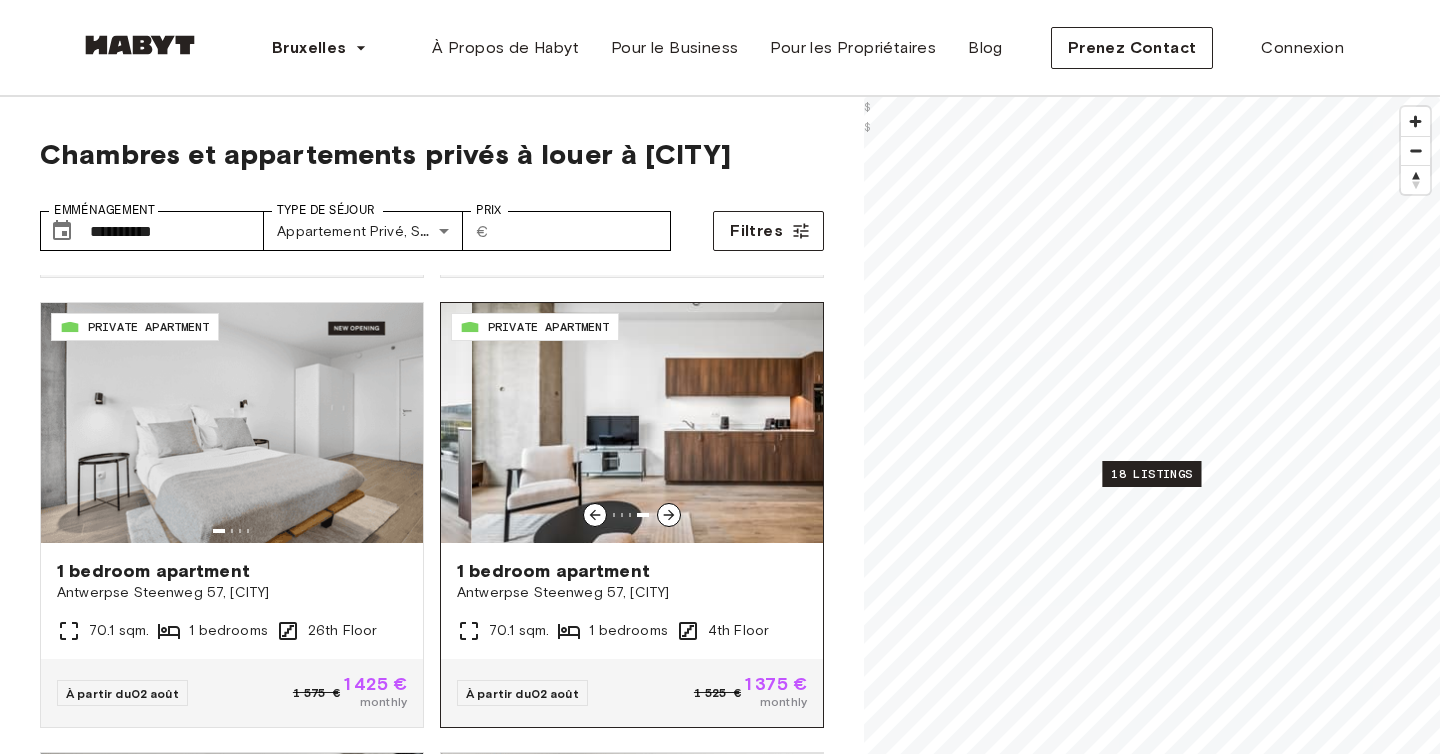 click 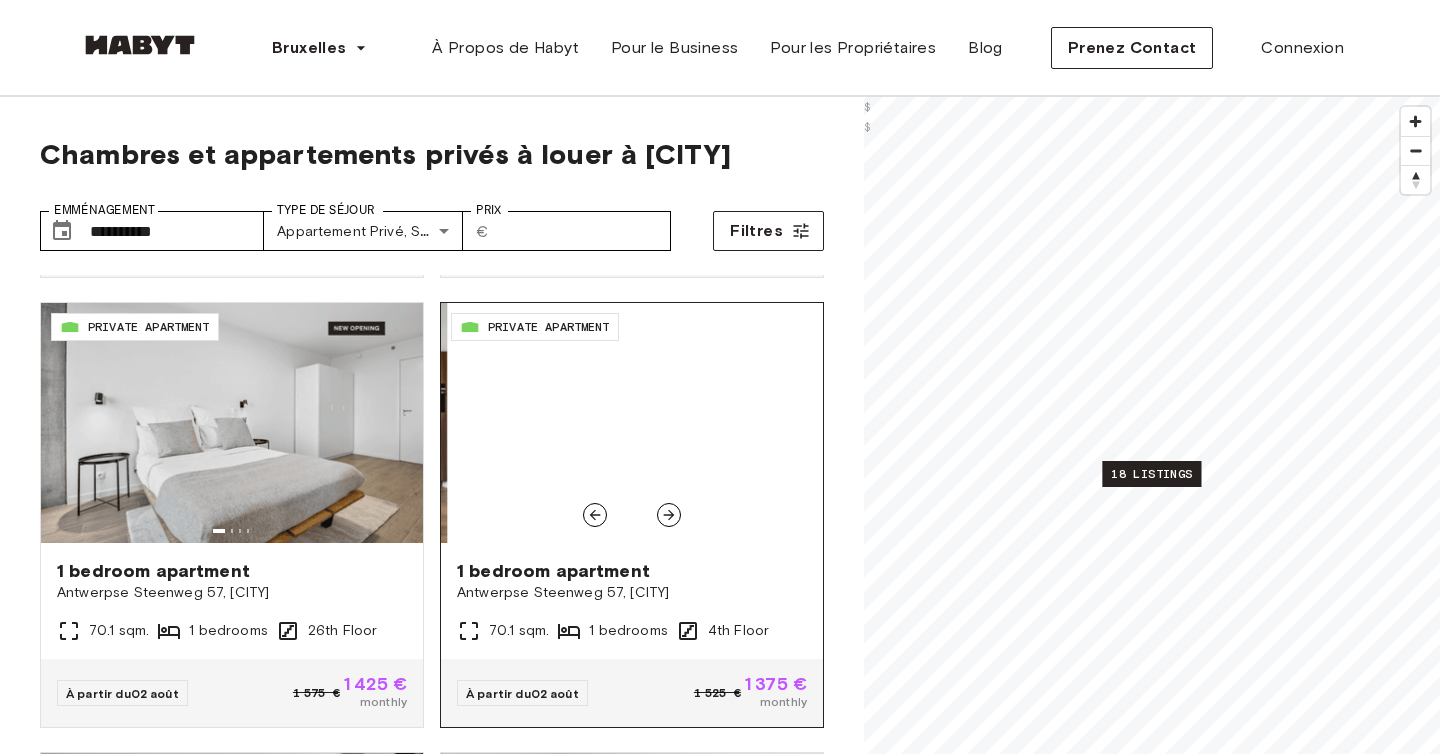 click on "Antwerpse Steenweg 57, [CITY]" at bounding box center (632, 593) 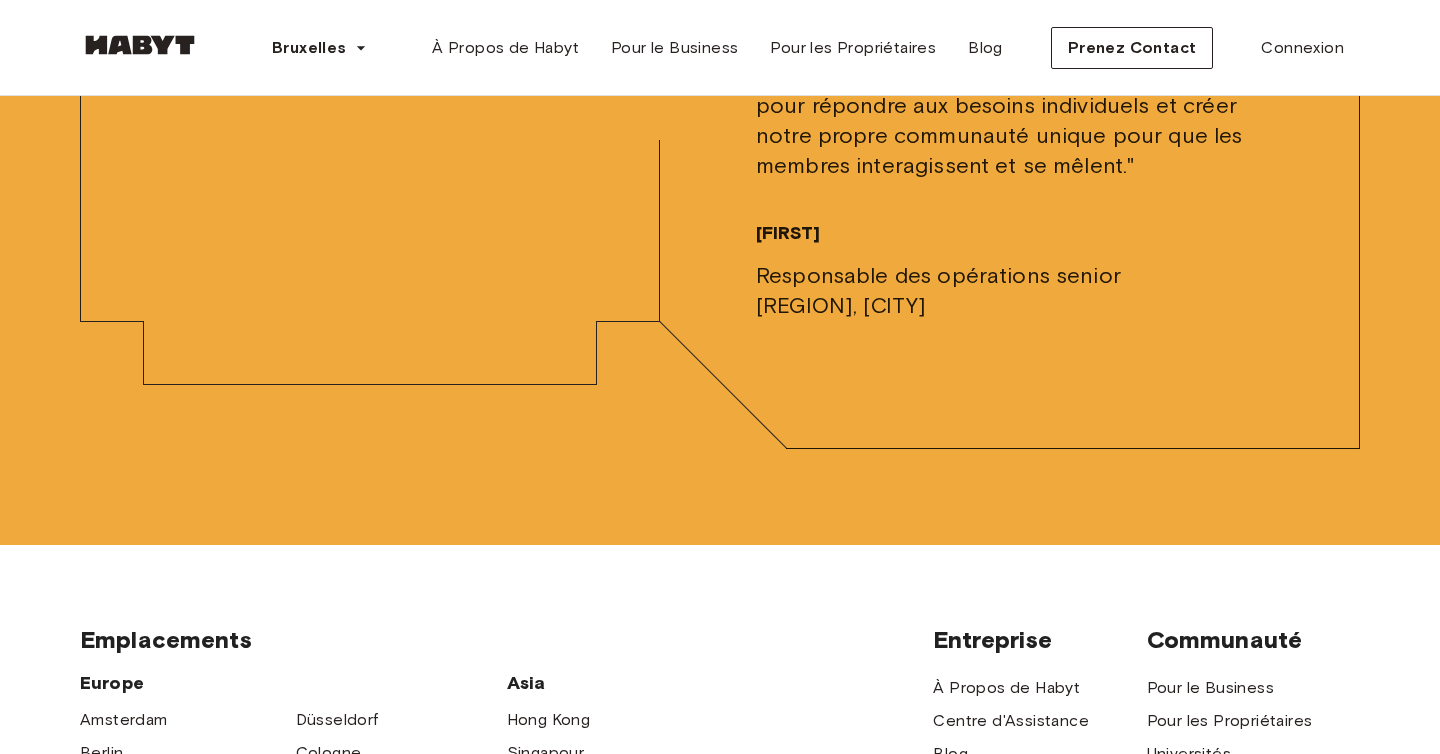 scroll, scrollTop: 0, scrollLeft: 0, axis: both 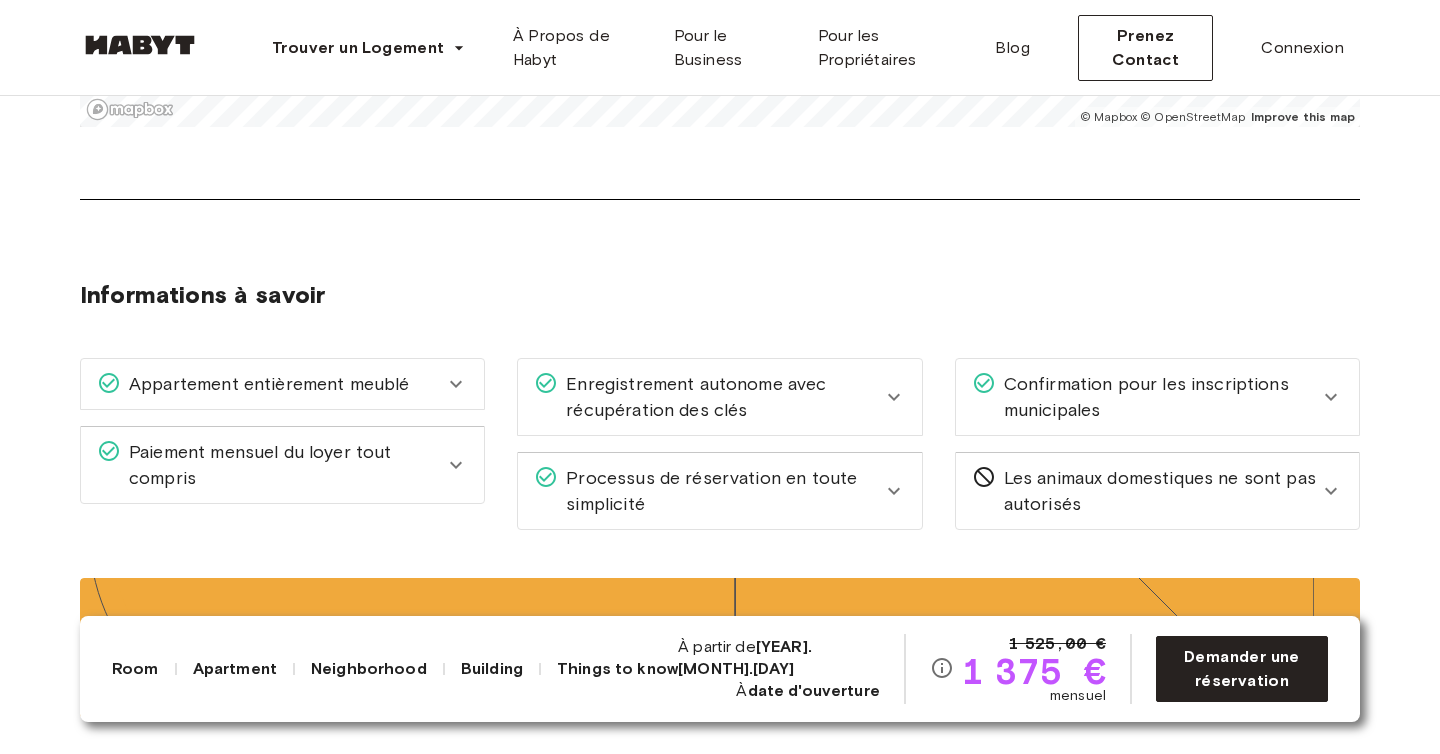 click on "Appartement entièrement meublé" at bounding box center [282, 384] 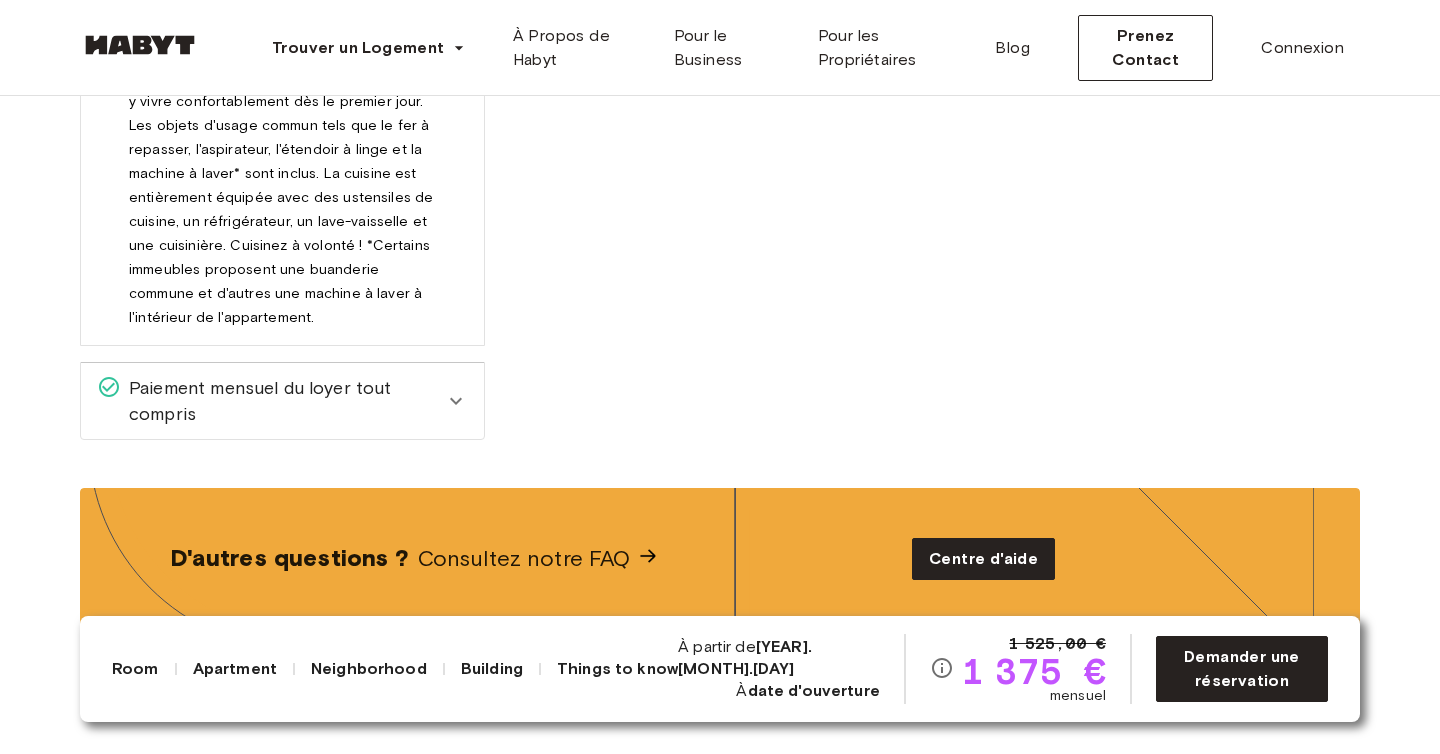 scroll, scrollTop: 2794, scrollLeft: 0, axis: vertical 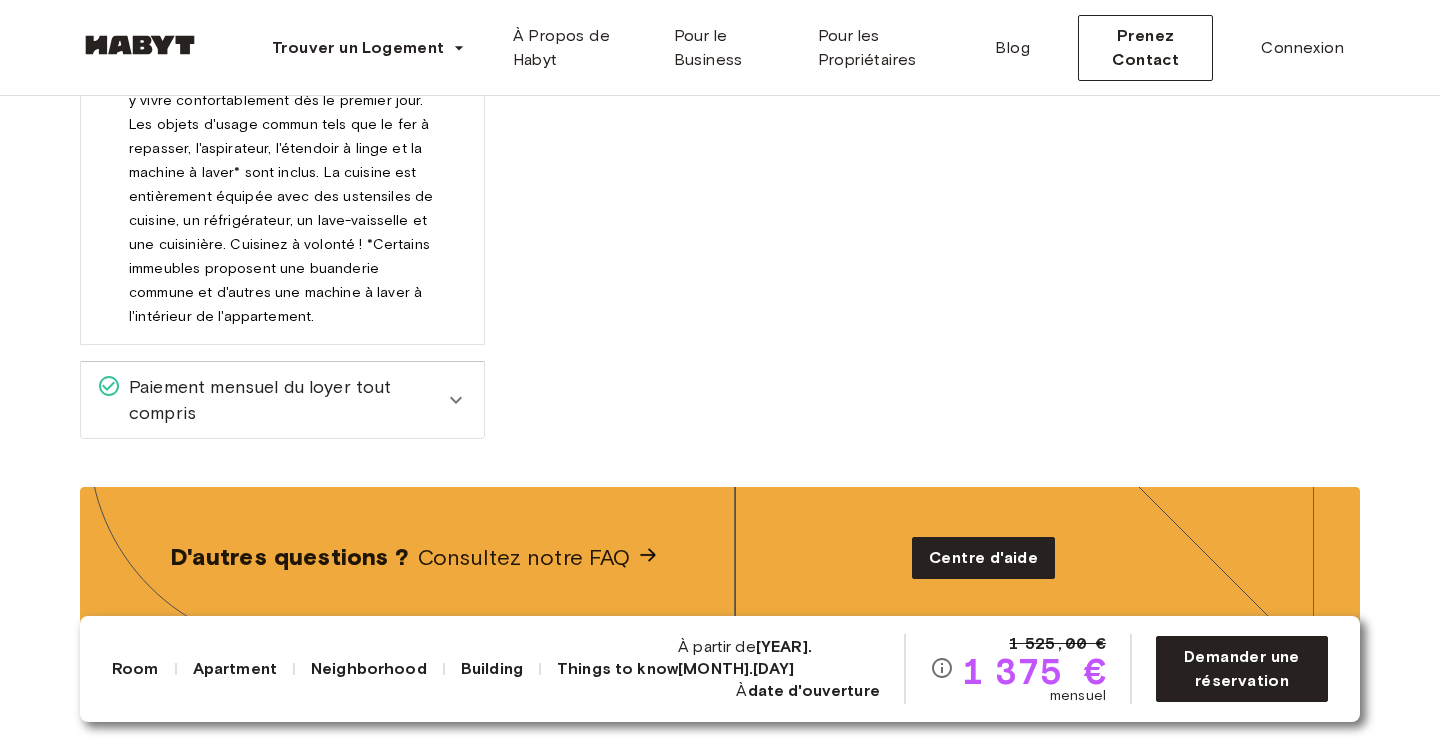 click on "Paiement mensuel du loyer tout compris" at bounding box center (282, 400) 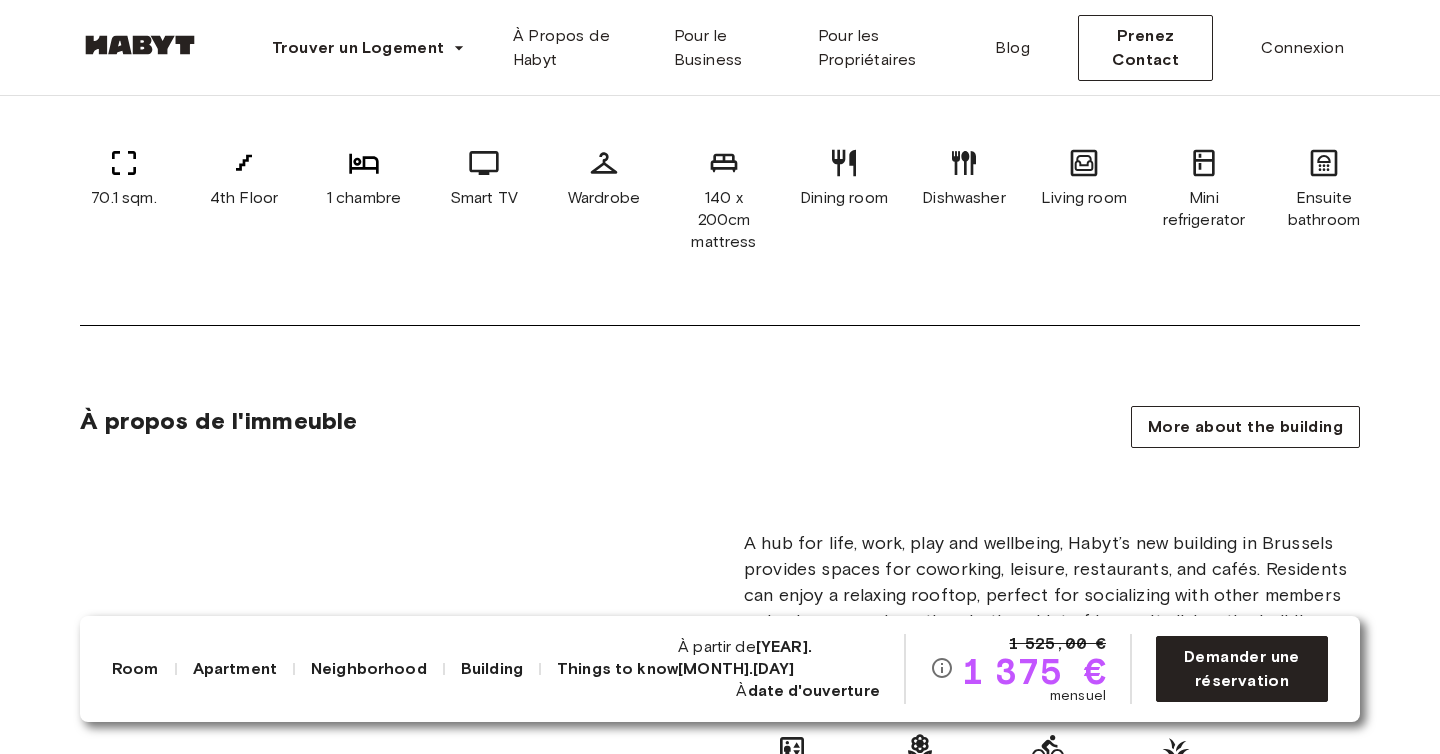 scroll, scrollTop: 918, scrollLeft: 0, axis: vertical 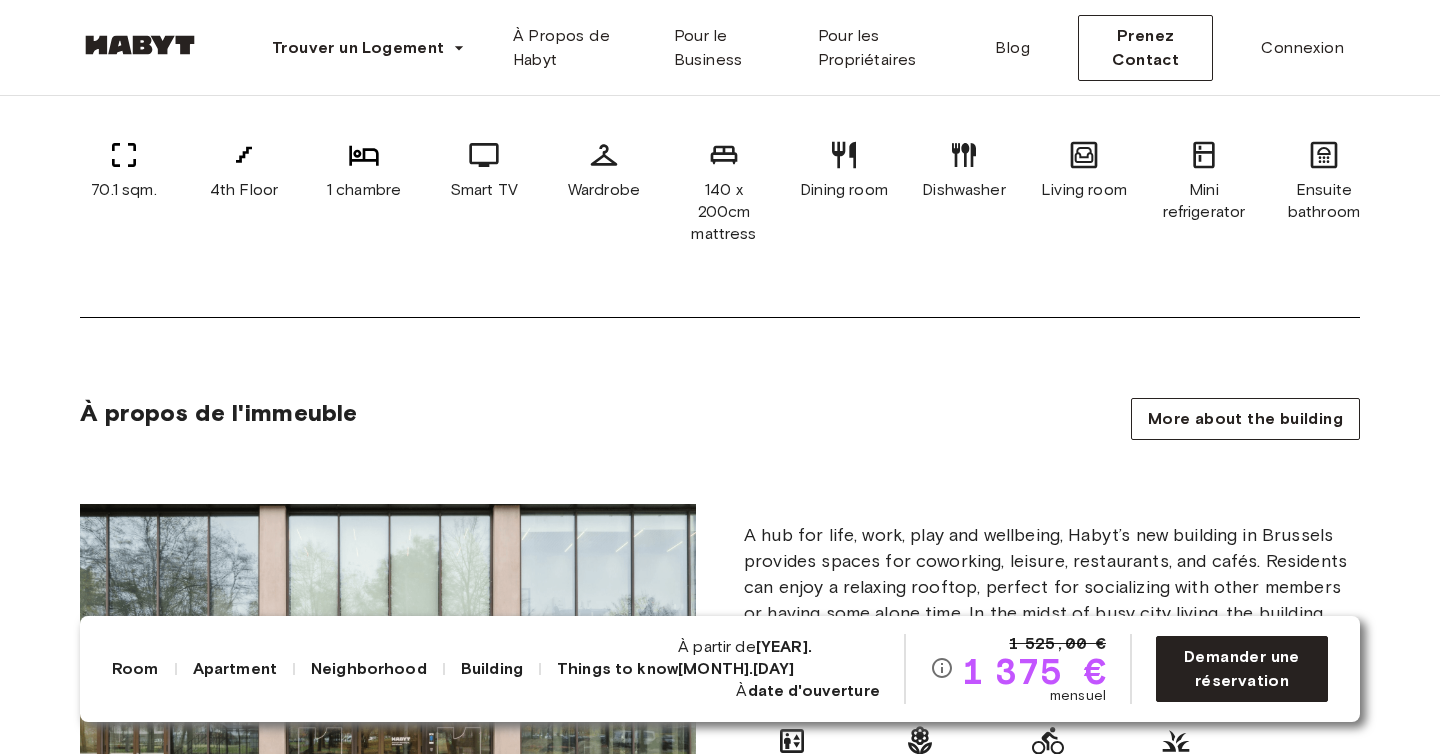 click on "À propos de l'immeuble More about the building A hub for life, work, play and wellbeing, Habyt’s new building in Brussels provides spaces for coworking, leisure, restaurants, and cafés. Residents can enjoy a relaxing rooftop, perfect for socializing with other members or having some alone time. In the midst of busy city living, the building also features a stunning garden, designed for moments of tranquility and wellbeing. Show more Elevator Community garden Bicycle storage Community greenhouse" at bounding box center [720, 631] 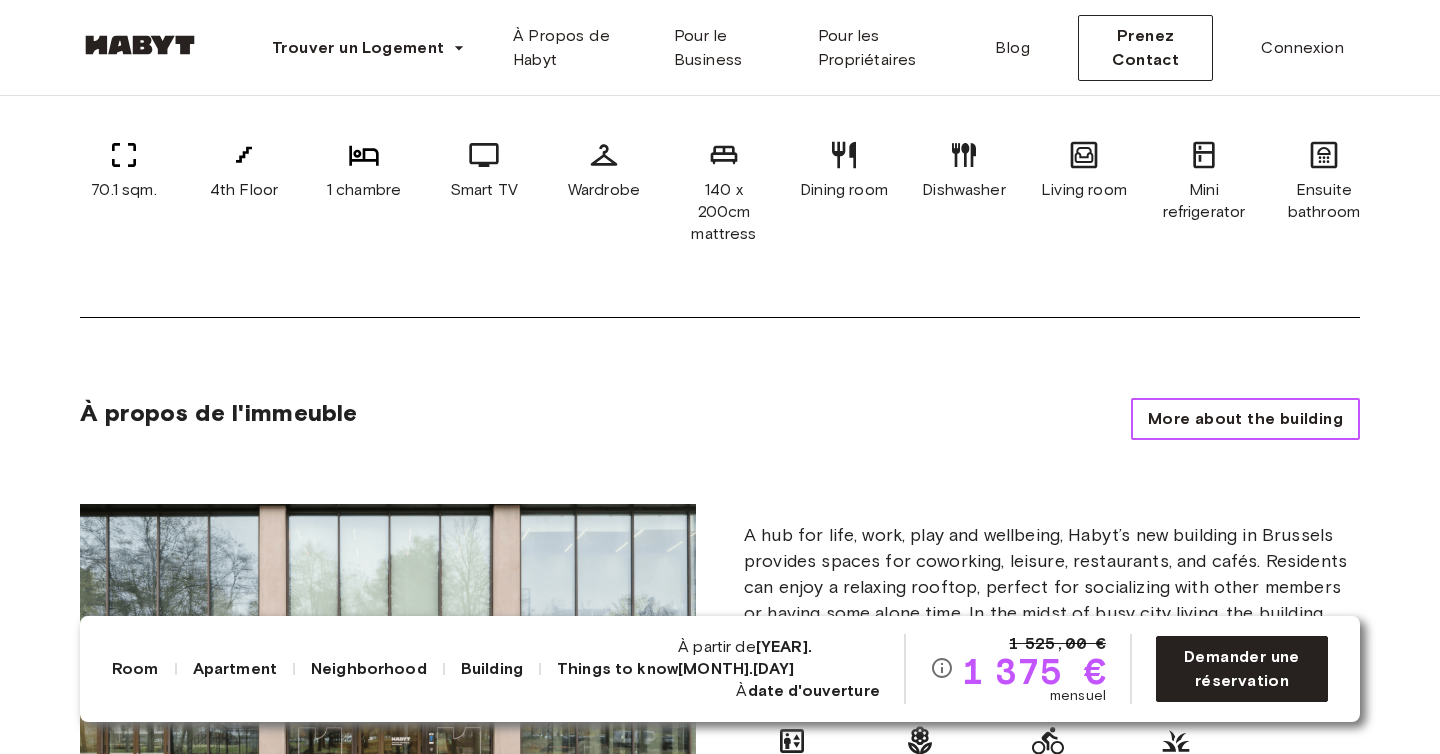 click on "More about the building" at bounding box center (1245, 419) 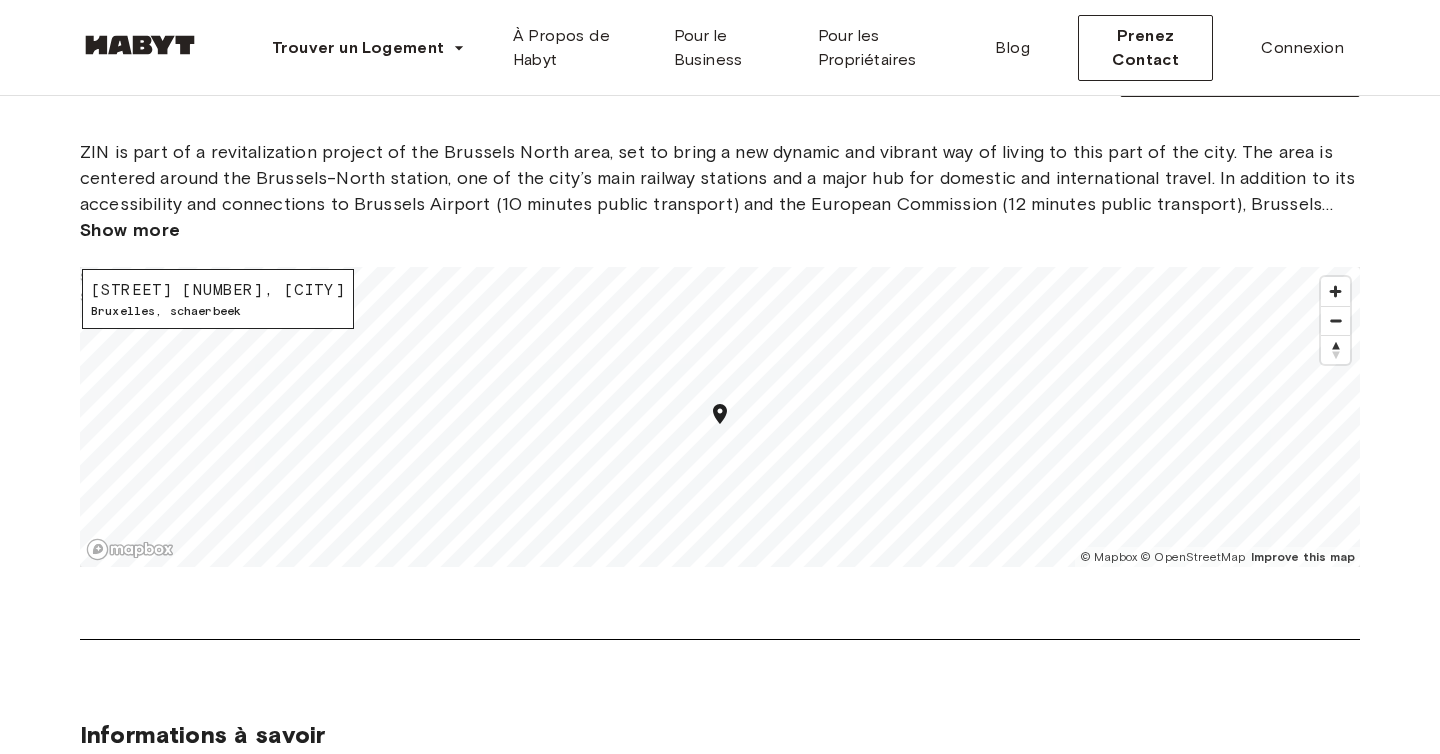 scroll, scrollTop: 2180, scrollLeft: 0, axis: vertical 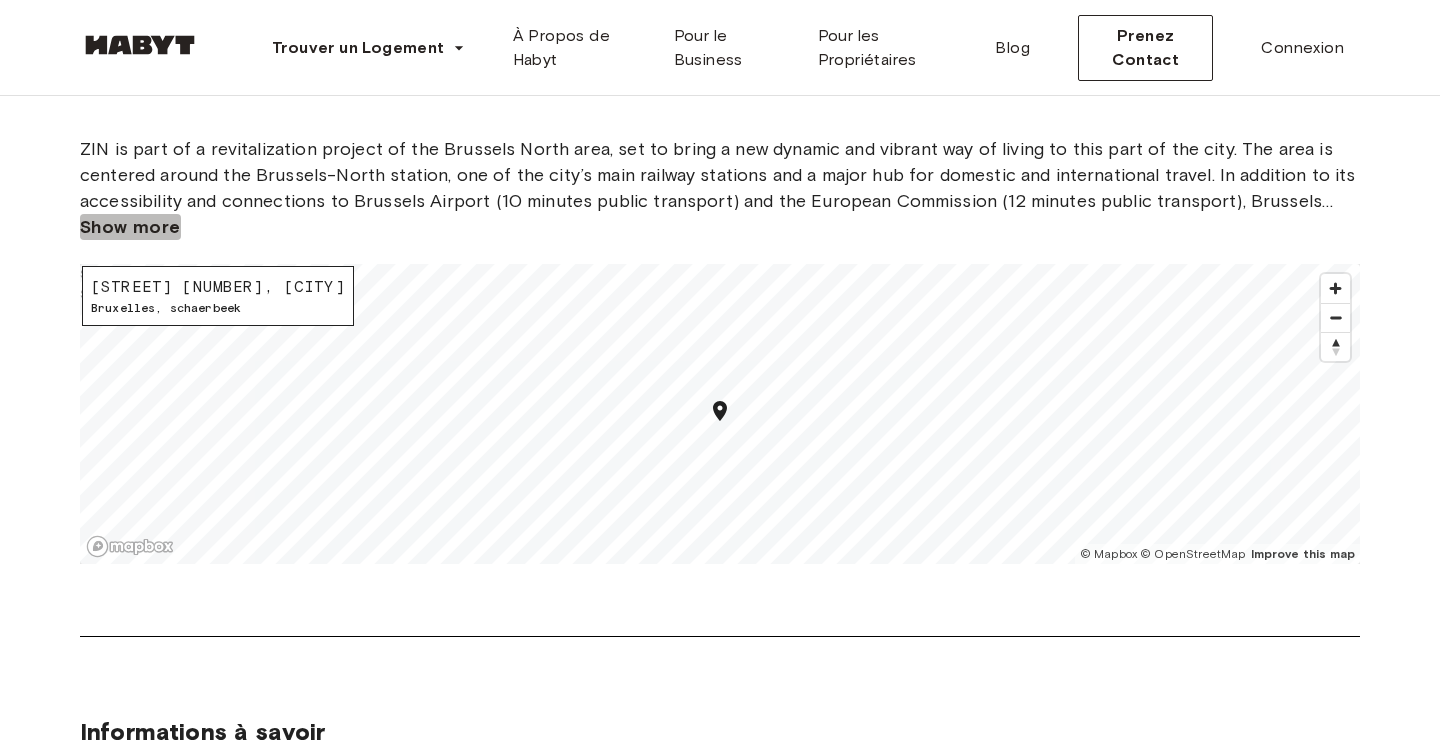 click on "Show more" at bounding box center [130, 227] 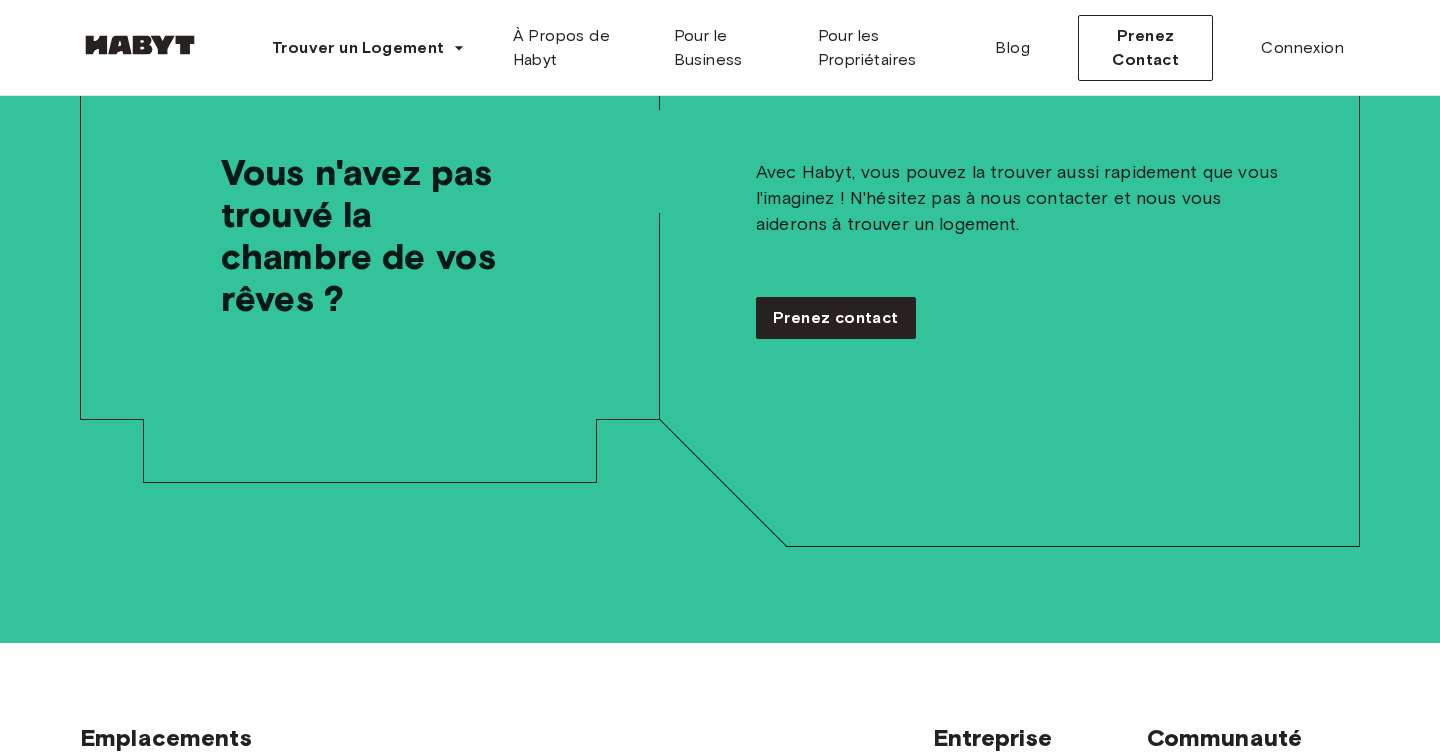 scroll, scrollTop: 3043, scrollLeft: 0, axis: vertical 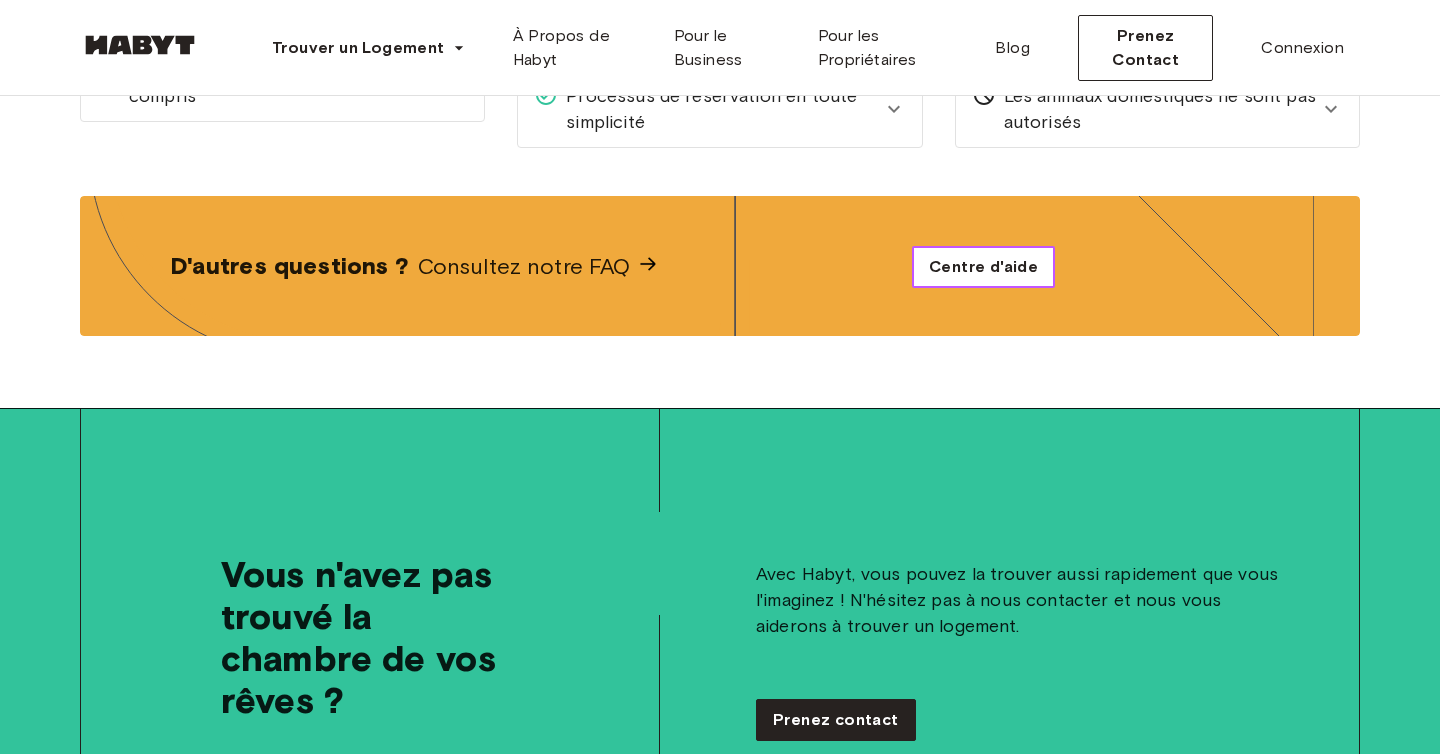 click on "Centre d'aide" at bounding box center (983, 267) 